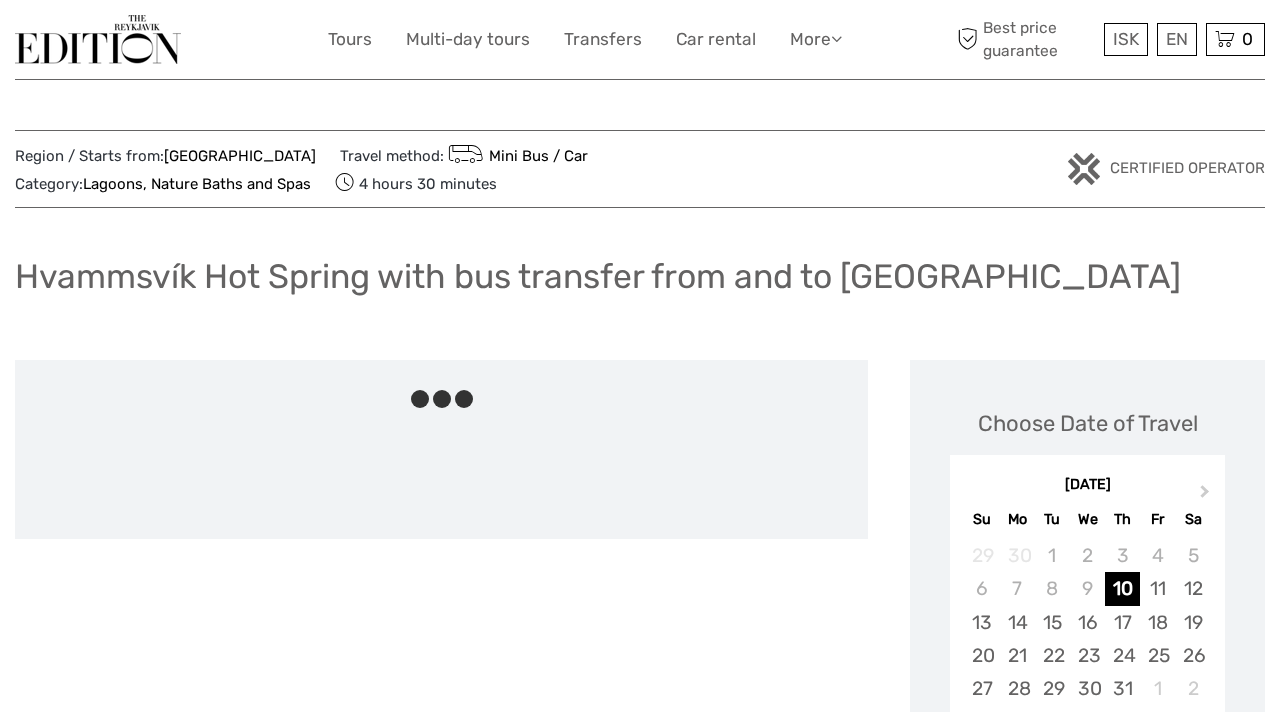 scroll, scrollTop: 0, scrollLeft: 0, axis: both 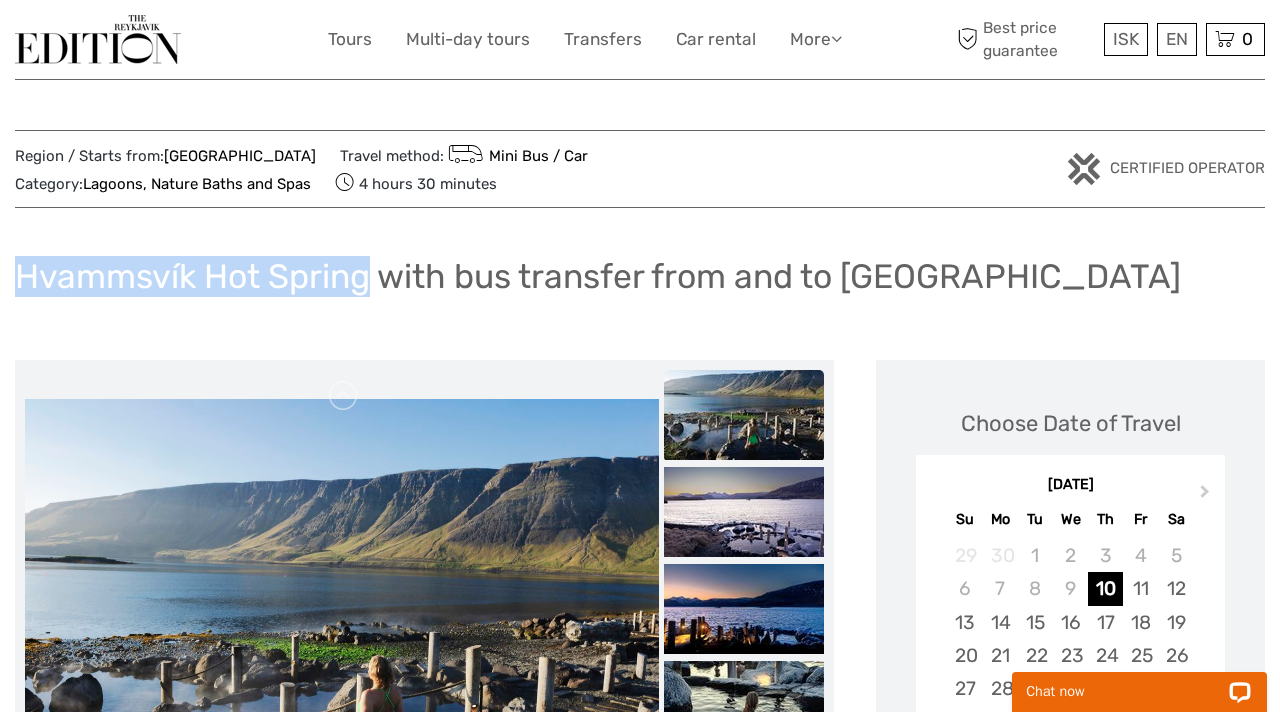click on "Hvammsvík Hot Spring with bus transfer from and to [GEOGRAPHIC_DATA]" at bounding box center (598, 276) 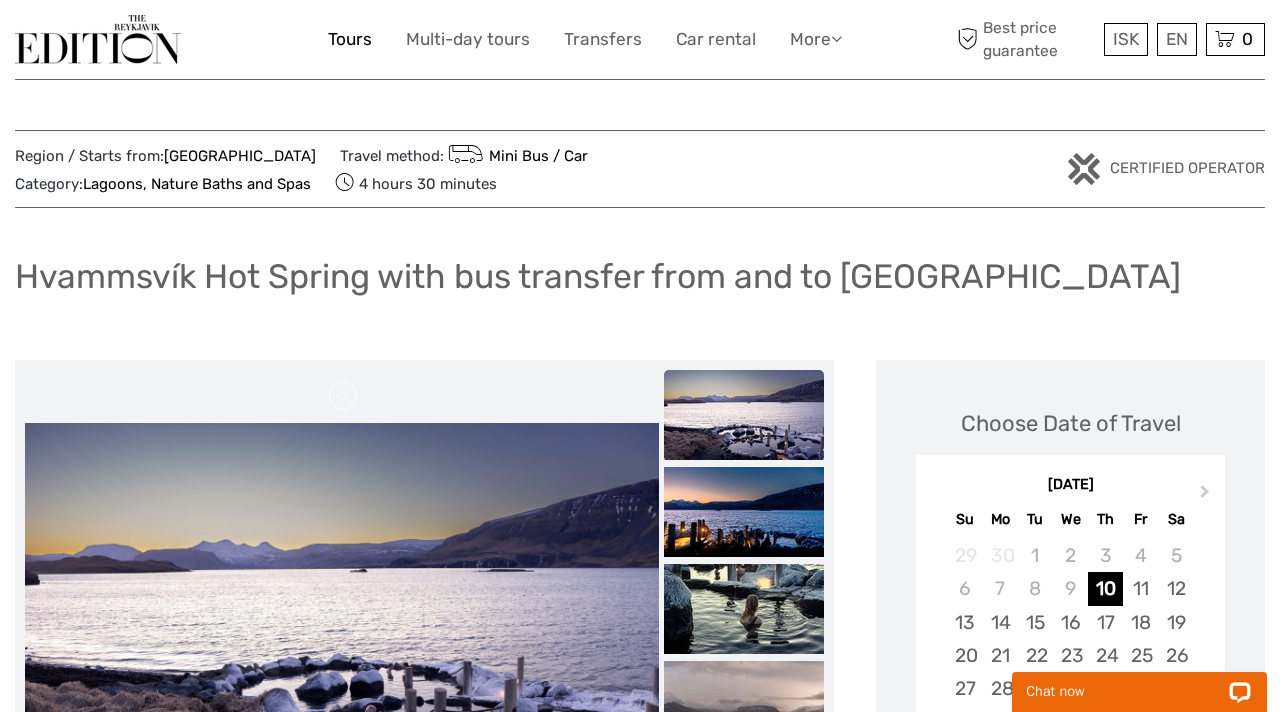 click on "Tours" at bounding box center [350, 39] 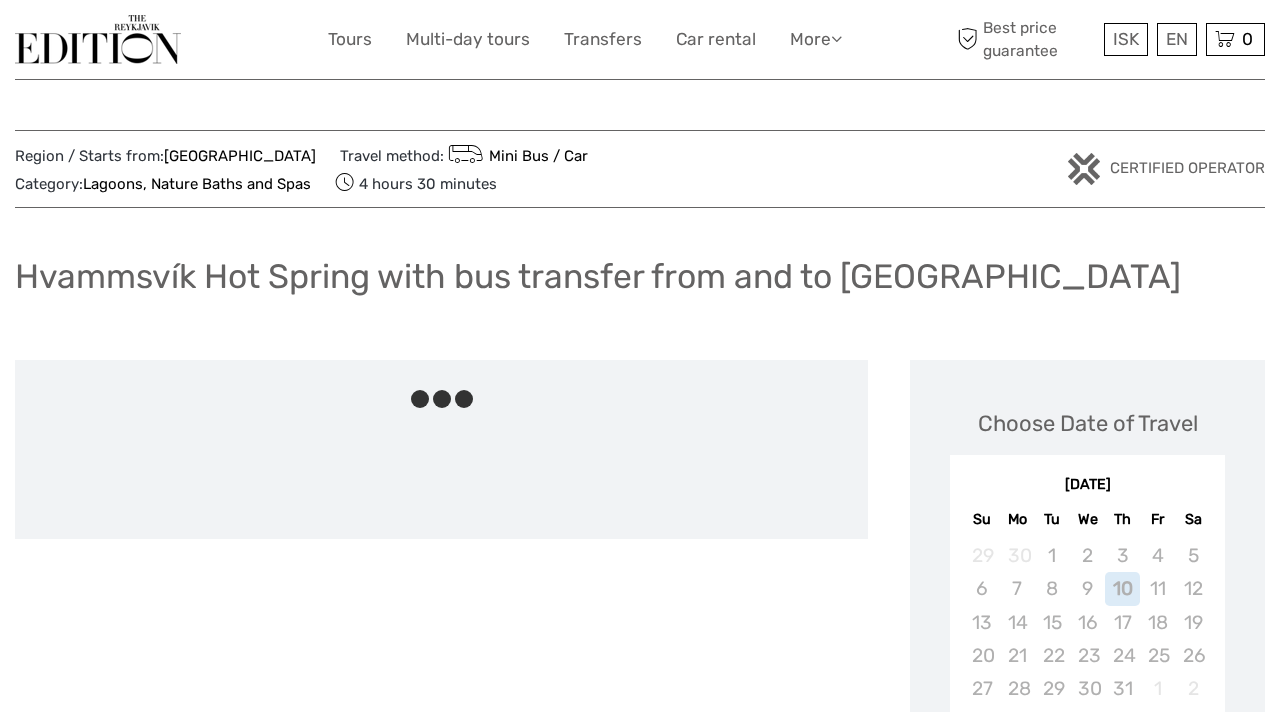 scroll, scrollTop: 0, scrollLeft: 0, axis: both 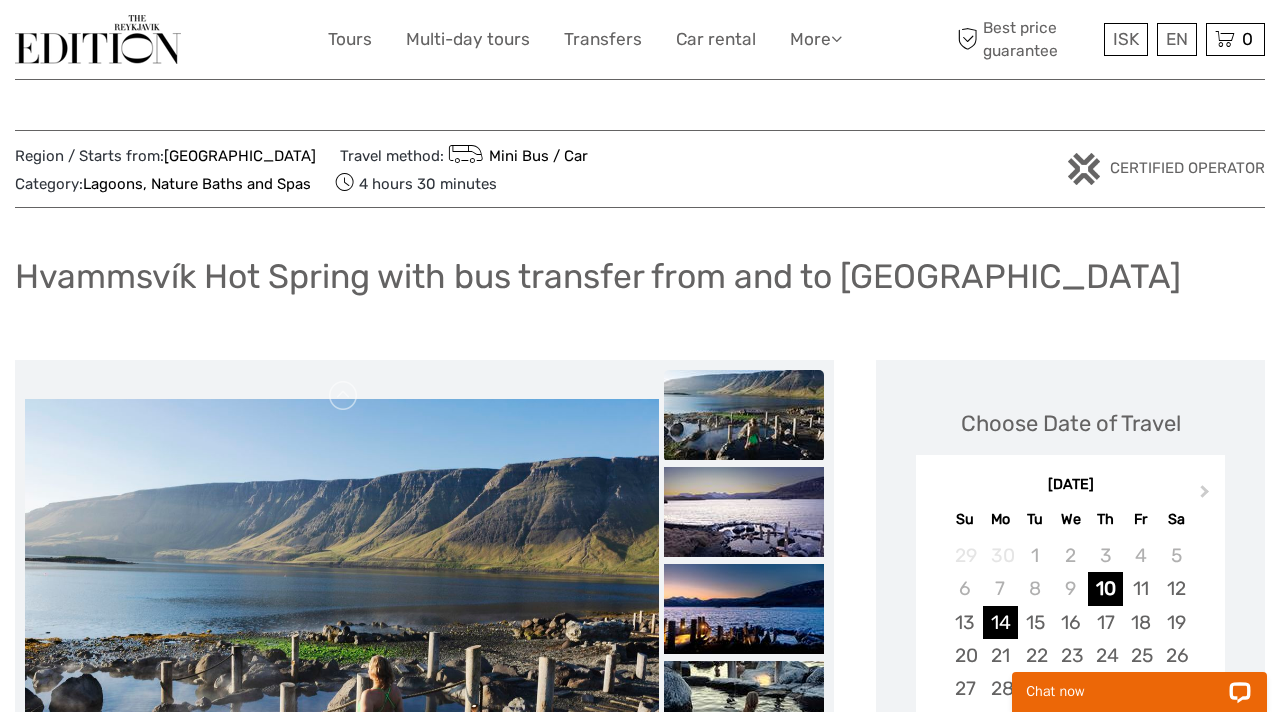 click on "14" at bounding box center (1000, 622) 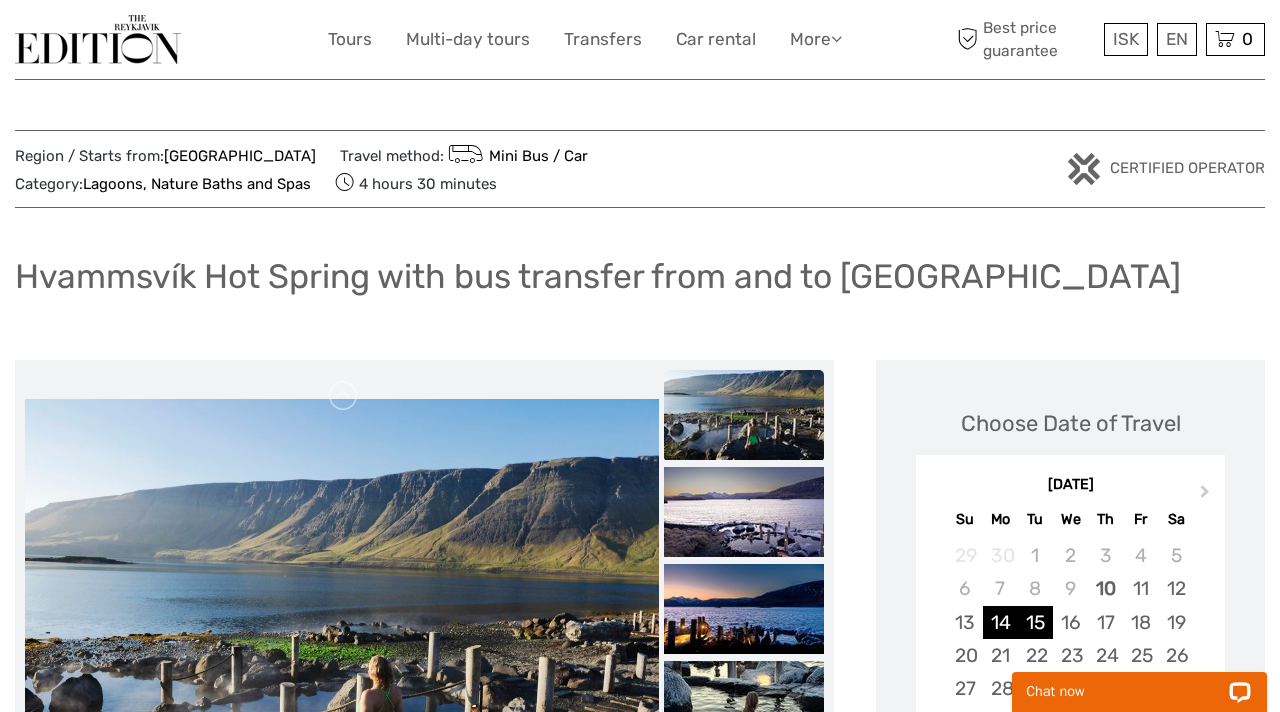 click on "15" at bounding box center [1035, 622] 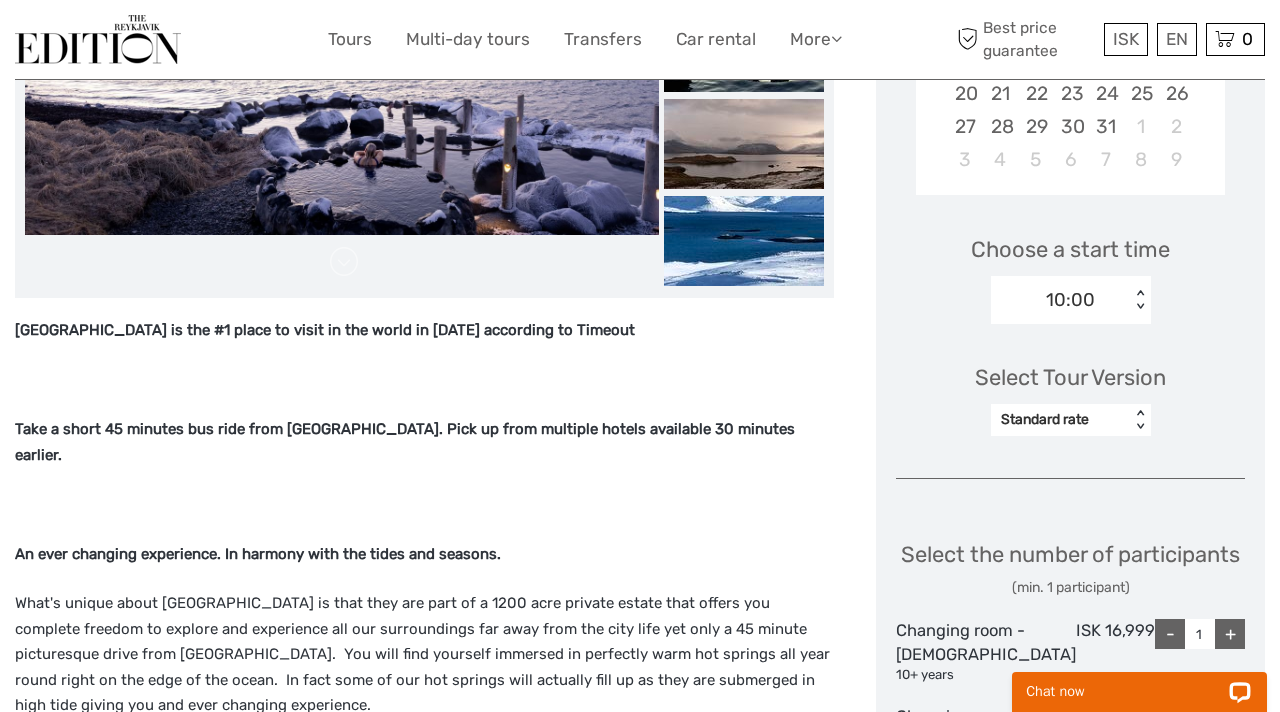 scroll, scrollTop: 598, scrollLeft: 0, axis: vertical 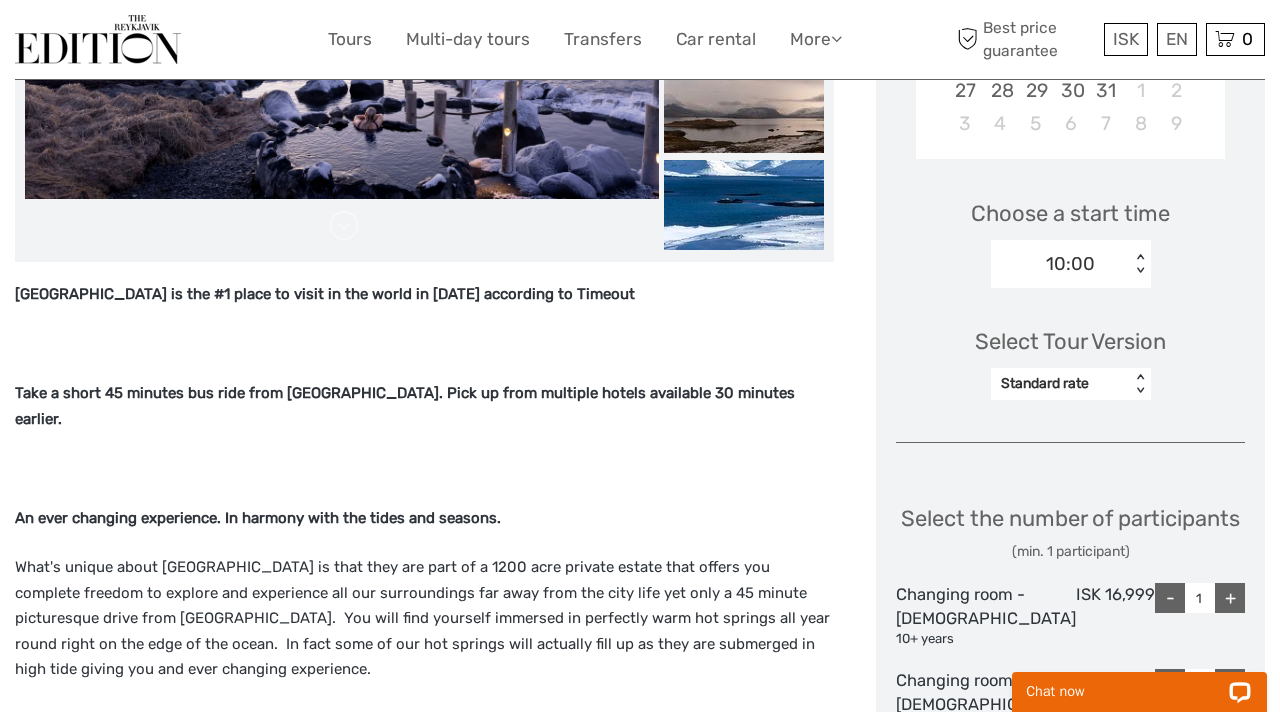 click on "10:00" at bounding box center (1070, 264) 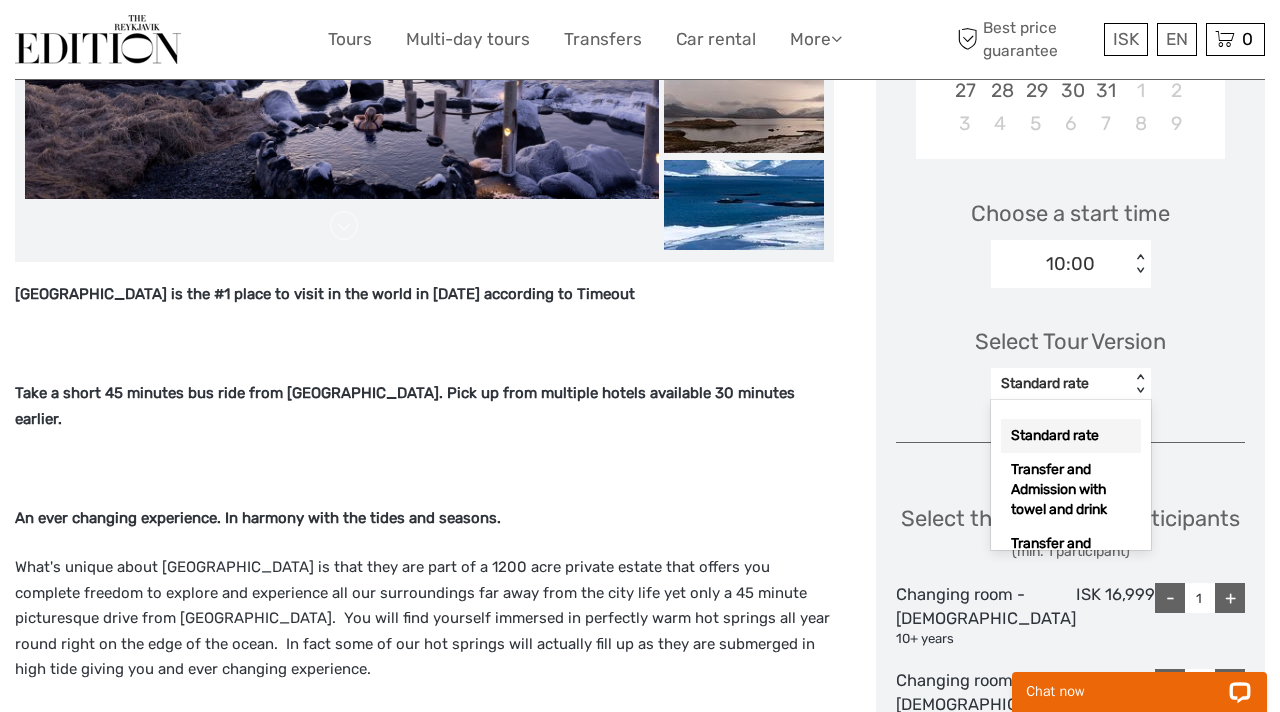 click on "Standard rate" at bounding box center [1060, 384] 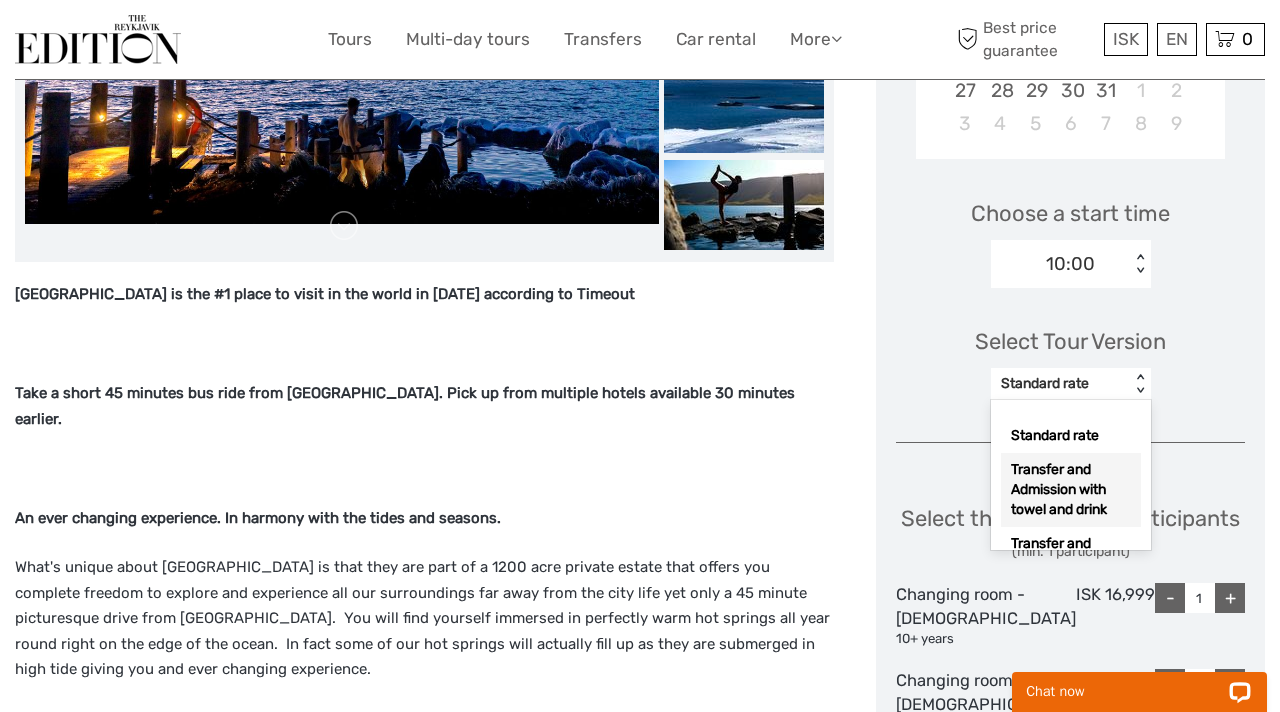 click on "Transfer and Admission with towel and drink" at bounding box center (1071, 490) 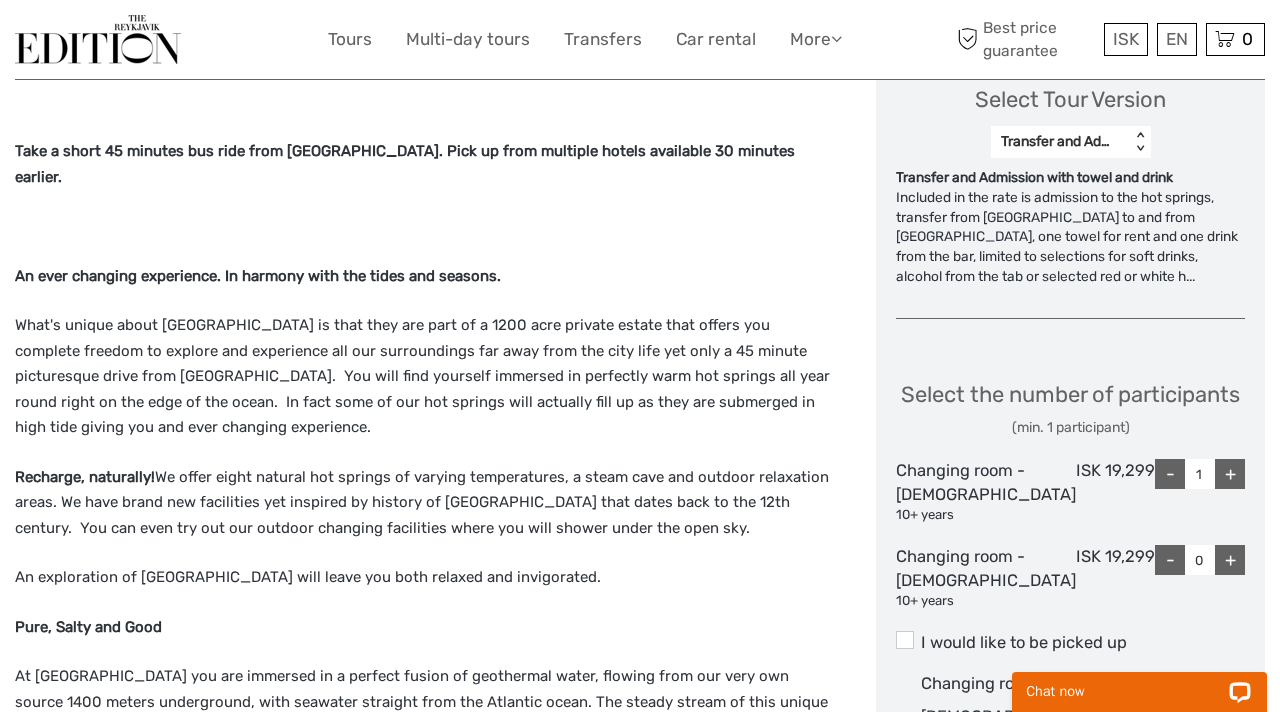 scroll, scrollTop: 843, scrollLeft: 0, axis: vertical 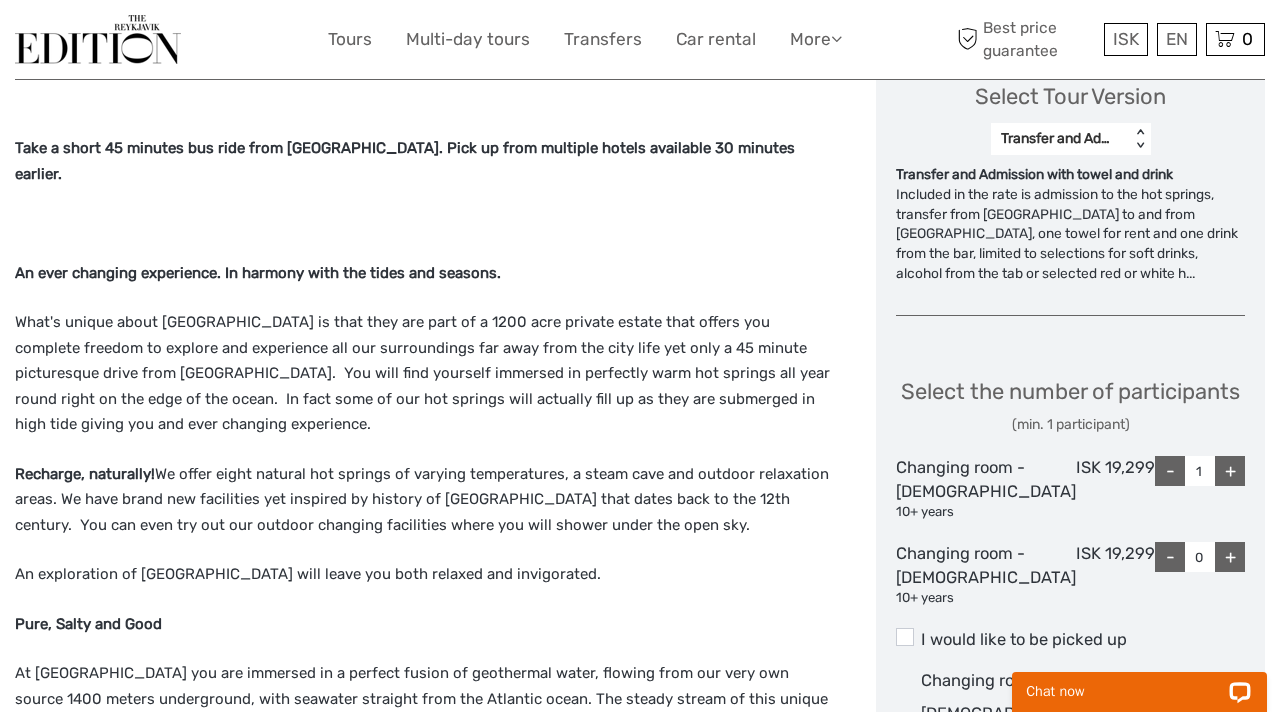 click on "+" at bounding box center [1230, 471] 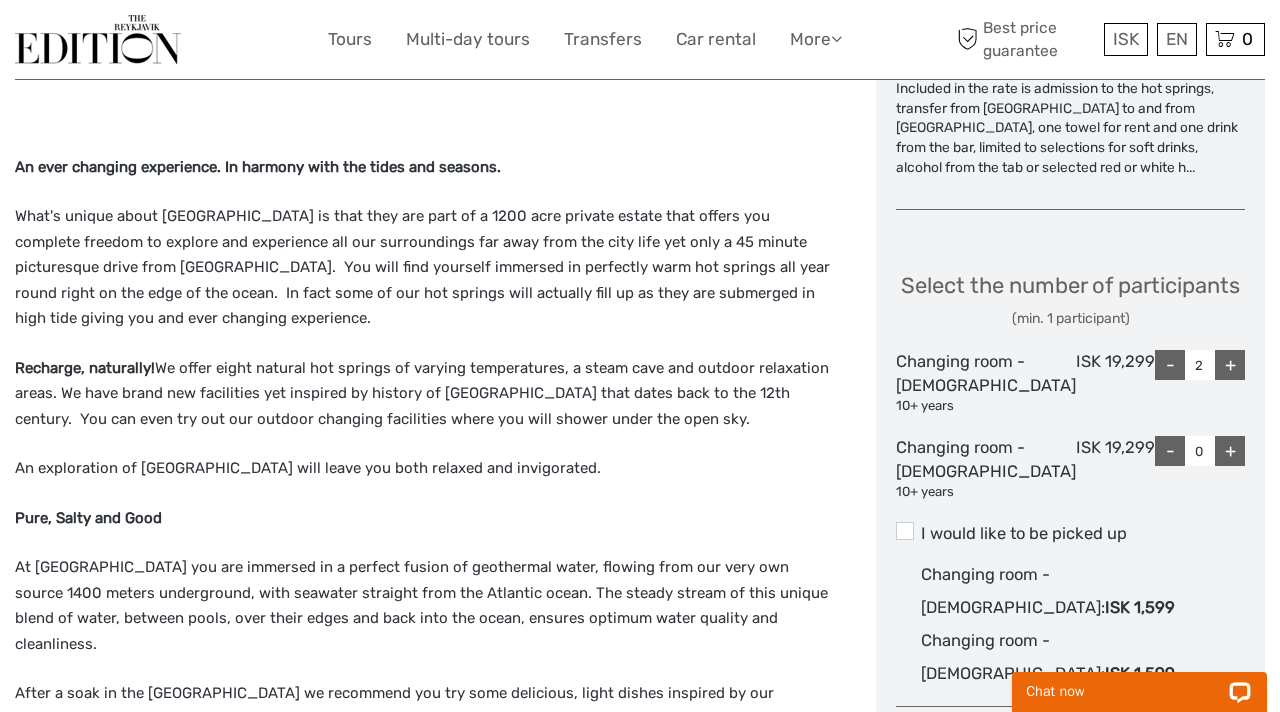 scroll, scrollTop: 954, scrollLeft: 0, axis: vertical 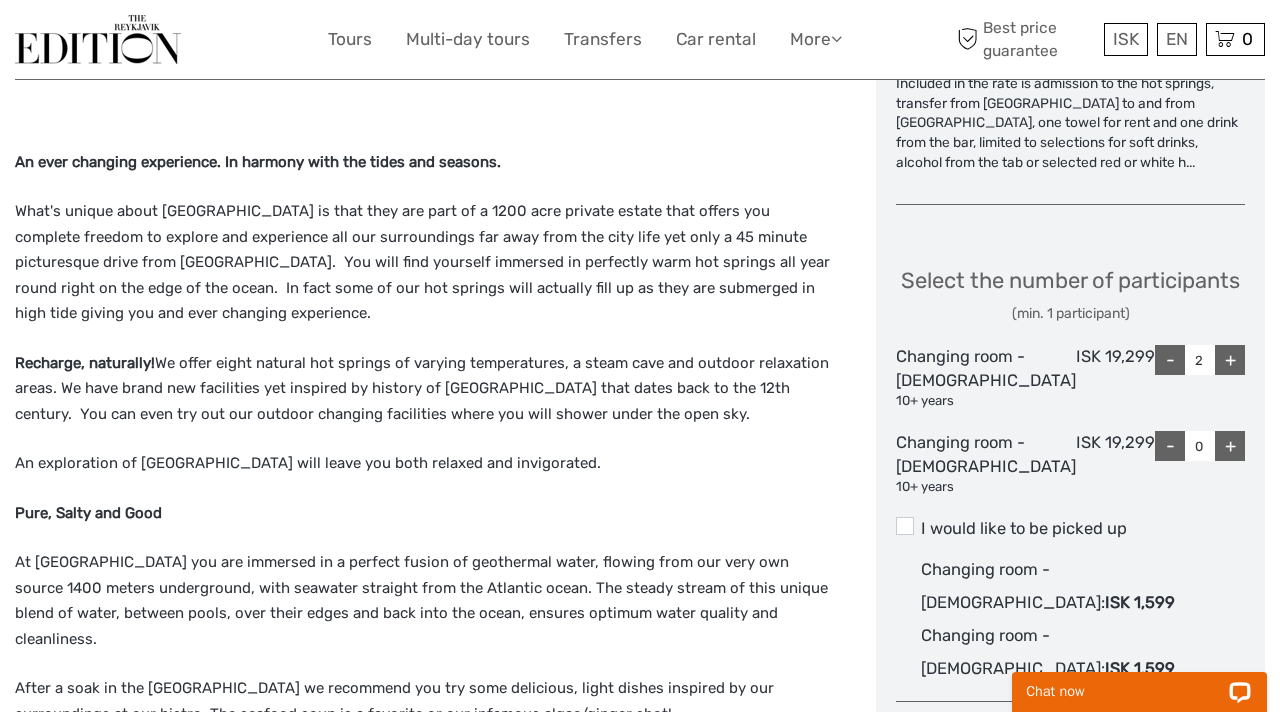 click on "-" at bounding box center [1170, 360] 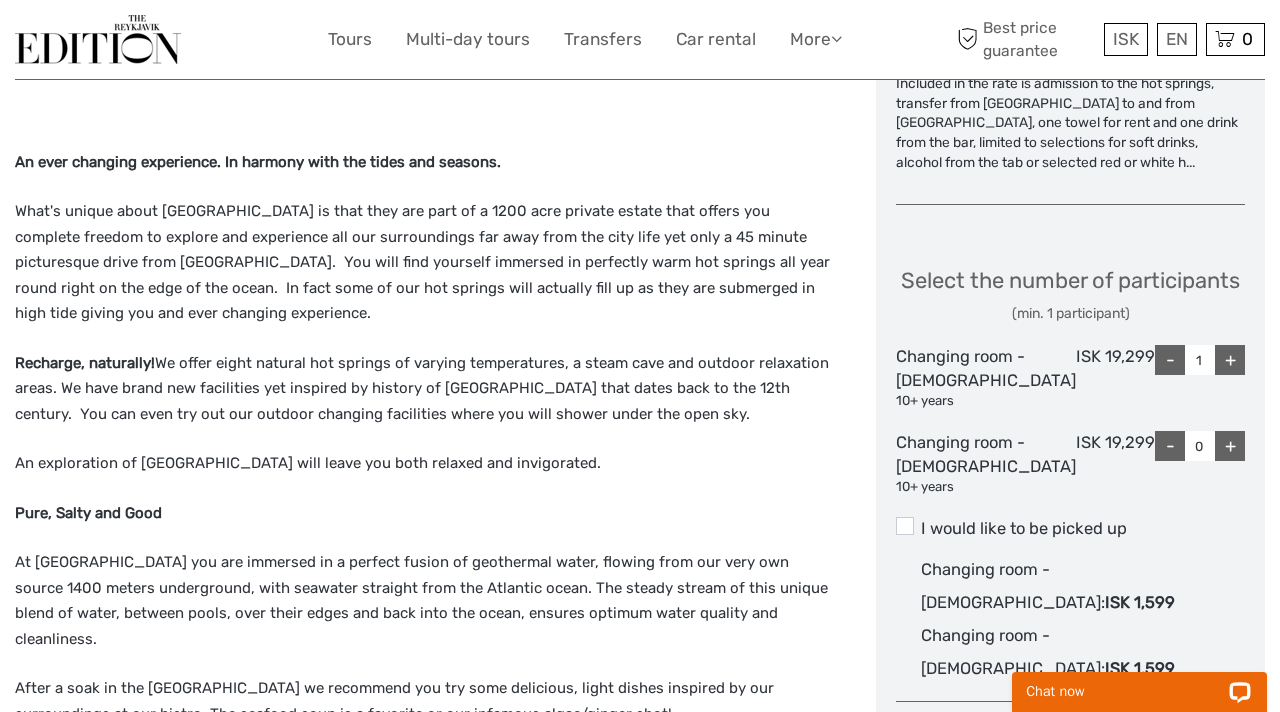 click on "+" at bounding box center (1230, 446) 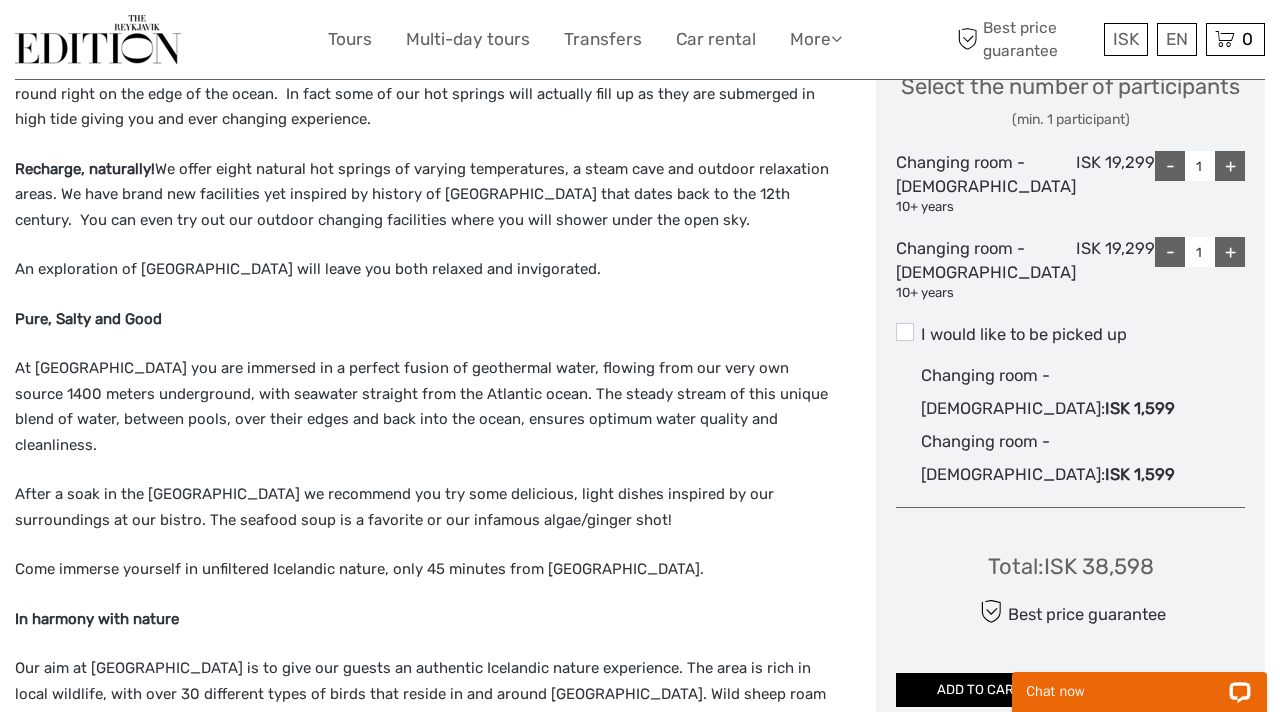 scroll, scrollTop: 1149, scrollLeft: 0, axis: vertical 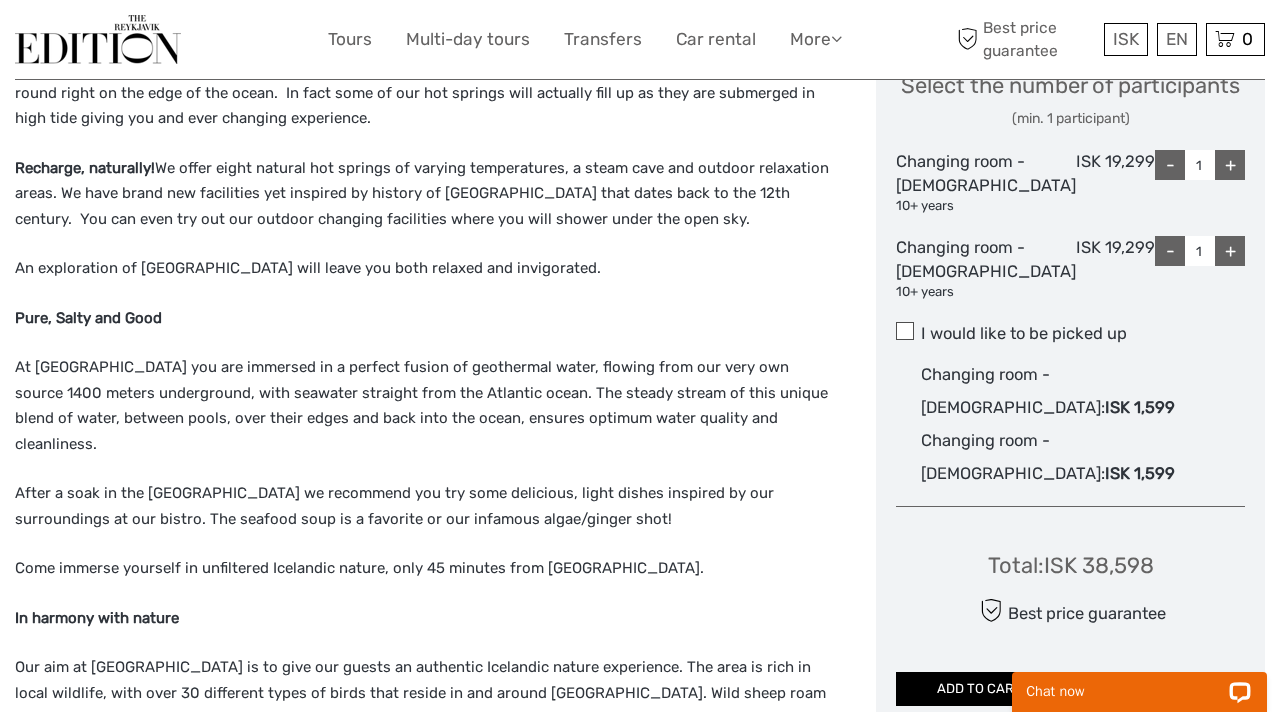 click at bounding box center (905, 331) 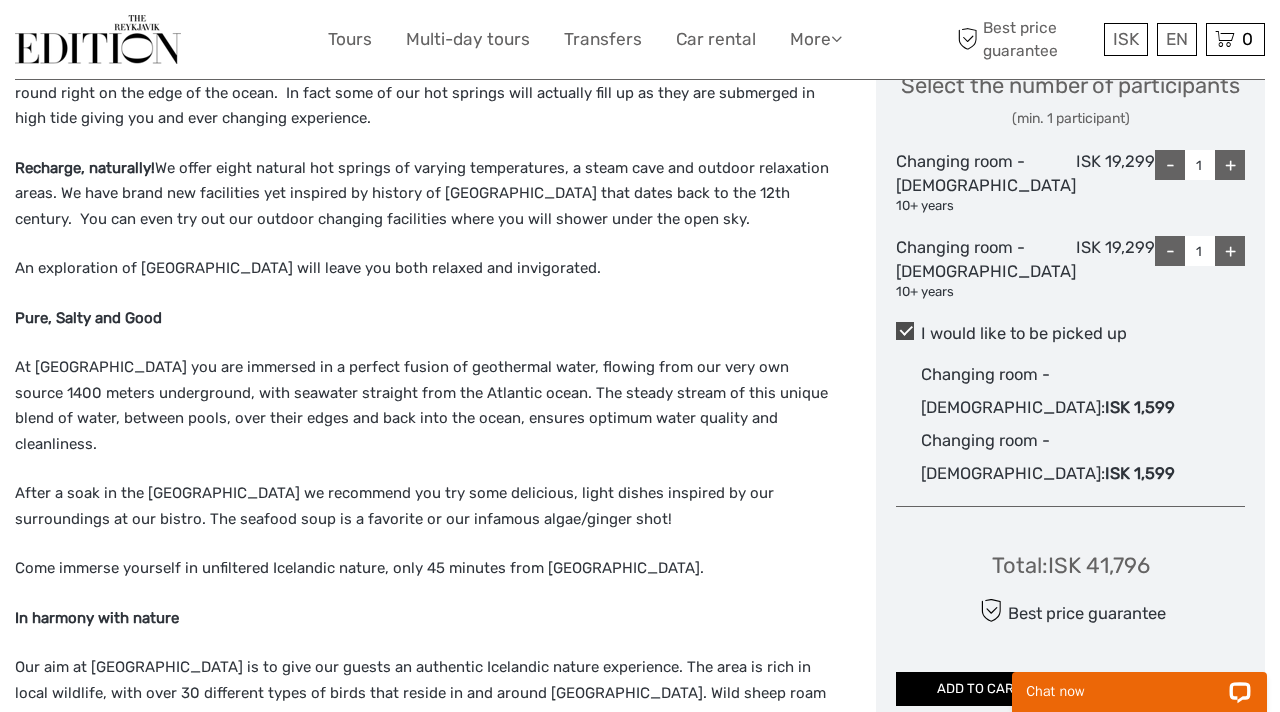 click at bounding box center (905, 331) 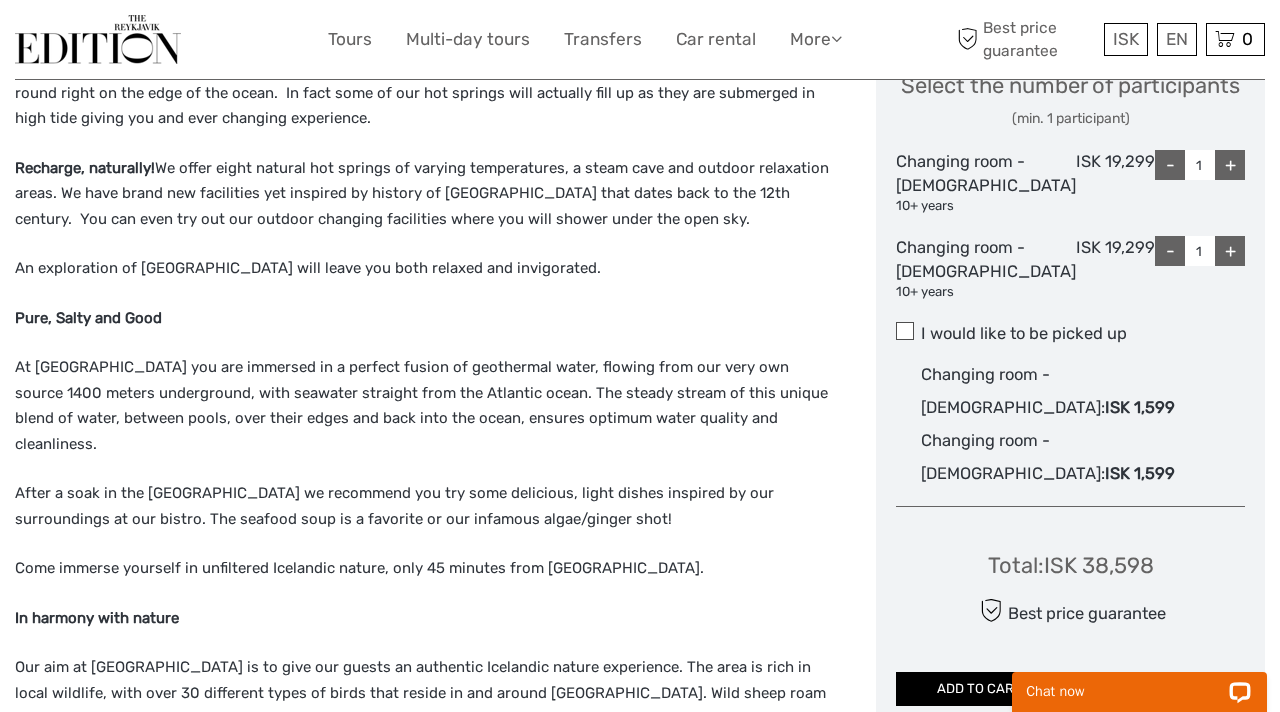 click at bounding box center [905, 331] 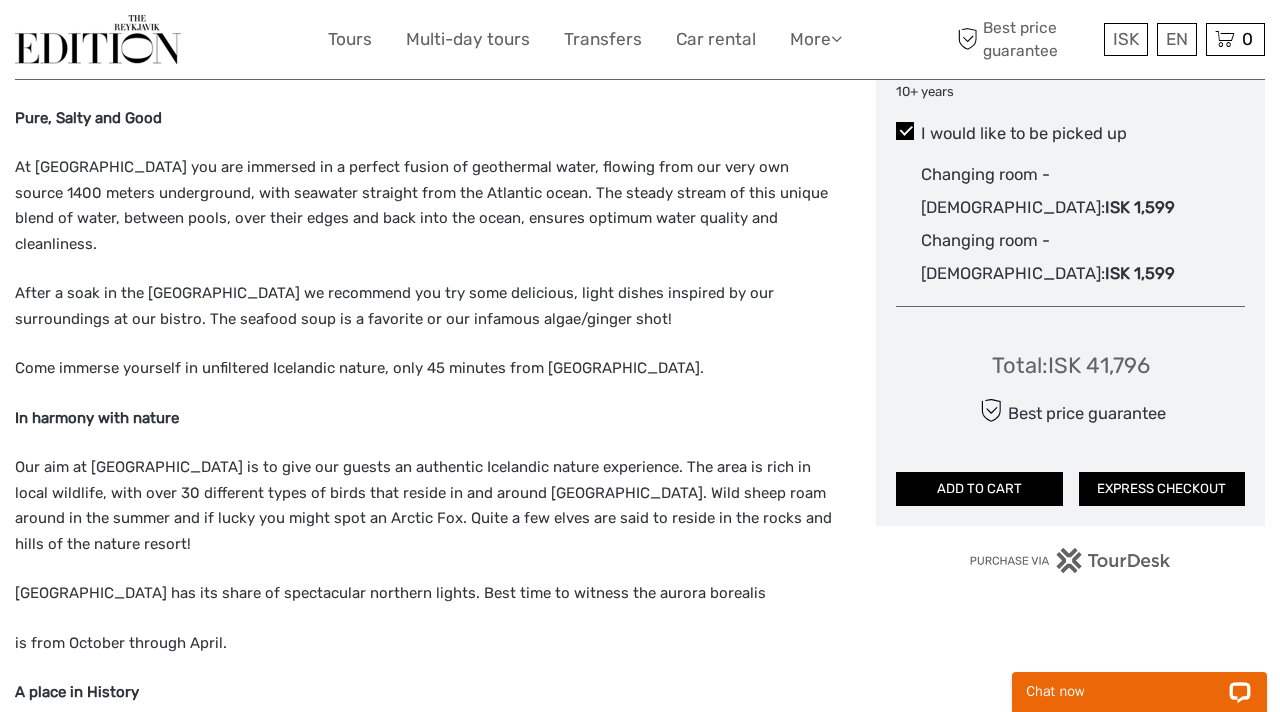 scroll, scrollTop: 1351, scrollLeft: 0, axis: vertical 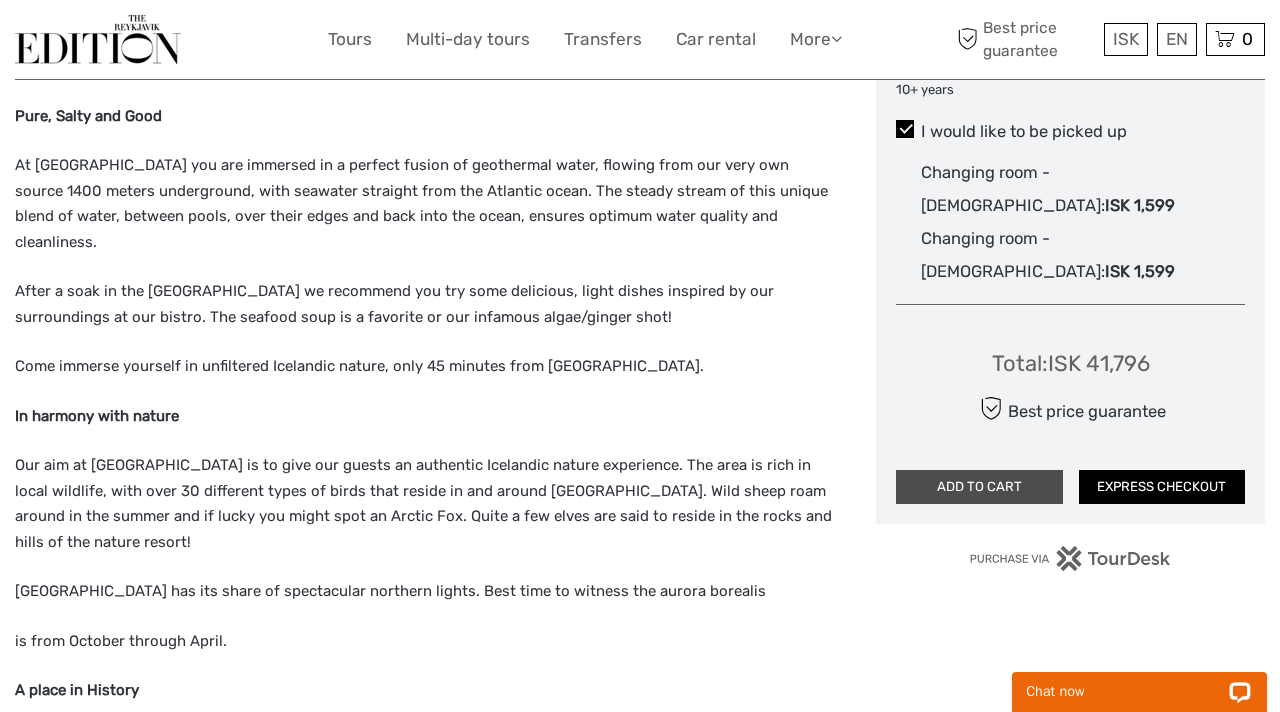 click on "ADD TO CART" at bounding box center [979, 487] 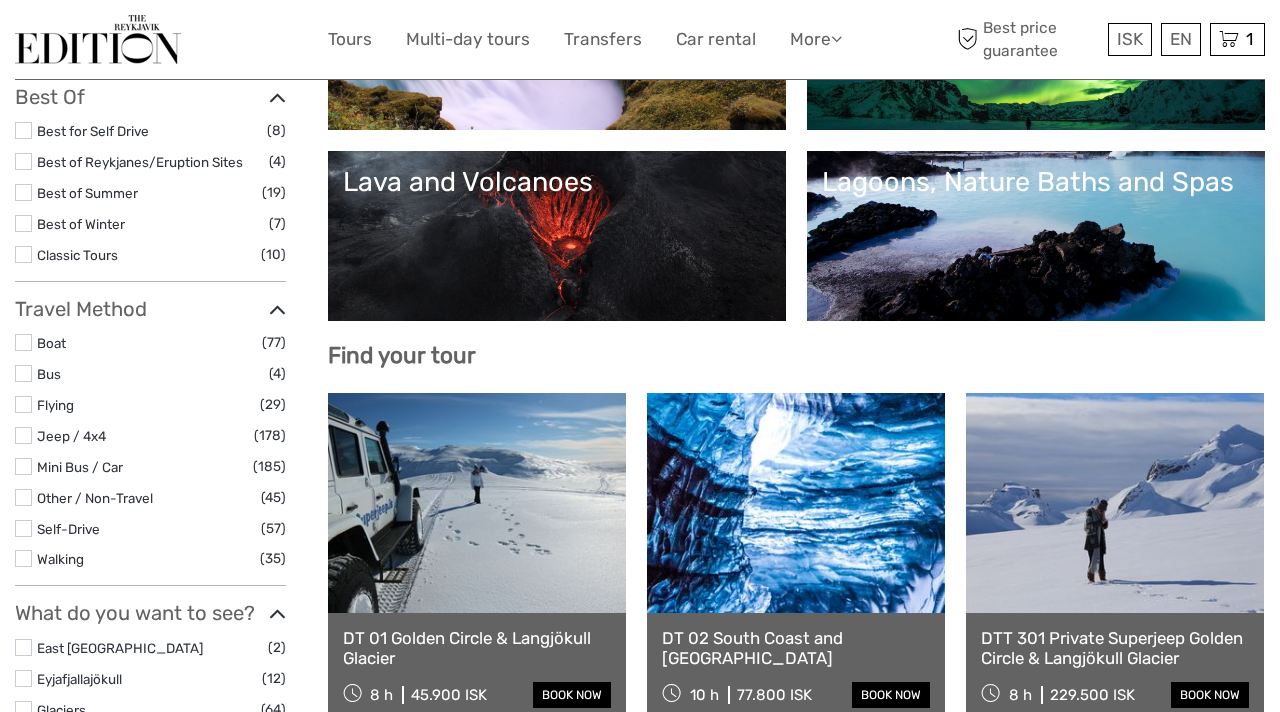 scroll, scrollTop: 378, scrollLeft: 0, axis: vertical 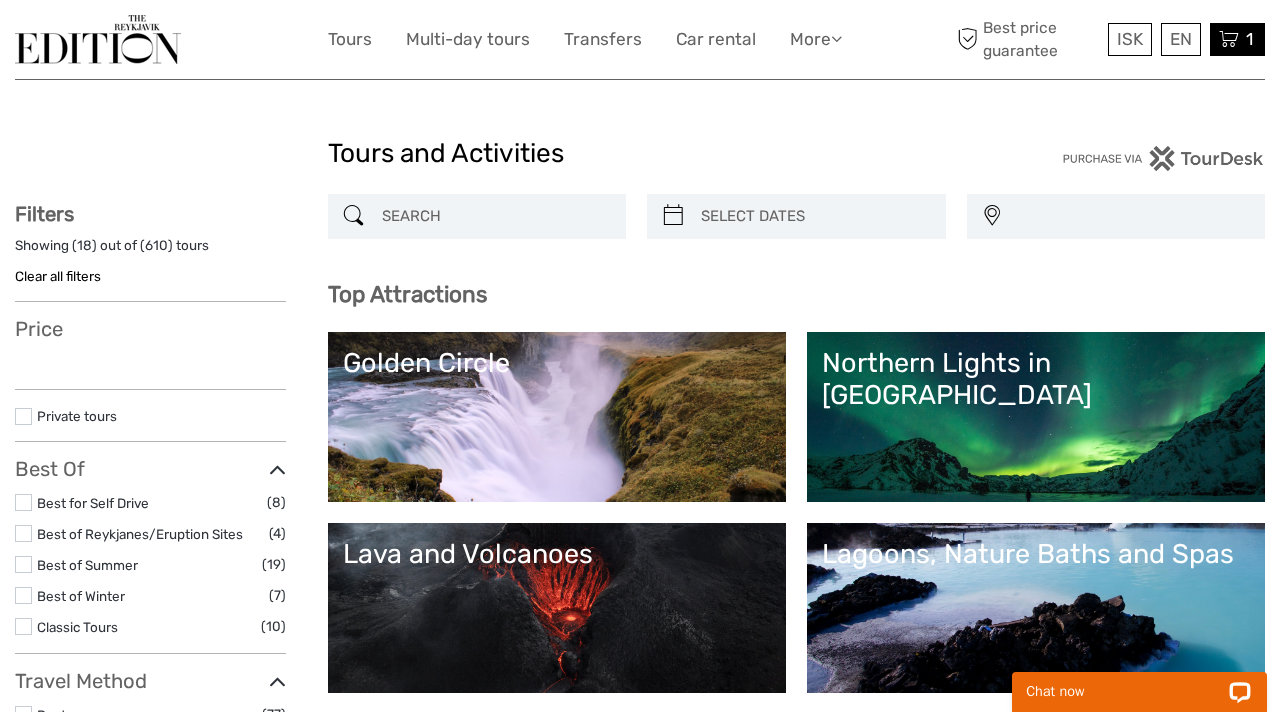 click on "1
Items
Hvammsvík Hot Spring with bus transfer from and to Reykjavík
1x Changing room - Female, 1x Changing room - Male
Tuesday, 15 July 2025 - 10:00 AM
41.796 ISK
Total
41.796 ISK
Checkout
The shopping cart is empty." at bounding box center [1237, 39] 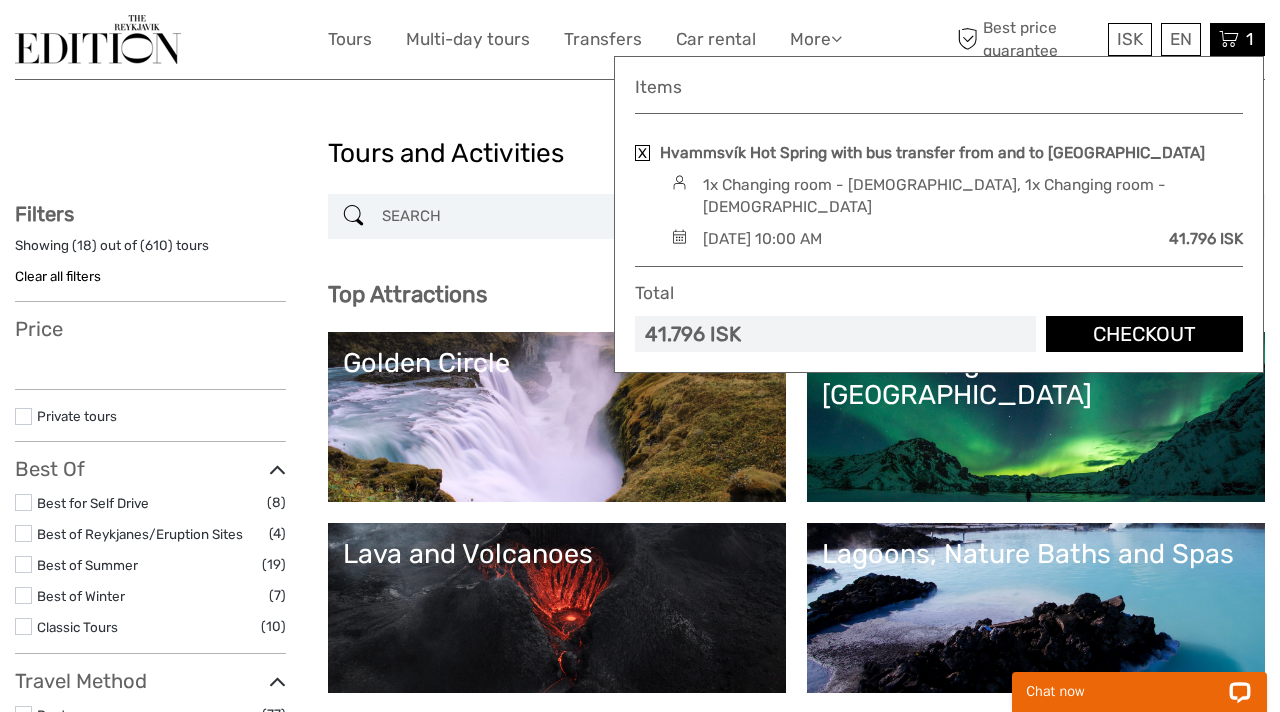 select 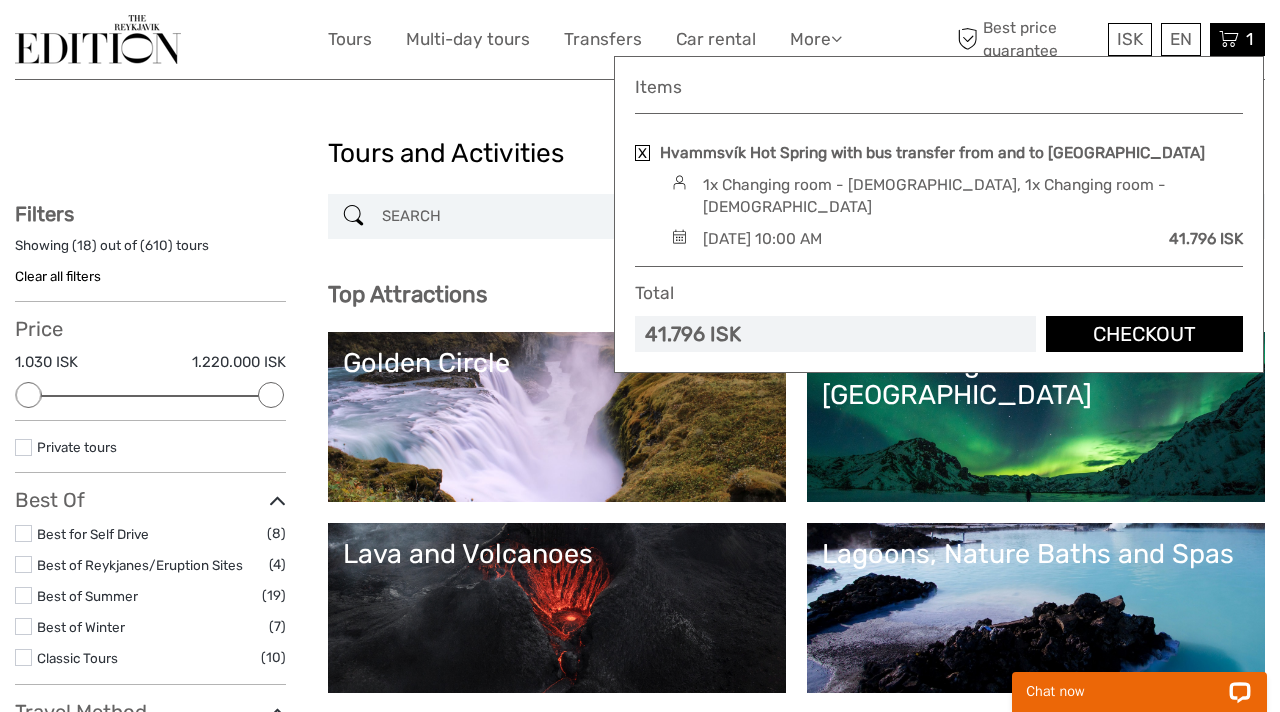 click on "Golden Circle" at bounding box center (557, 417) 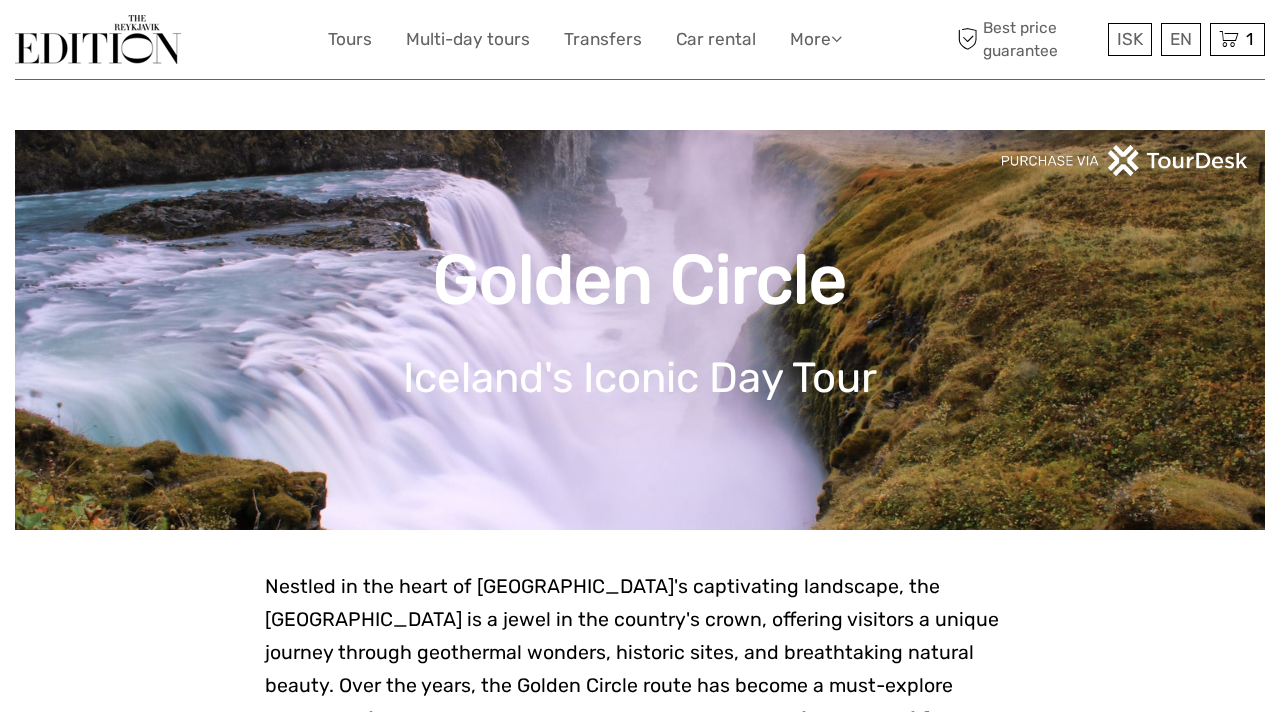 scroll, scrollTop: 0, scrollLeft: 0, axis: both 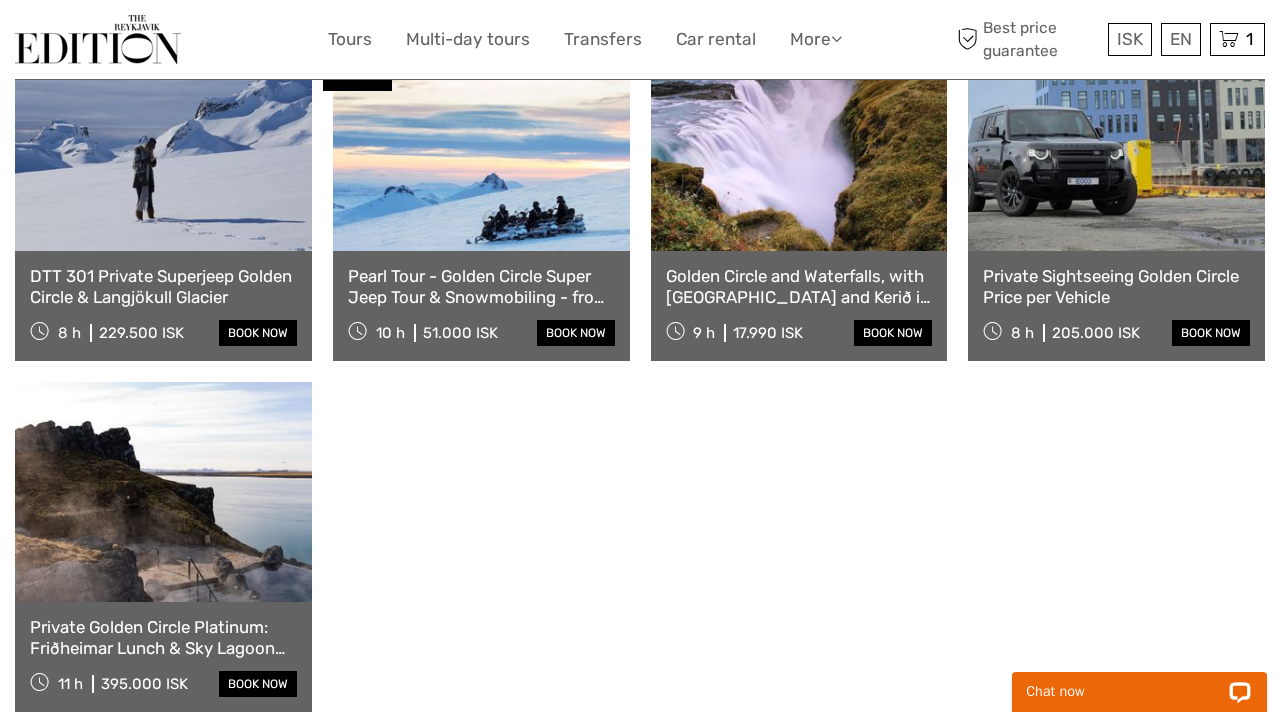 click at bounding box center [163, 492] 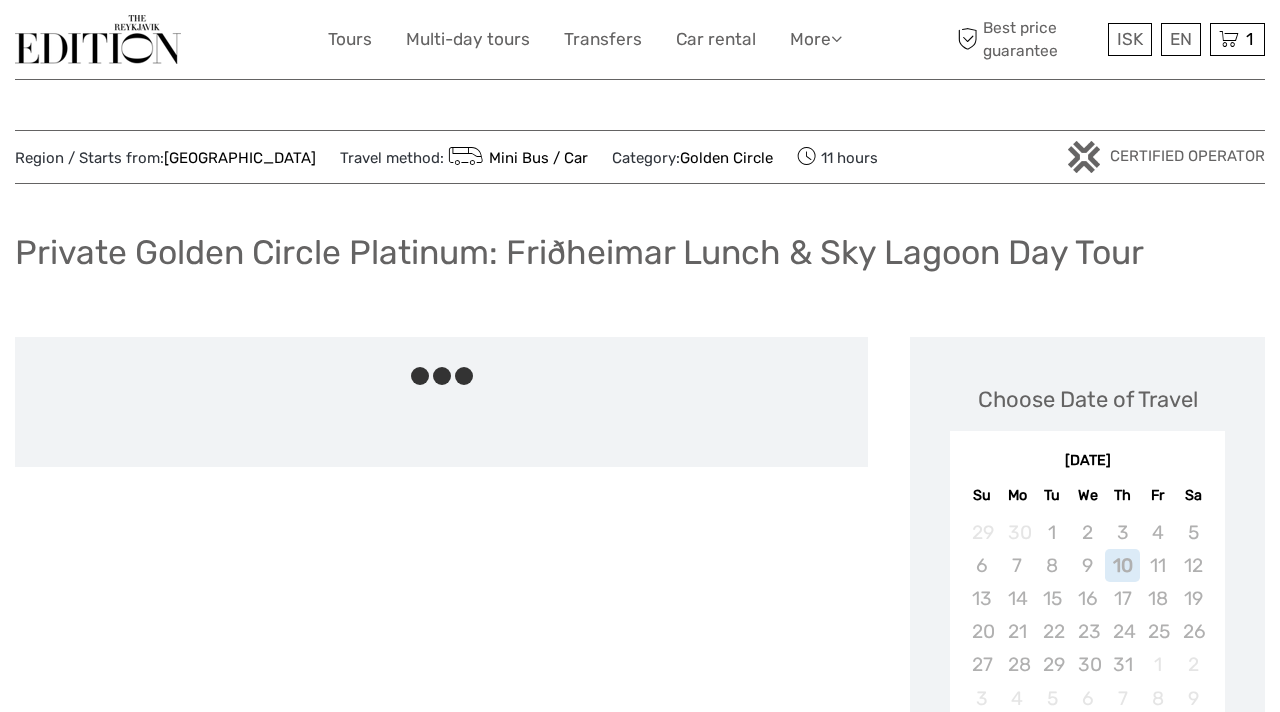scroll, scrollTop: 0, scrollLeft: 0, axis: both 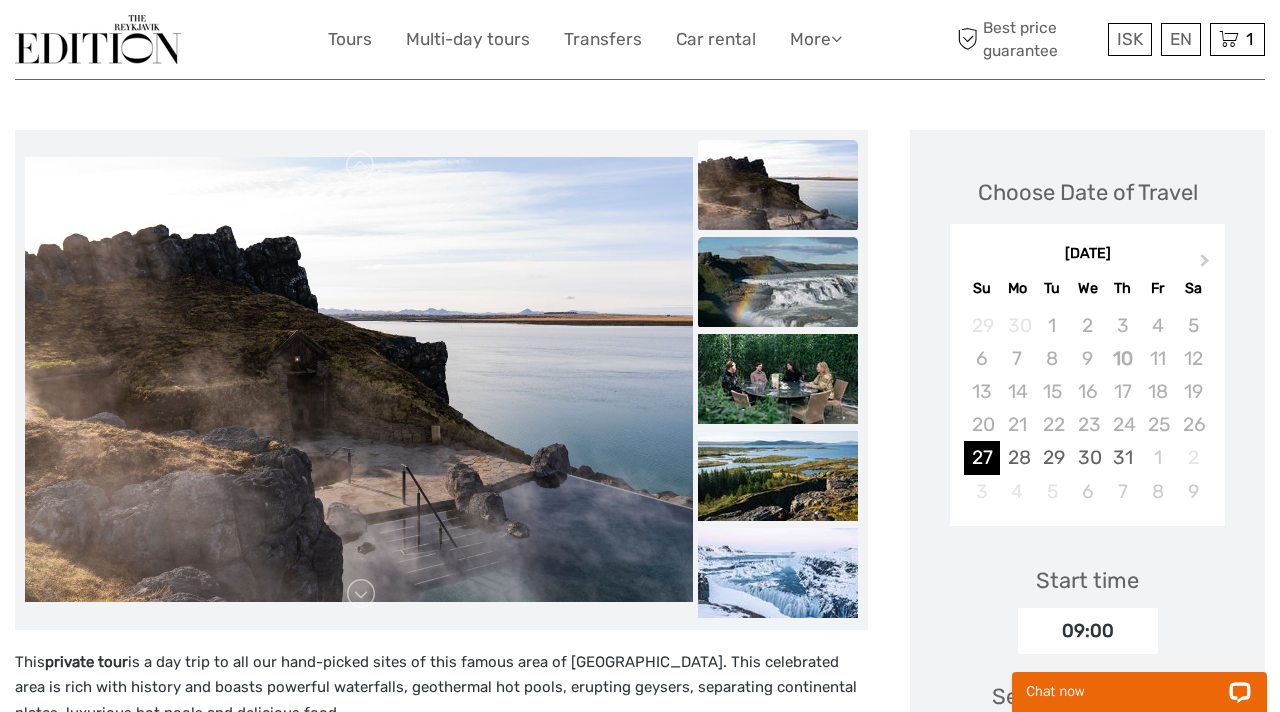 click at bounding box center [778, 282] 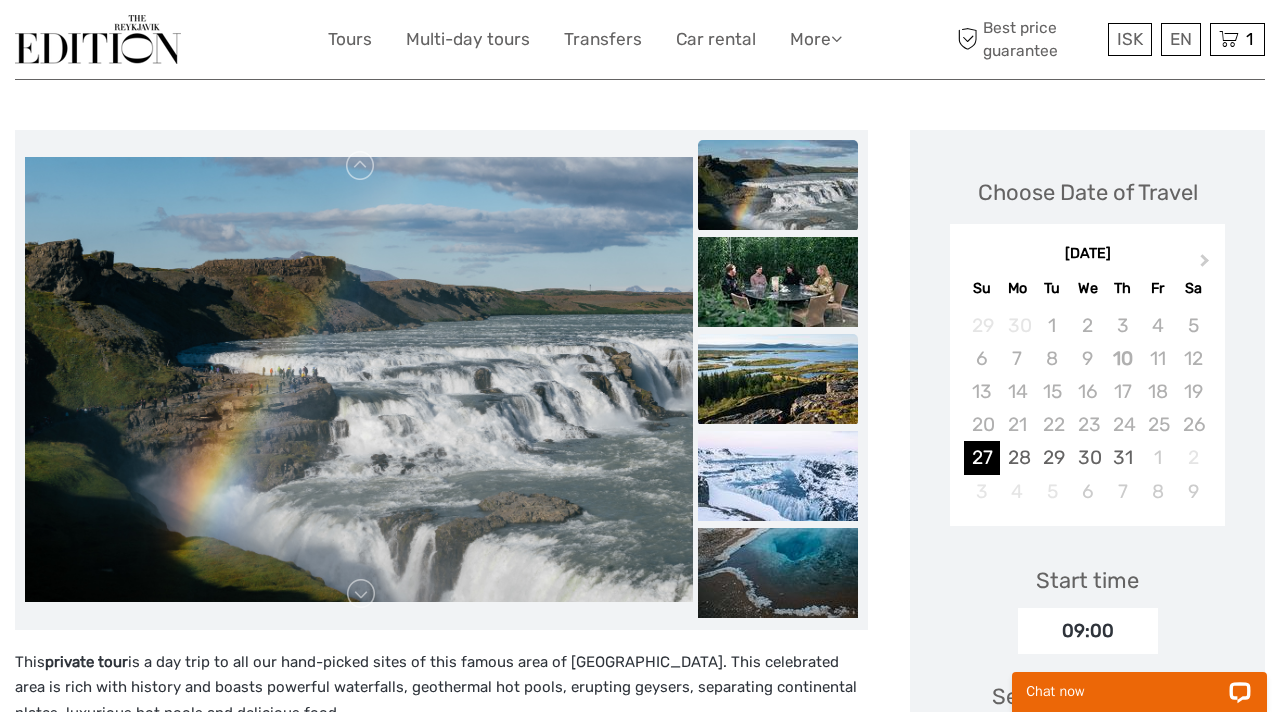 click at bounding box center (778, 379) 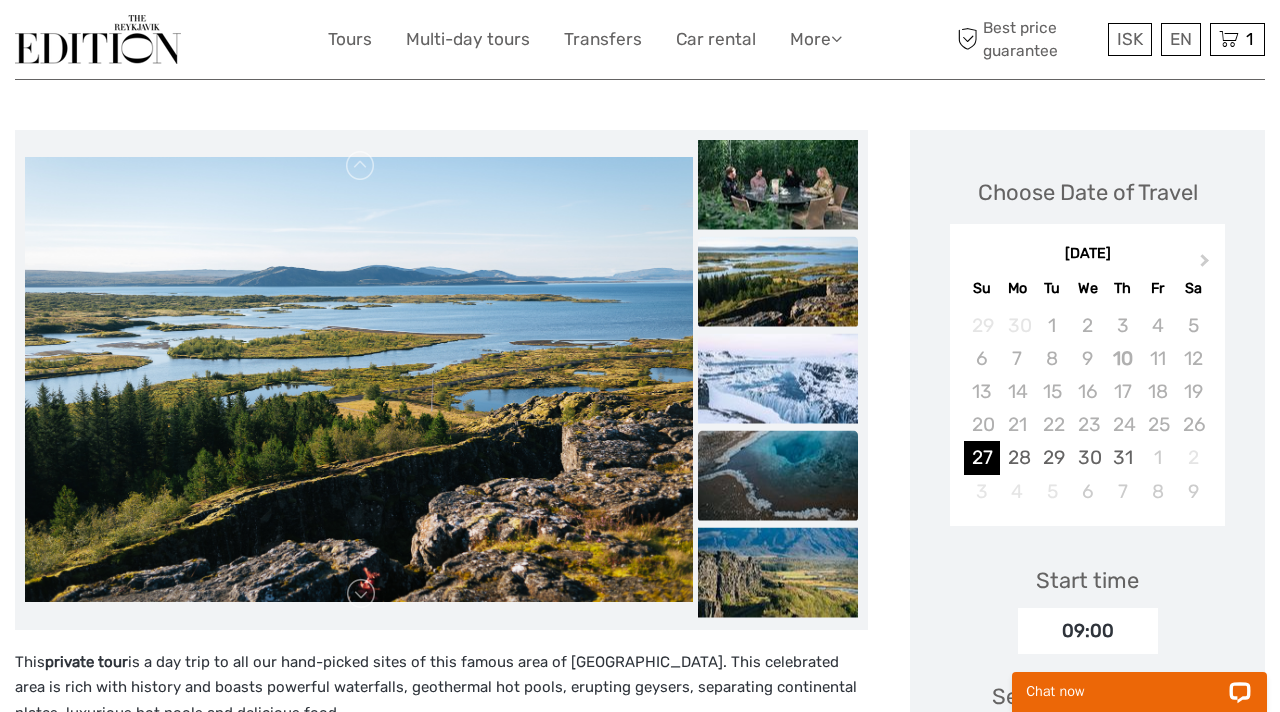 click at bounding box center [778, 475] 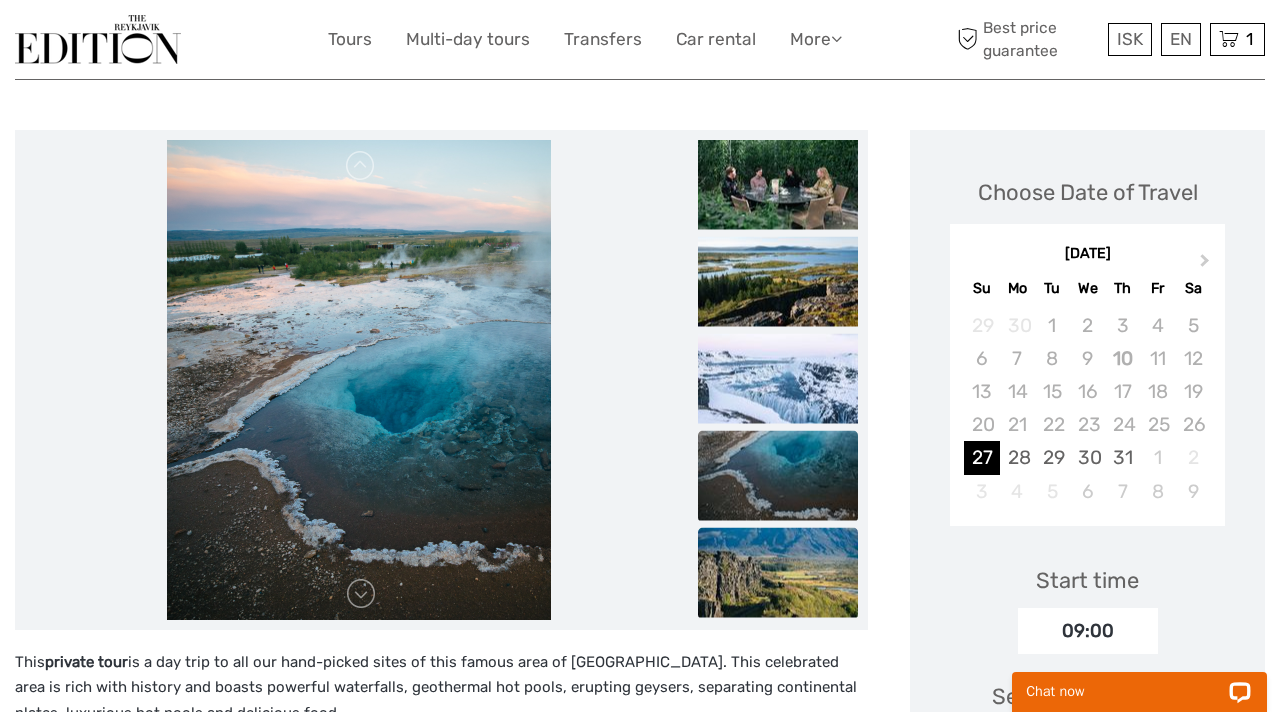click at bounding box center [778, 572] 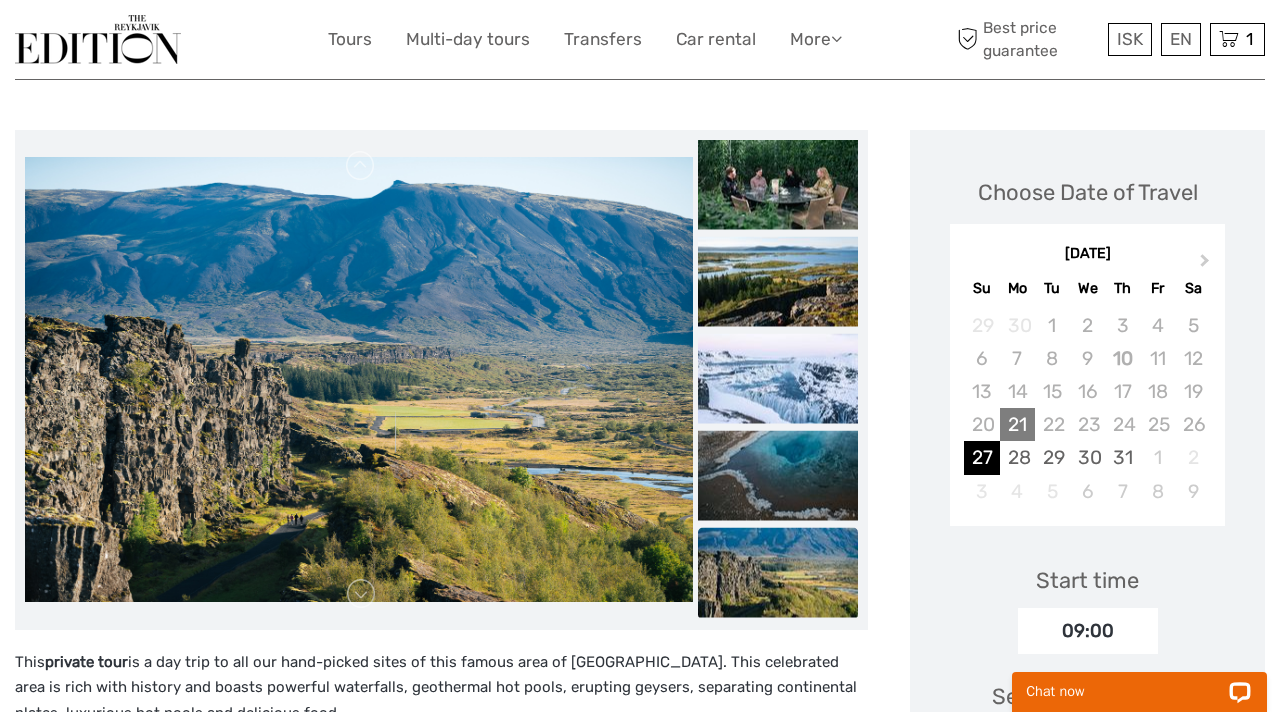 click on "21" at bounding box center [1017, 424] 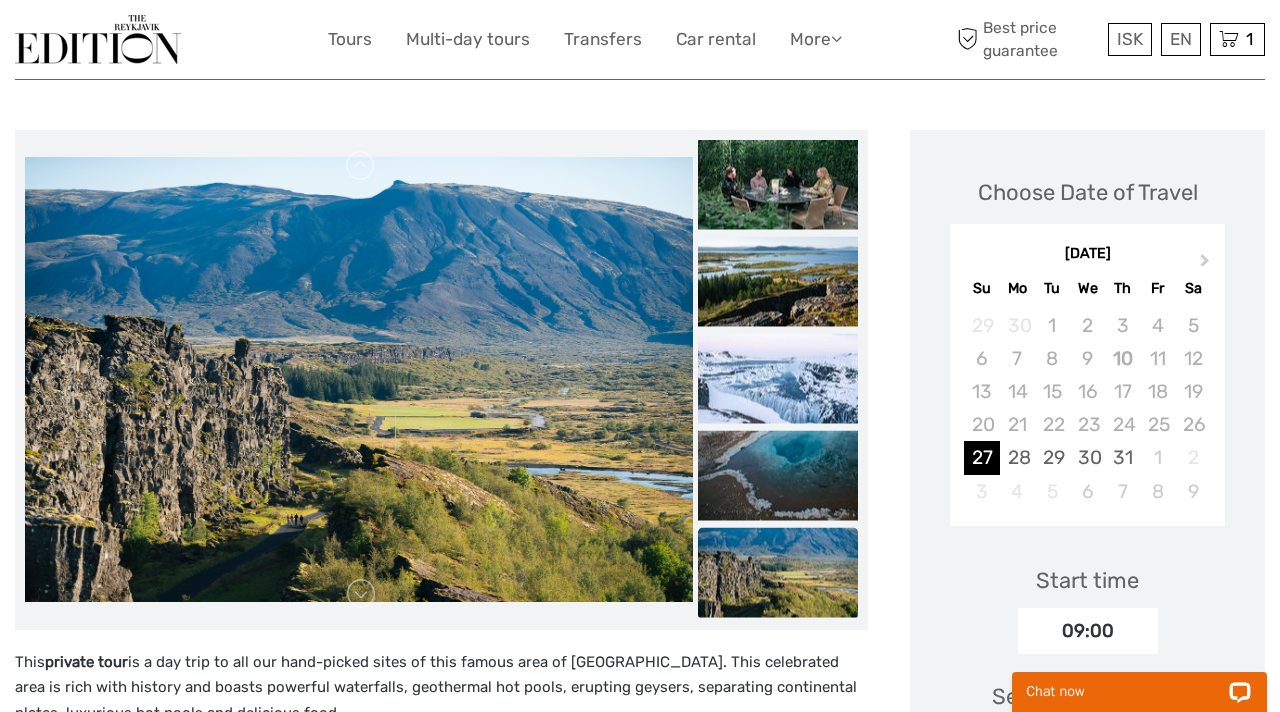 click on "09:00" at bounding box center [1088, 631] 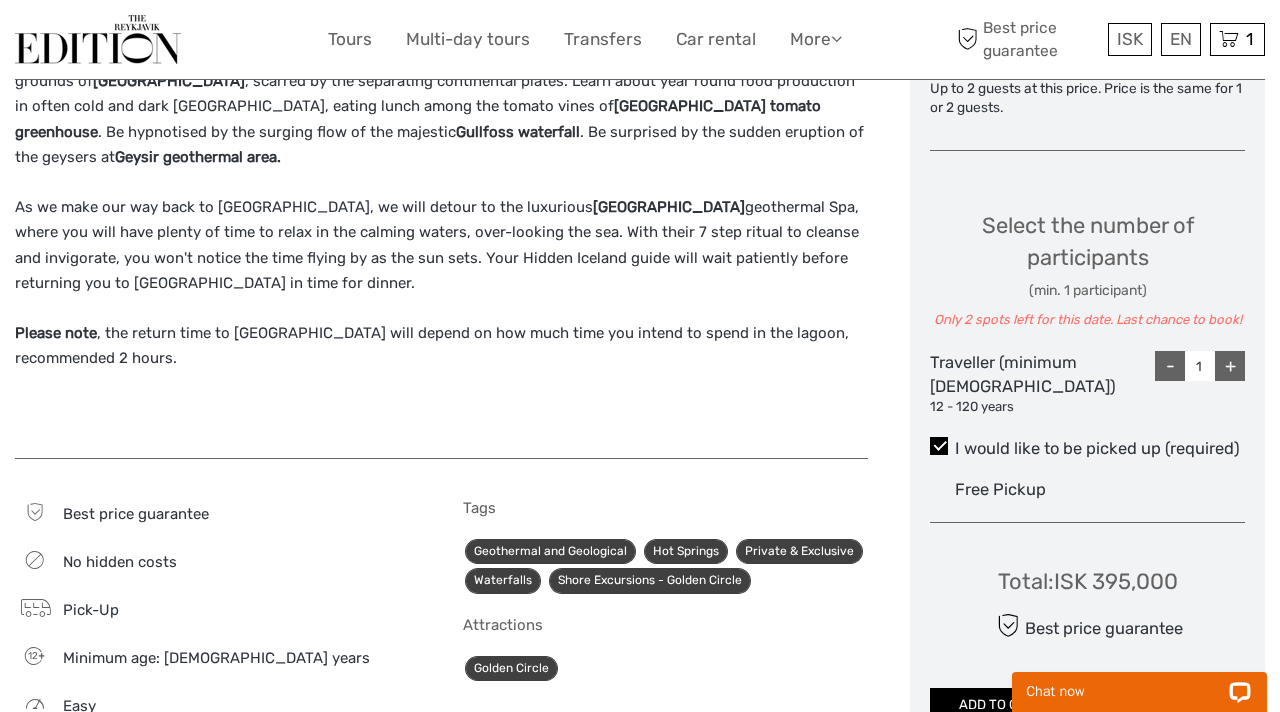 scroll, scrollTop: 917, scrollLeft: 0, axis: vertical 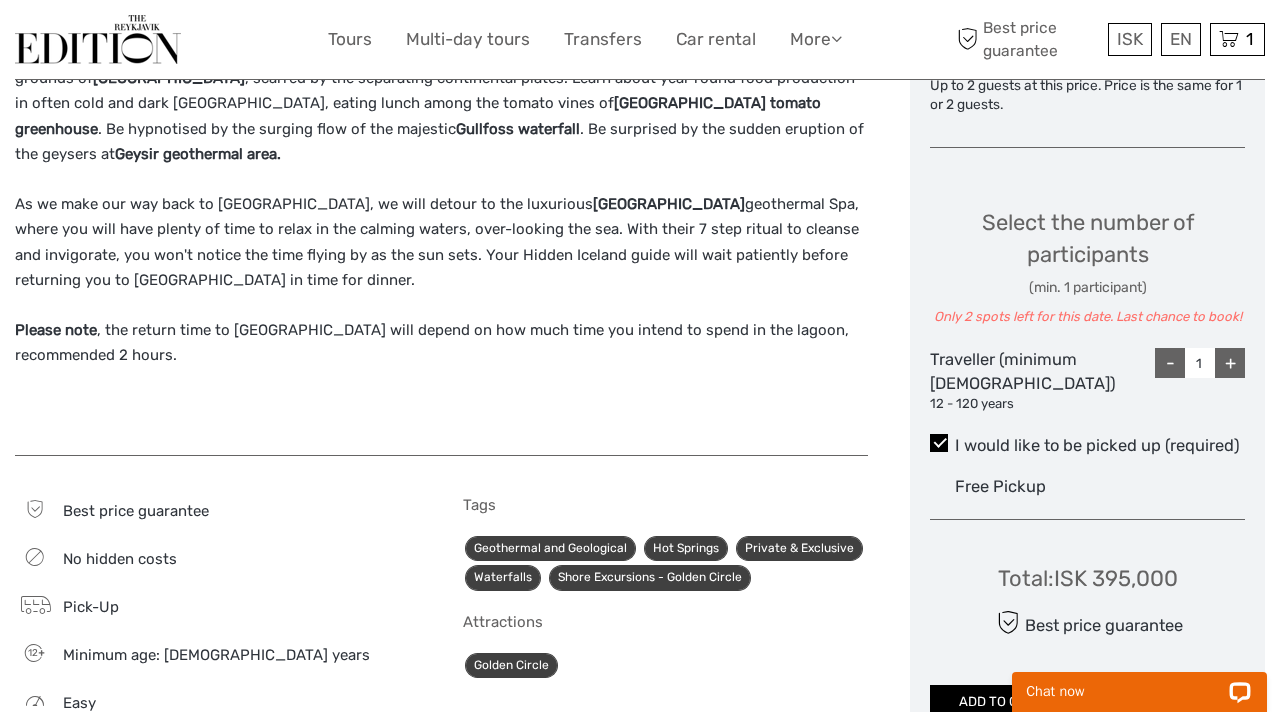 click on "+" at bounding box center (1230, 363) 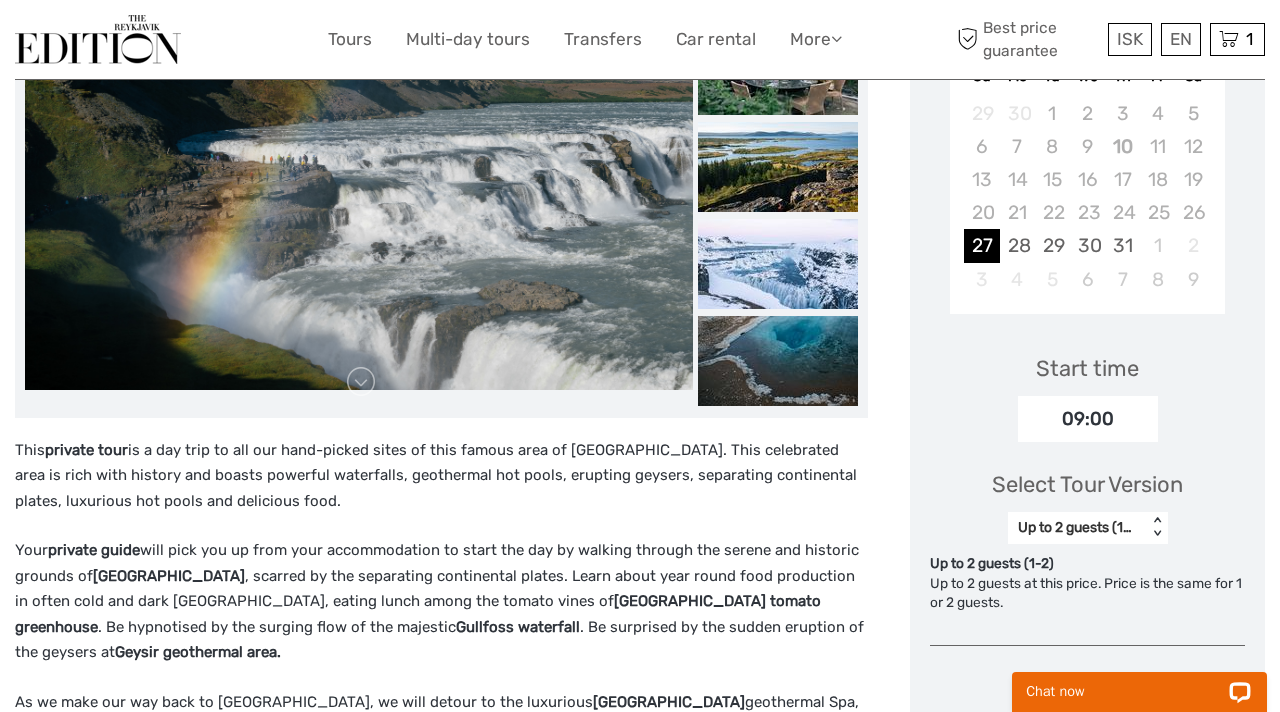 scroll, scrollTop: 411, scrollLeft: 0, axis: vertical 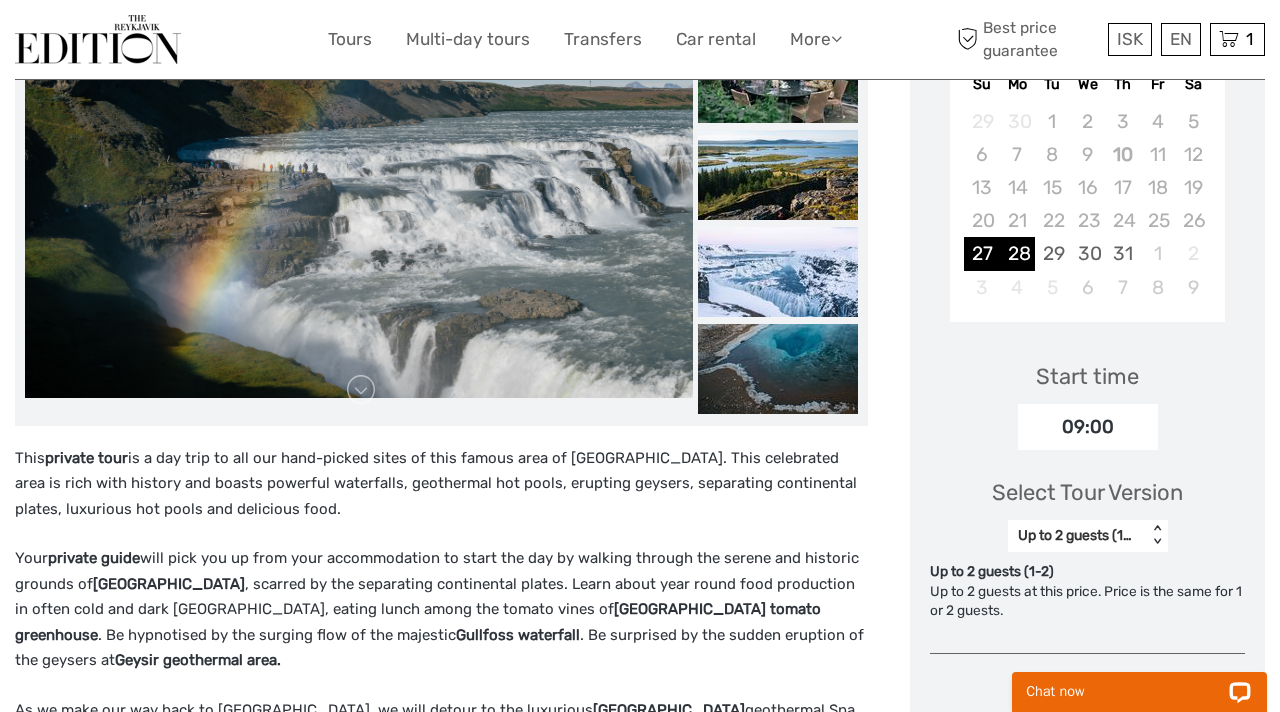 click on "28" at bounding box center (1017, 253) 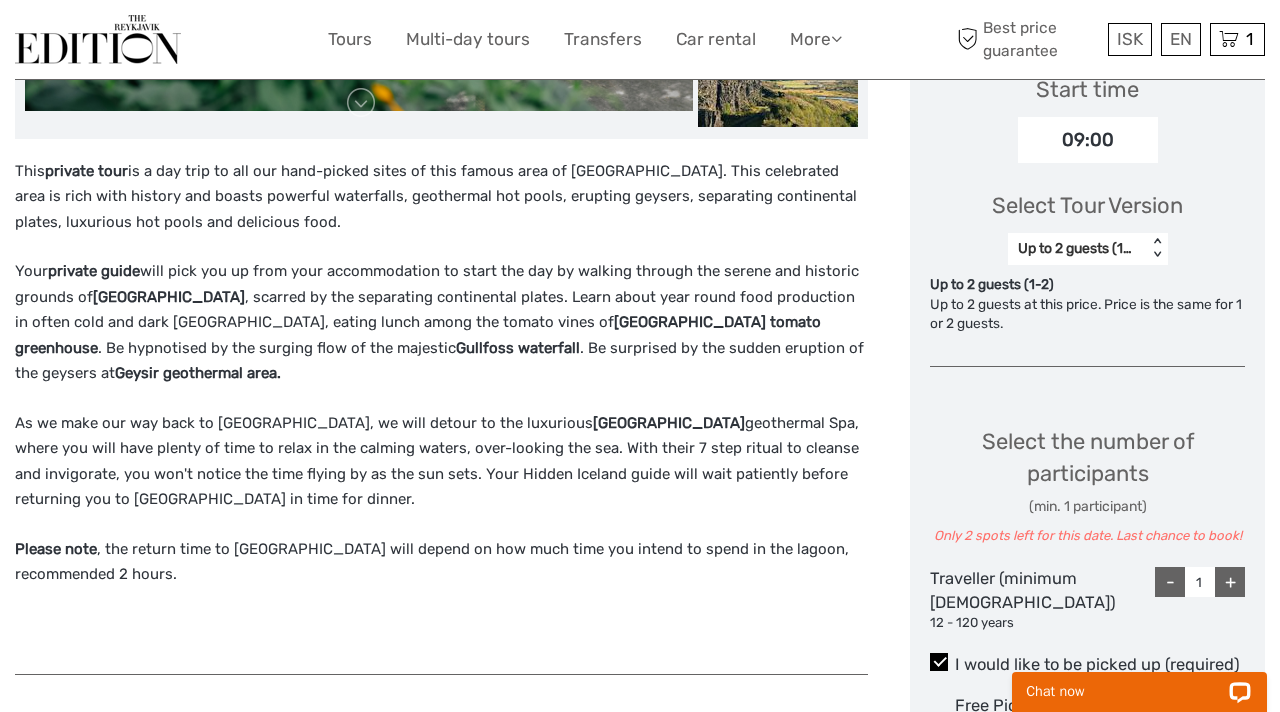 scroll, scrollTop: 701, scrollLeft: 0, axis: vertical 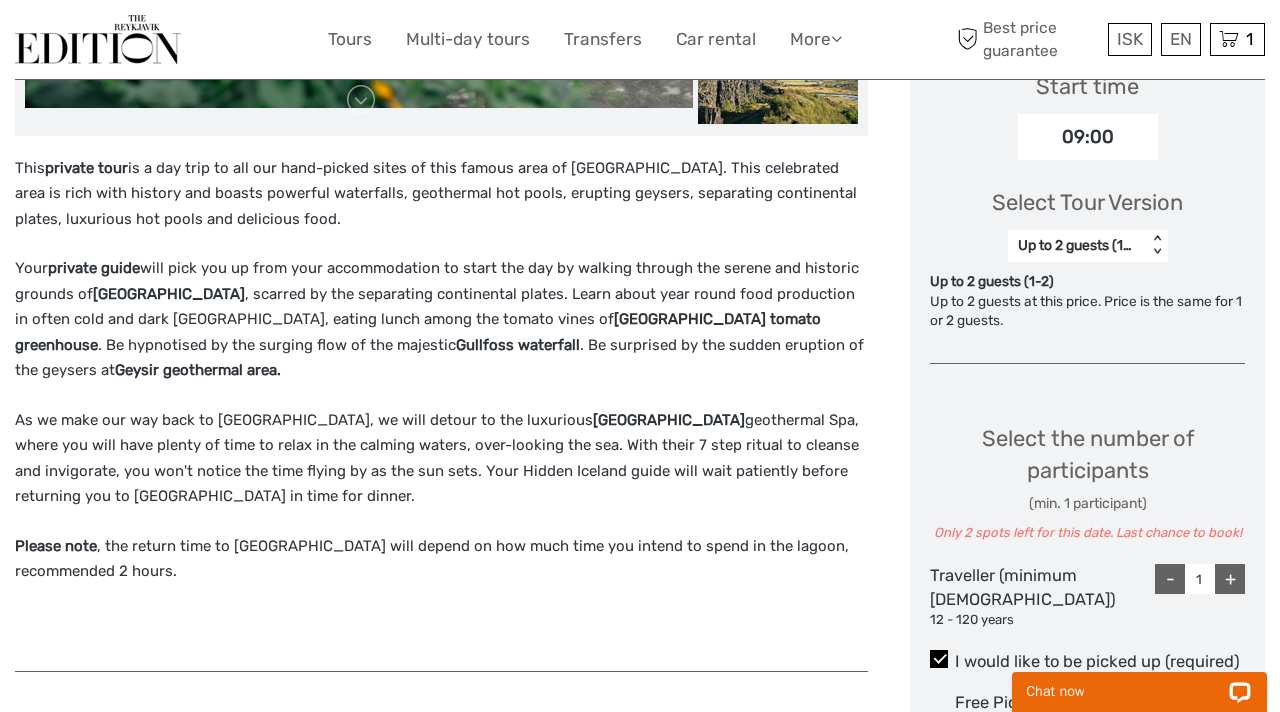 click on "+" at bounding box center [1230, 579] 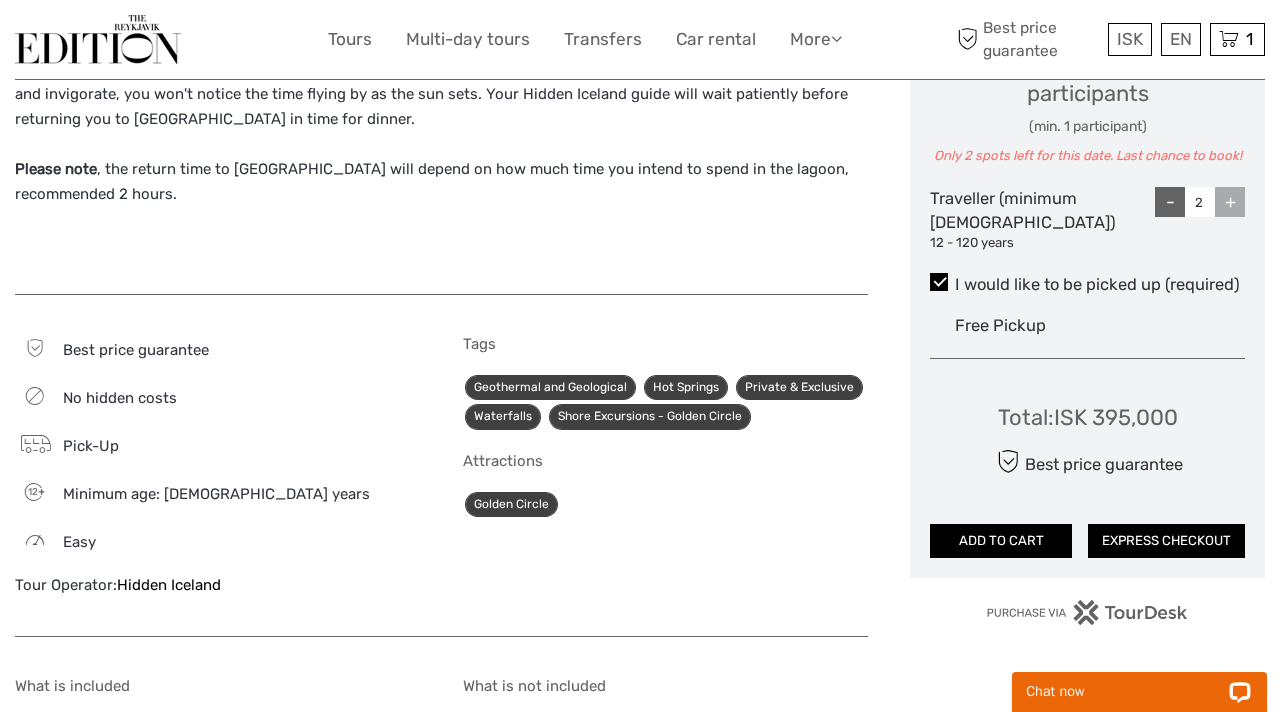 scroll, scrollTop: 1079, scrollLeft: 0, axis: vertical 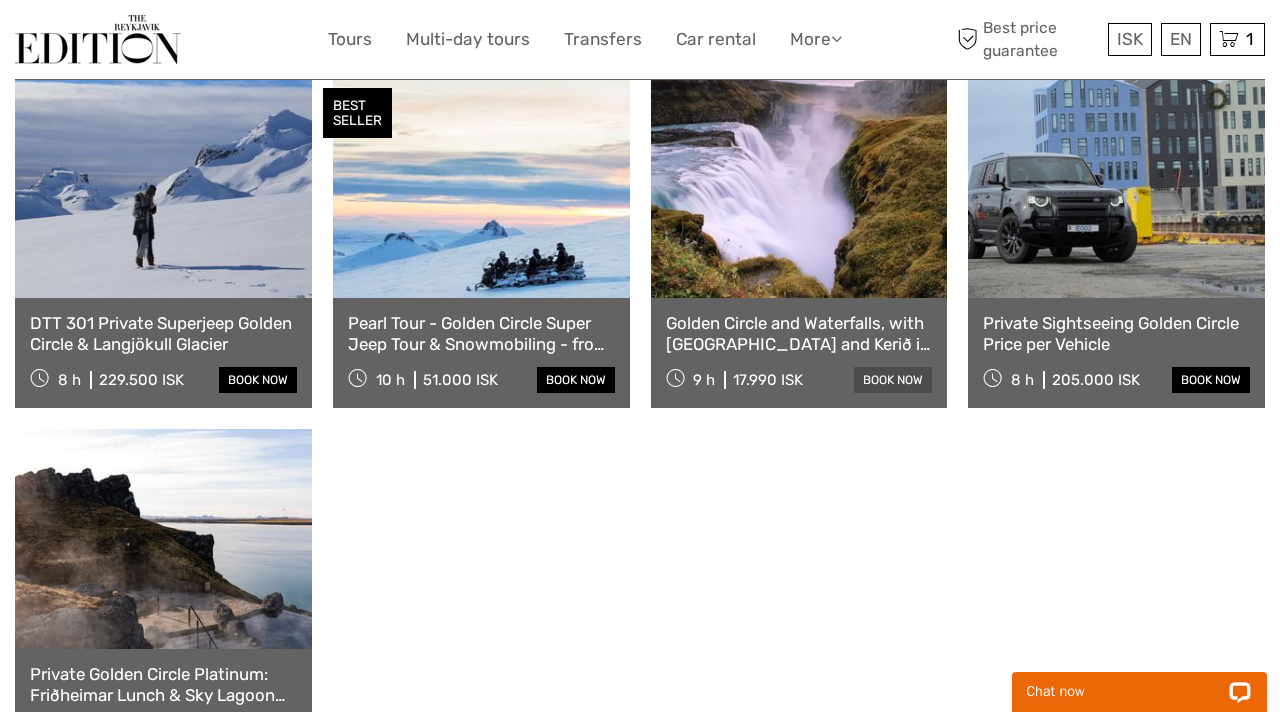 click on "book now" at bounding box center (893, 380) 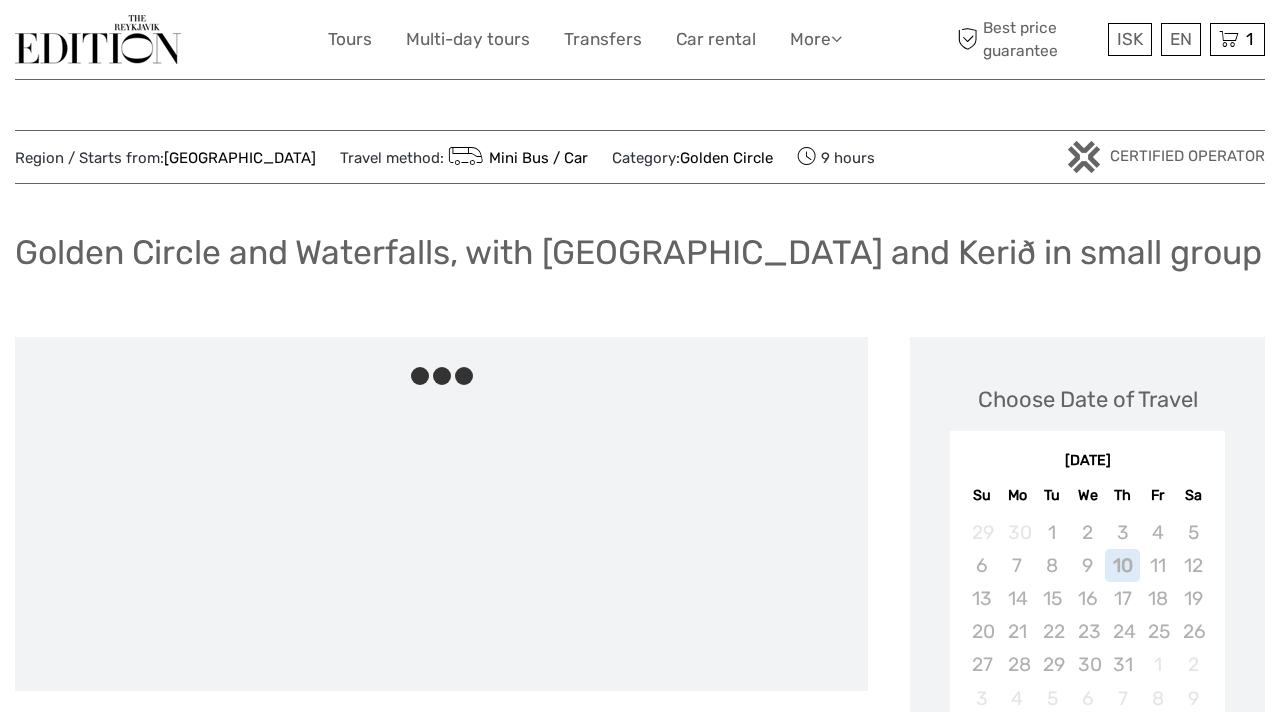 scroll, scrollTop: 0, scrollLeft: 0, axis: both 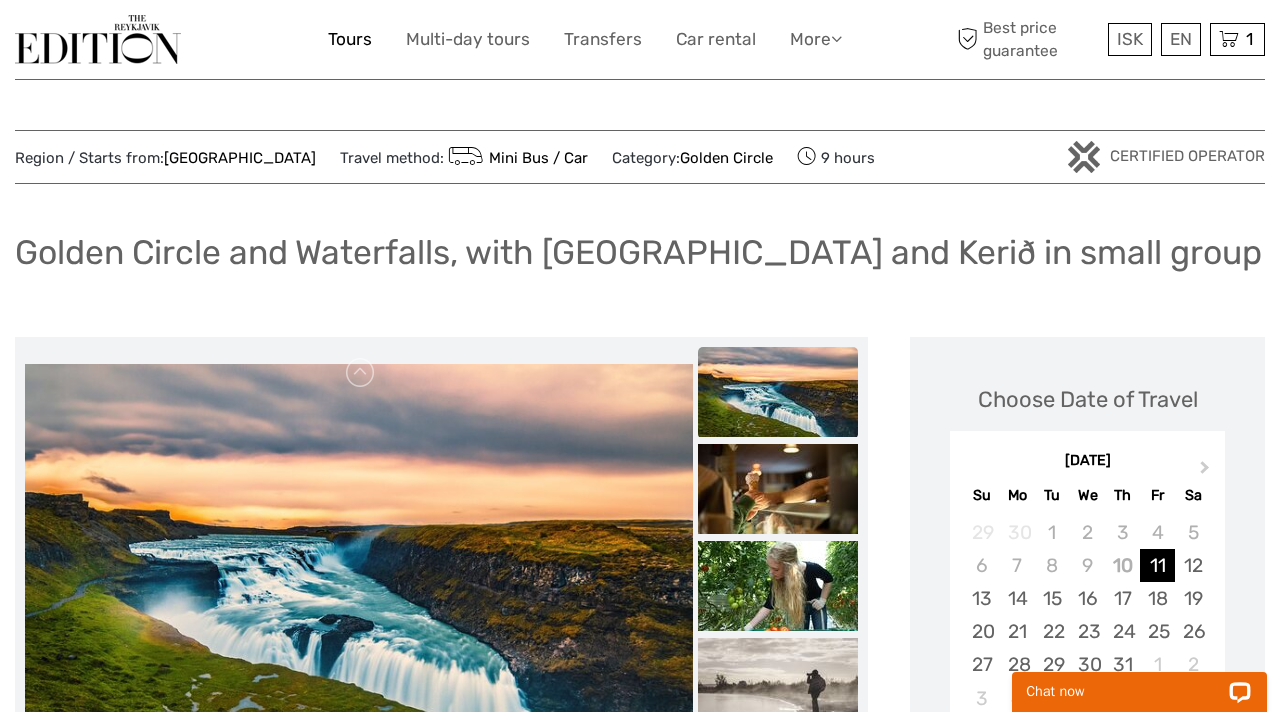 click on "Tours" at bounding box center [350, 39] 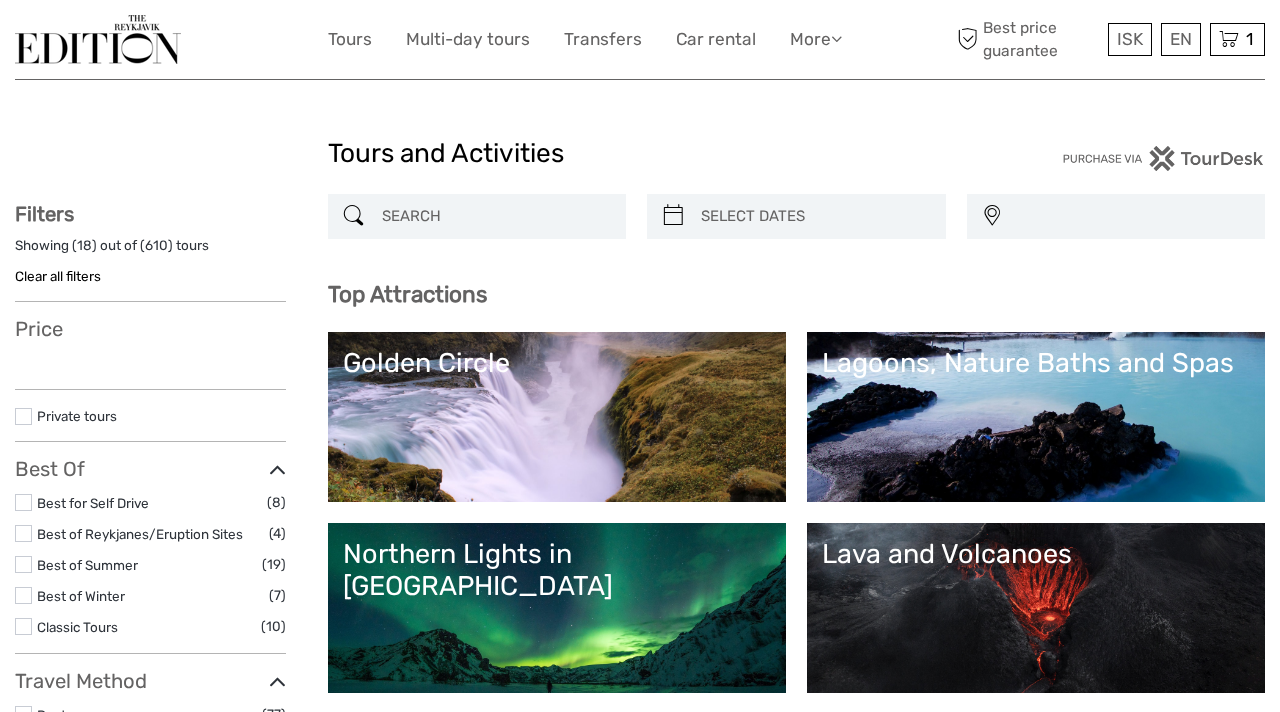 select 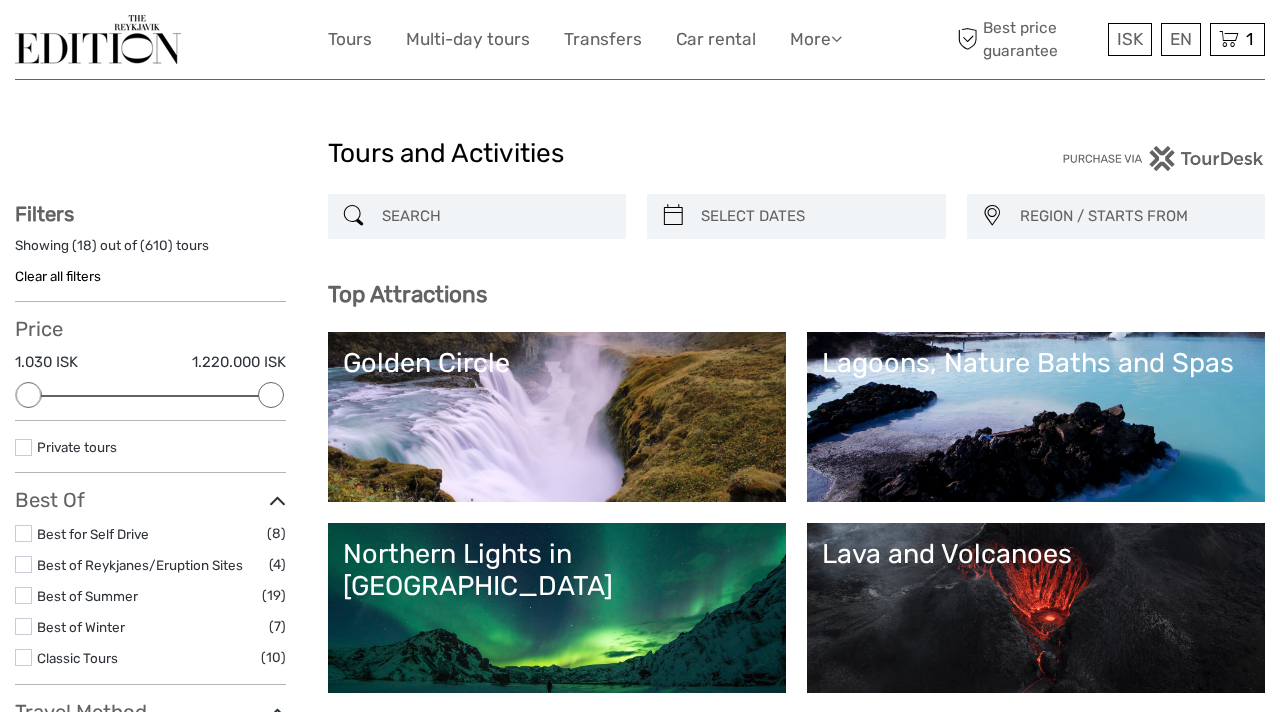 scroll, scrollTop: 0, scrollLeft: 0, axis: both 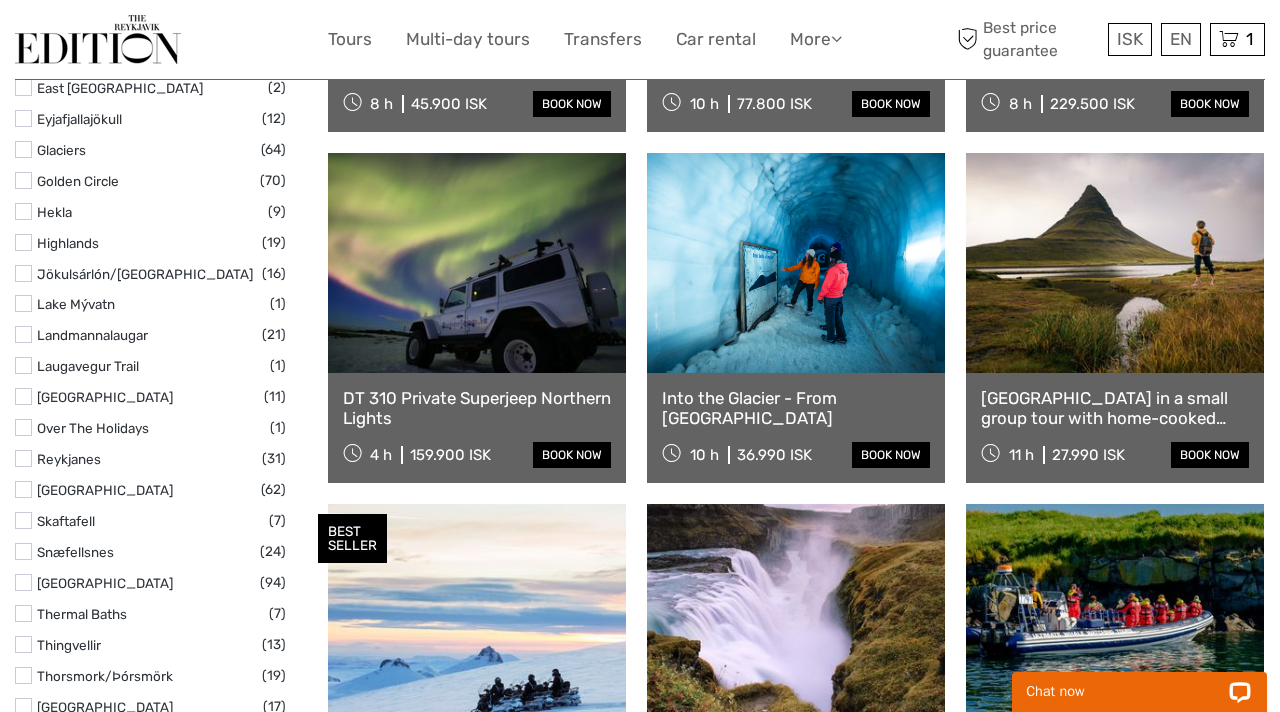 click at bounding box center [23, 613] 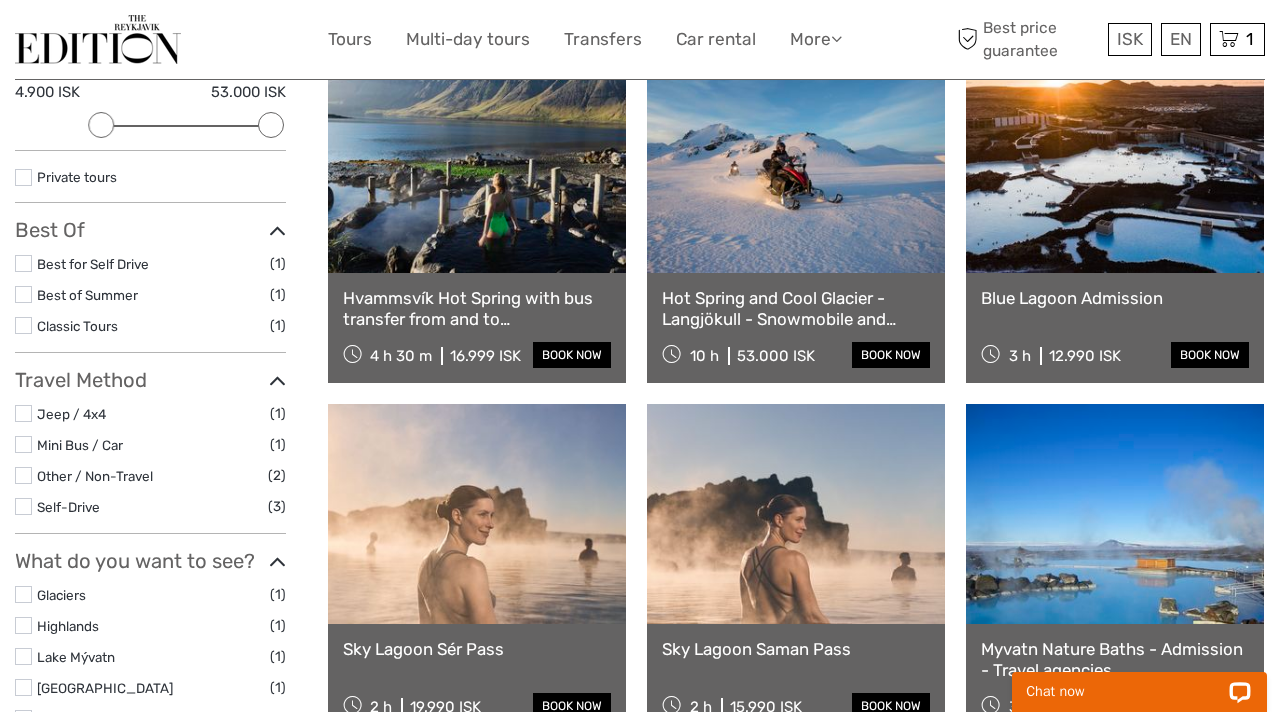 scroll, scrollTop: 262, scrollLeft: 0, axis: vertical 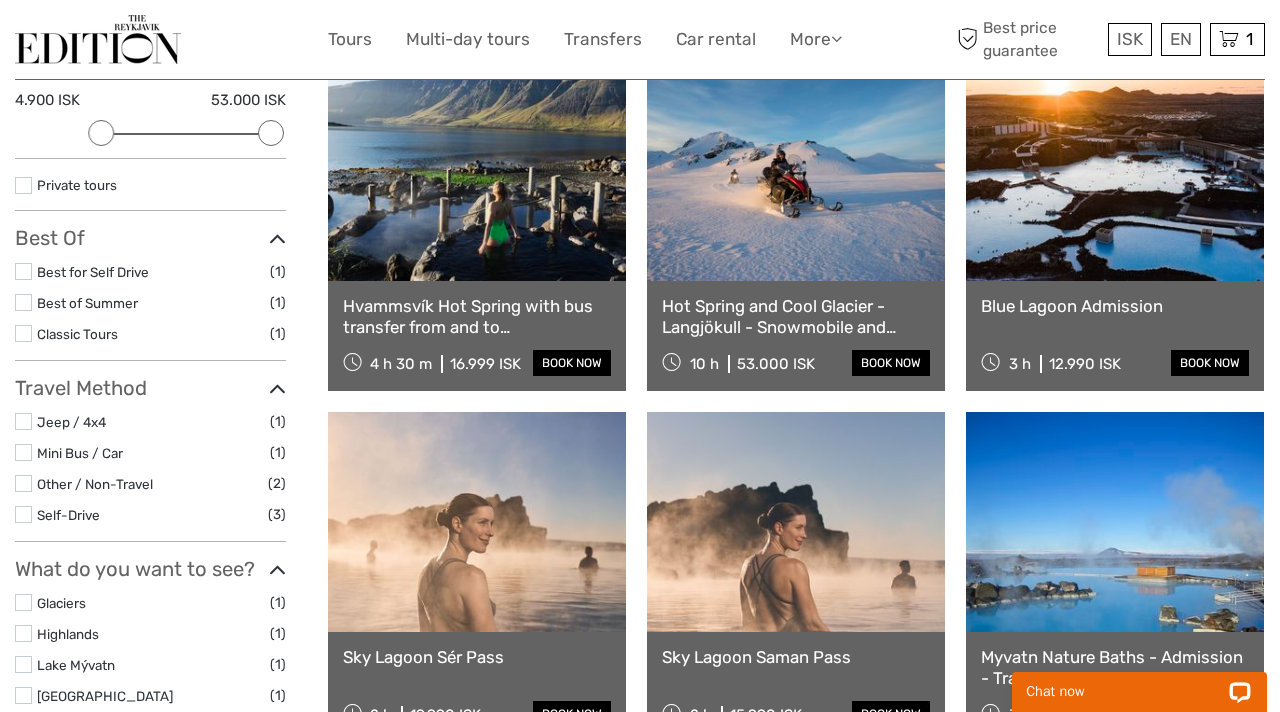 click at bounding box center [1115, 171] 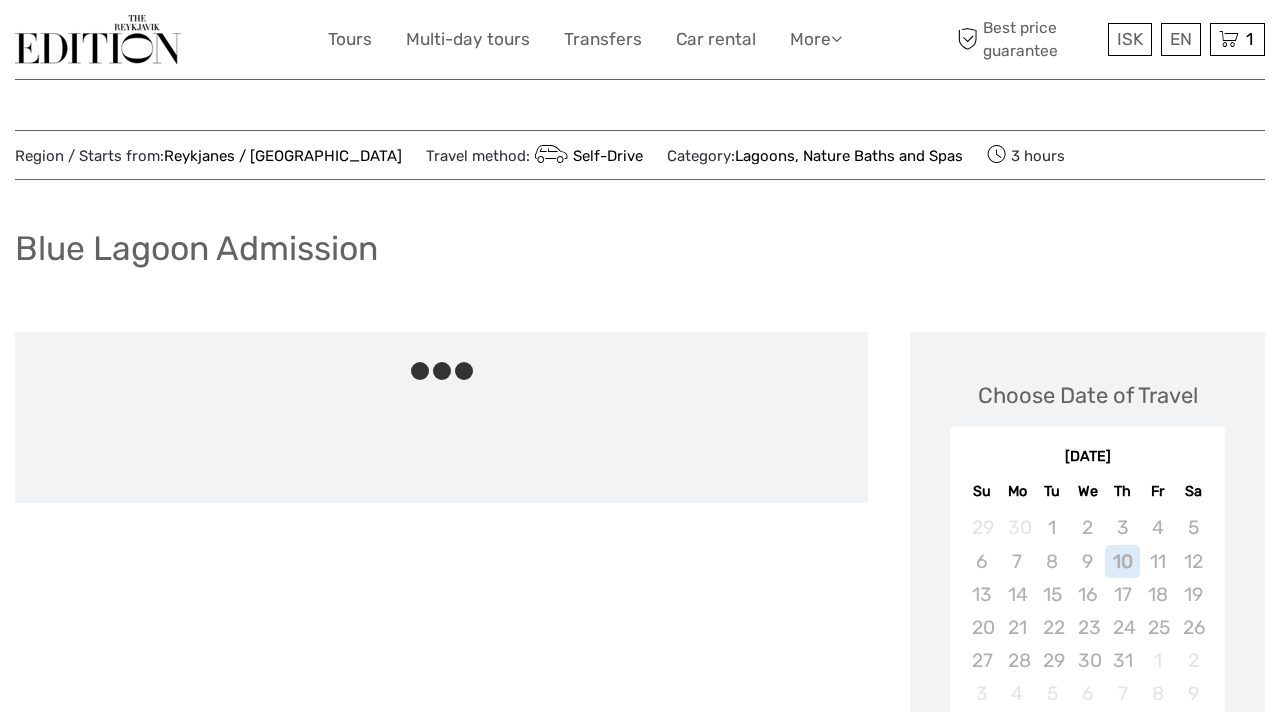 scroll, scrollTop: 0, scrollLeft: 0, axis: both 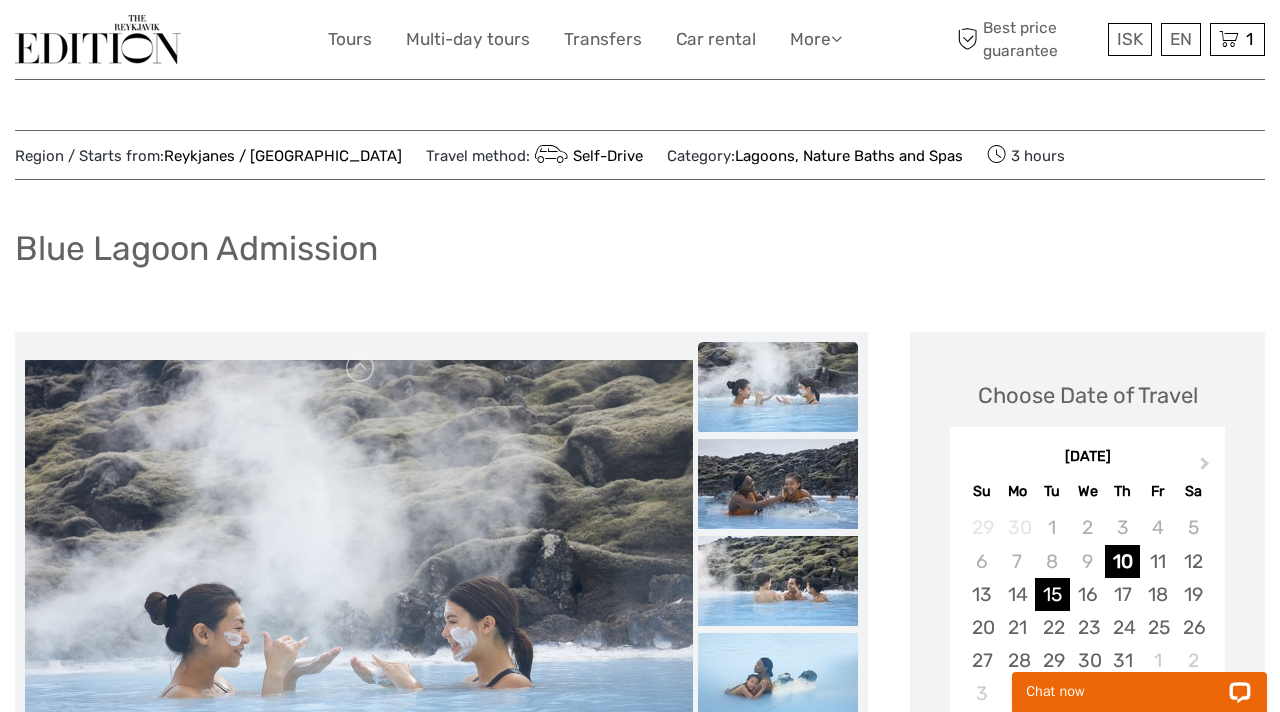 click on "15" at bounding box center [1052, 594] 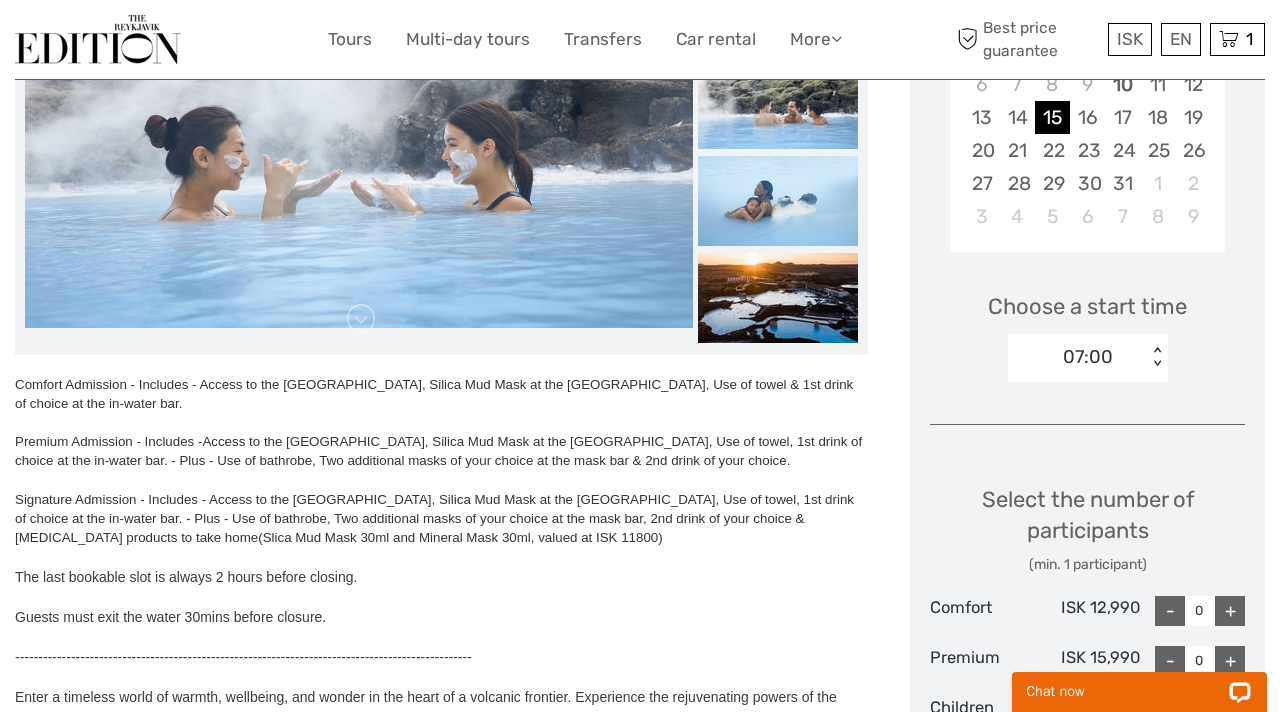 scroll, scrollTop: 482, scrollLeft: 0, axis: vertical 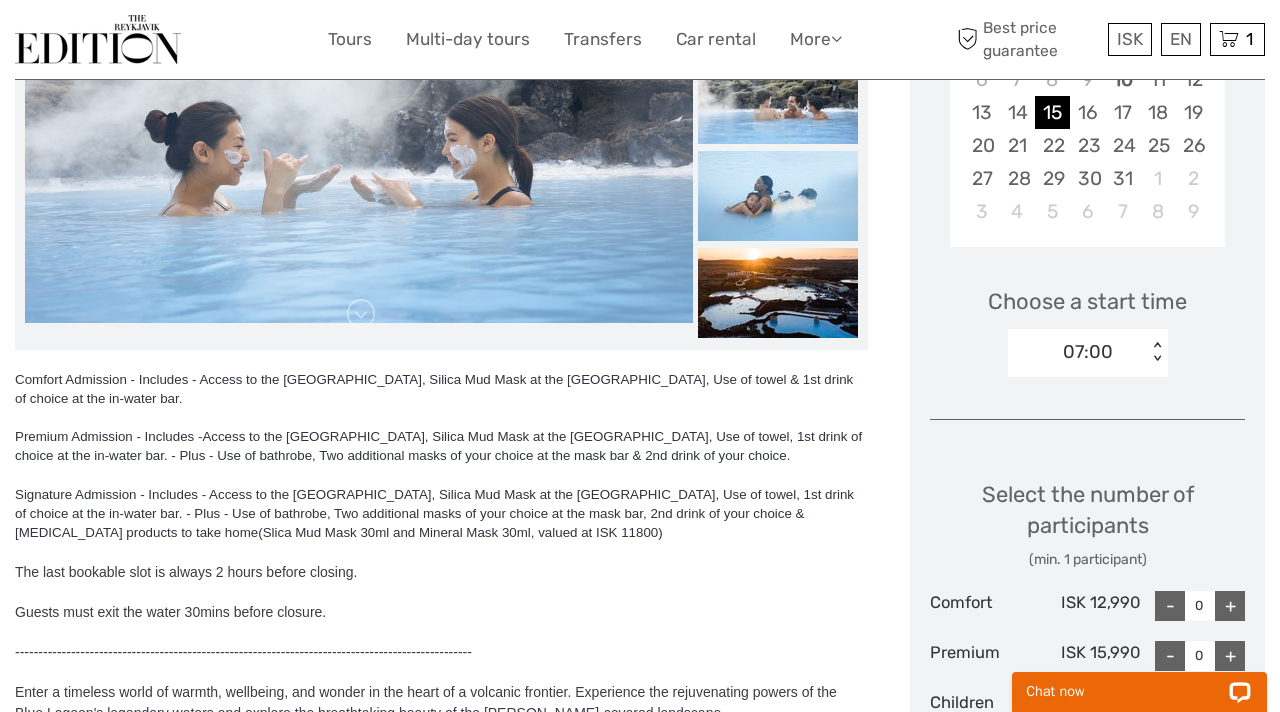 click on "07:00" at bounding box center [1088, 352] 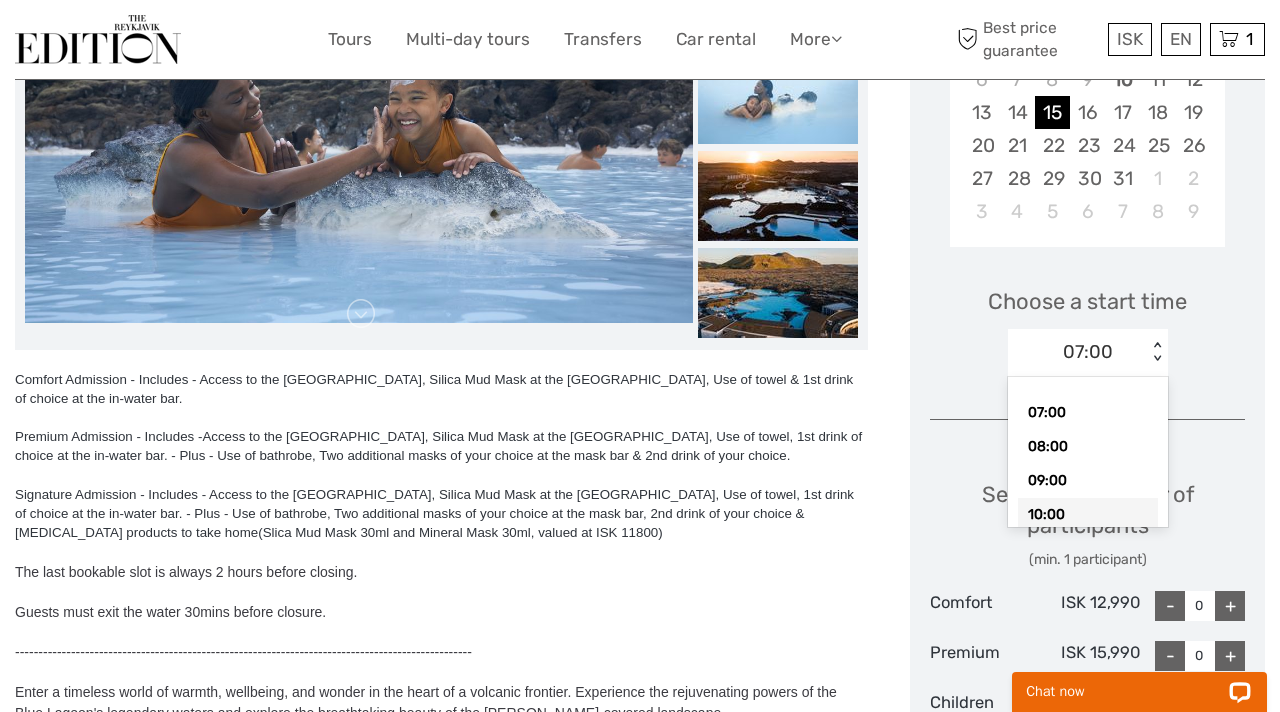 click on "10:00" at bounding box center (1088, 515) 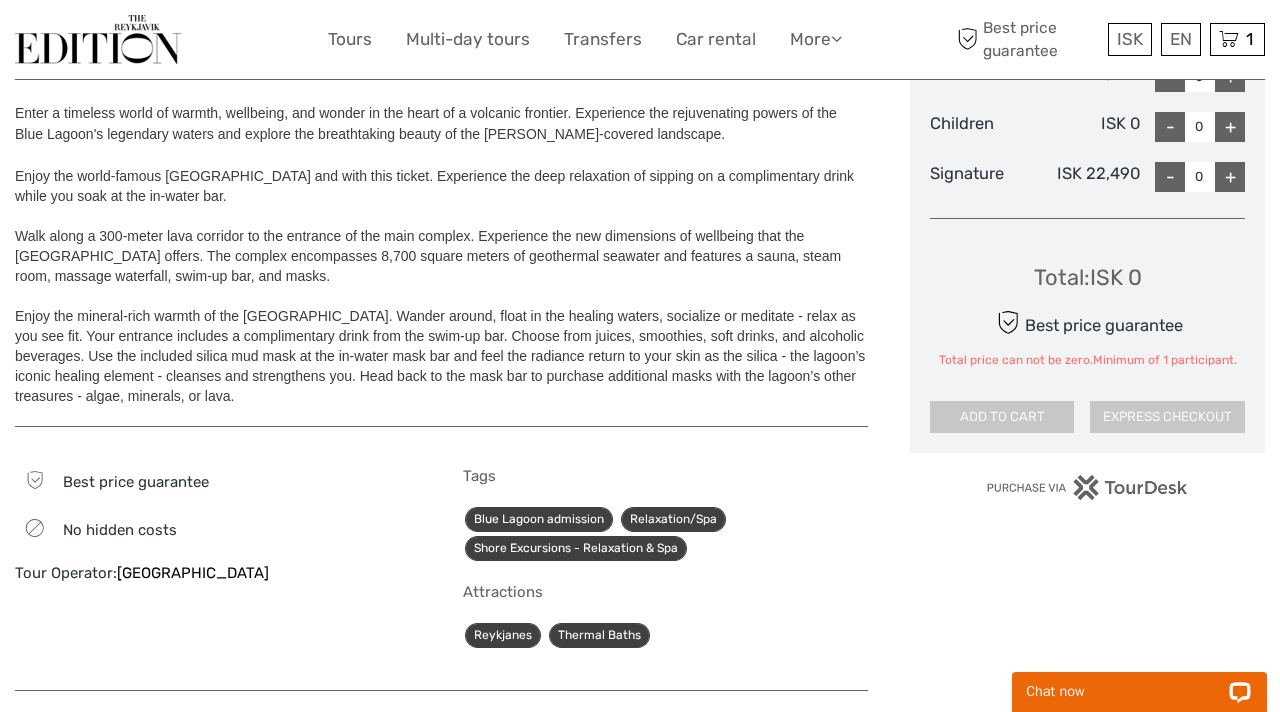 scroll, scrollTop: 1063, scrollLeft: 0, axis: vertical 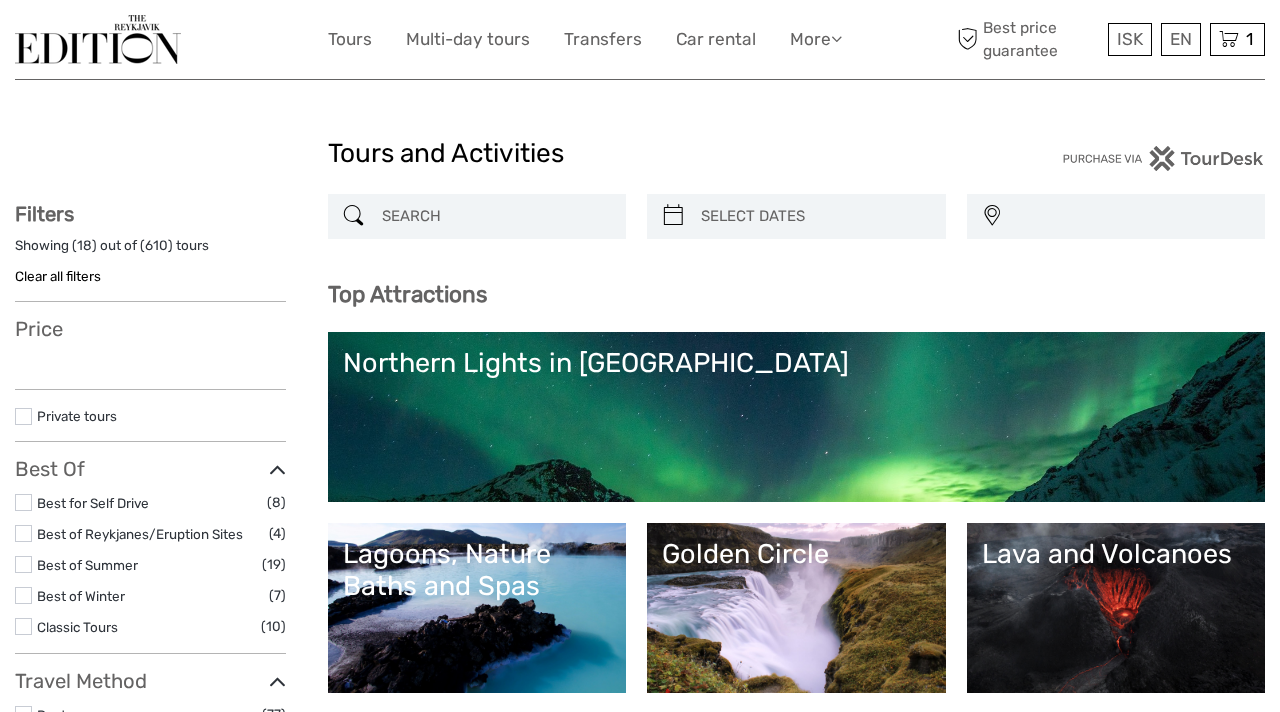 select 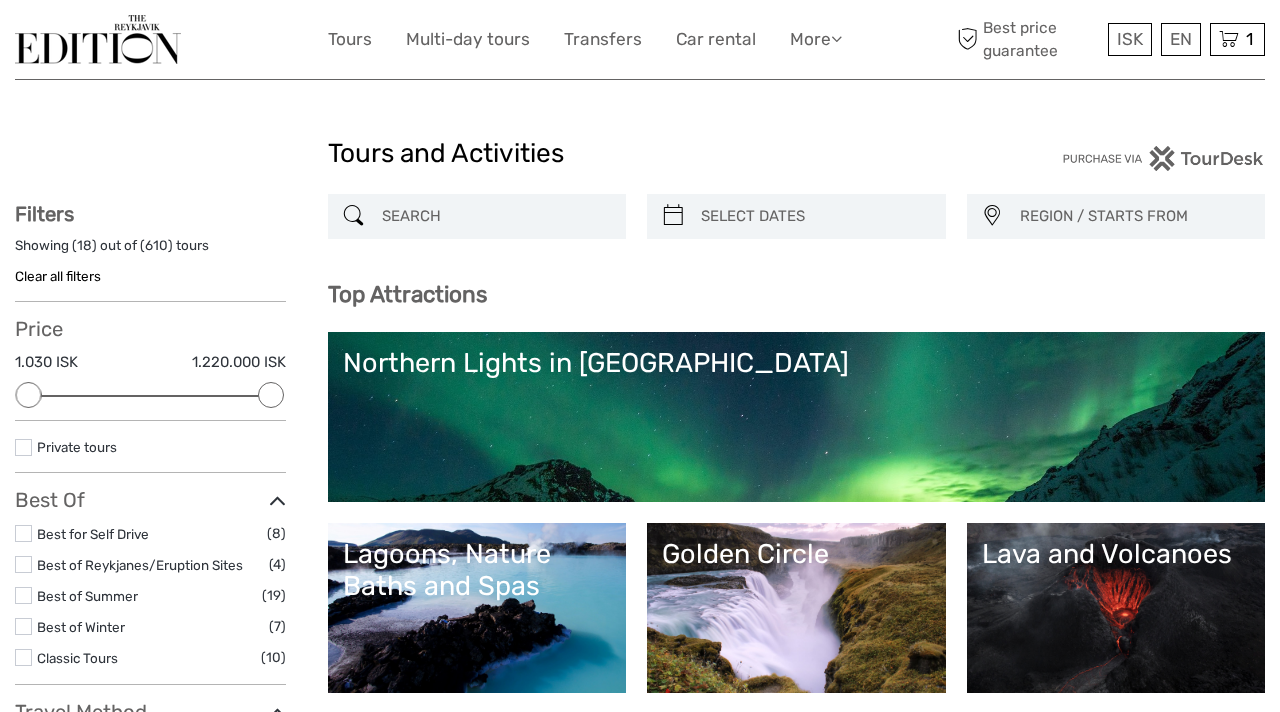 scroll, scrollTop: 0, scrollLeft: 0, axis: both 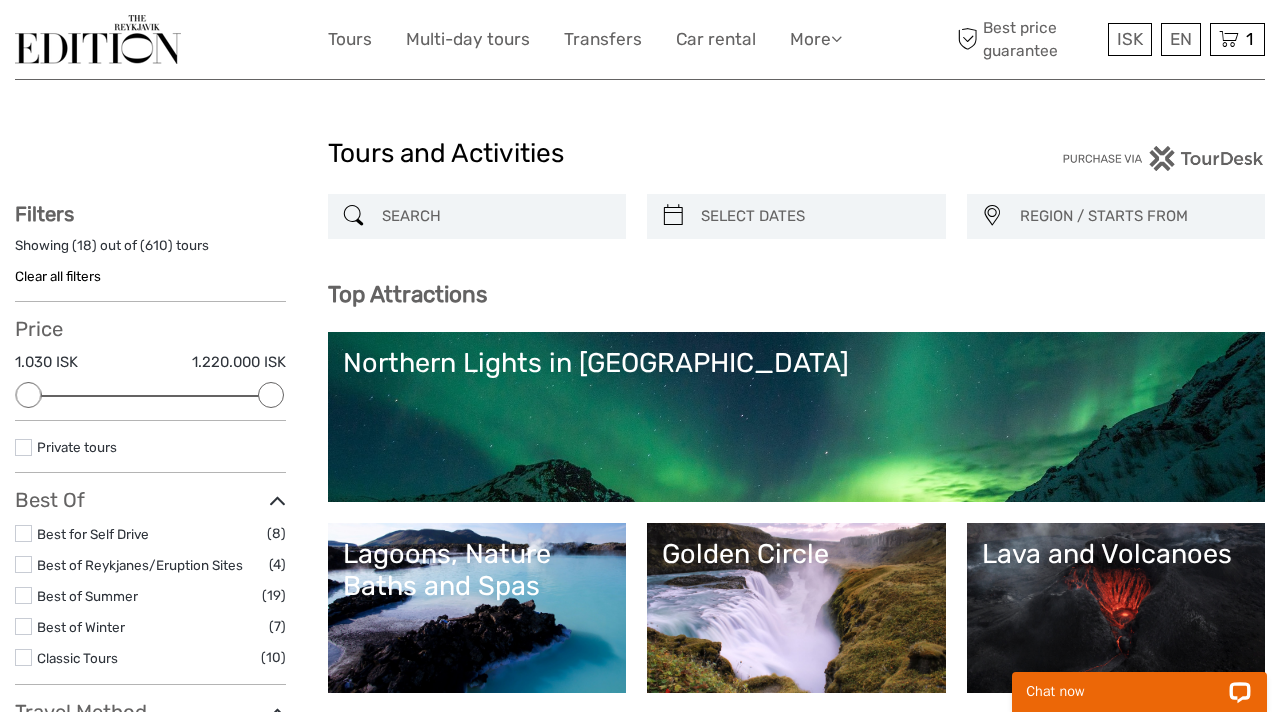 click at bounding box center (495, 216) 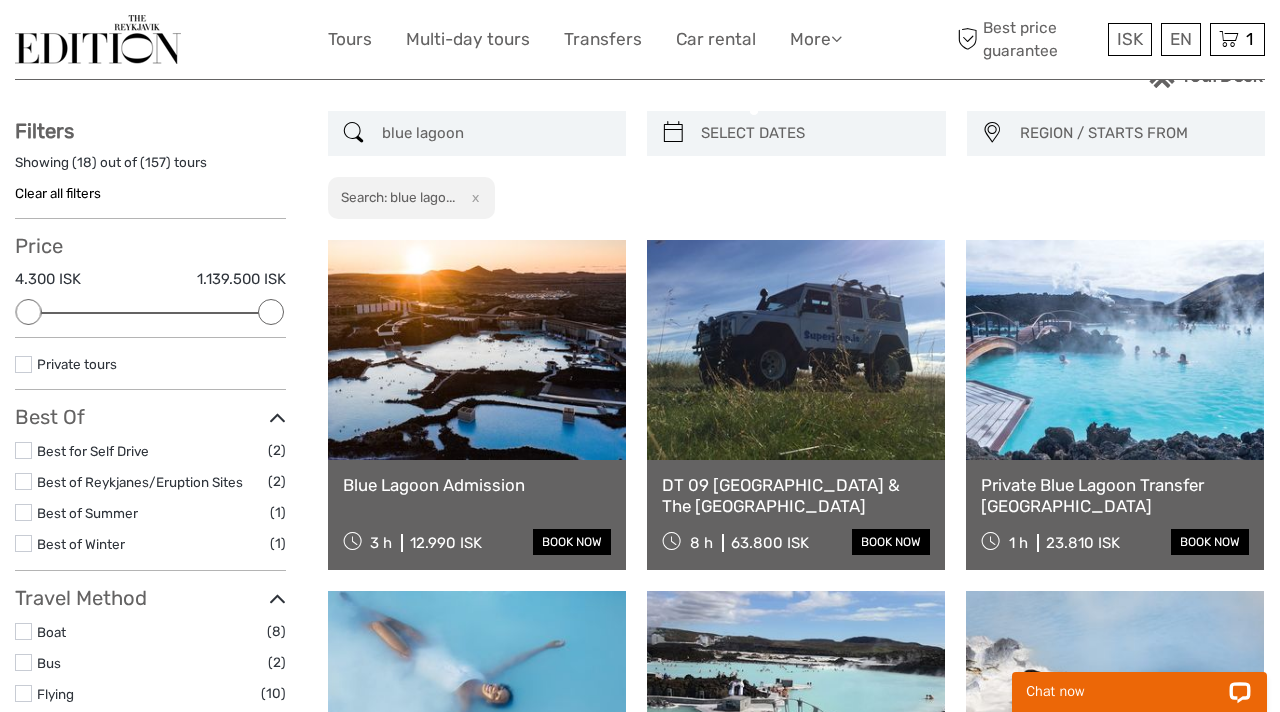 scroll, scrollTop: 113, scrollLeft: 0, axis: vertical 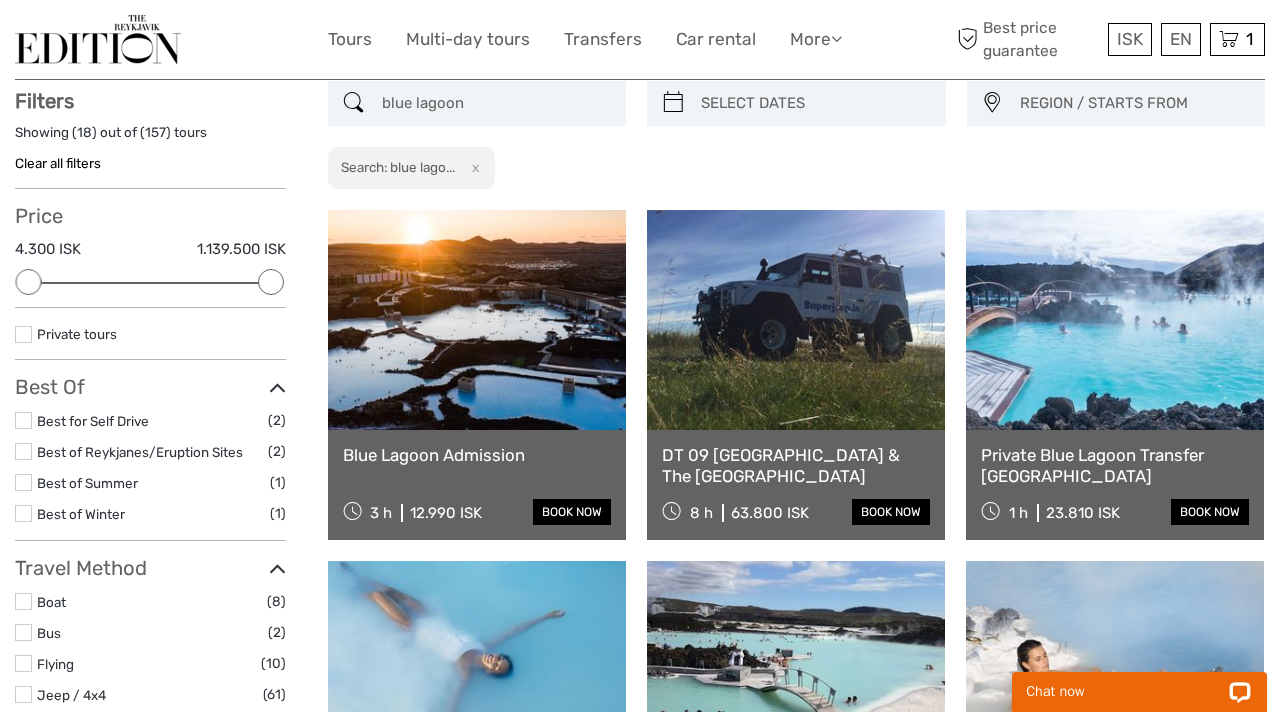 type on "blue lagoon" 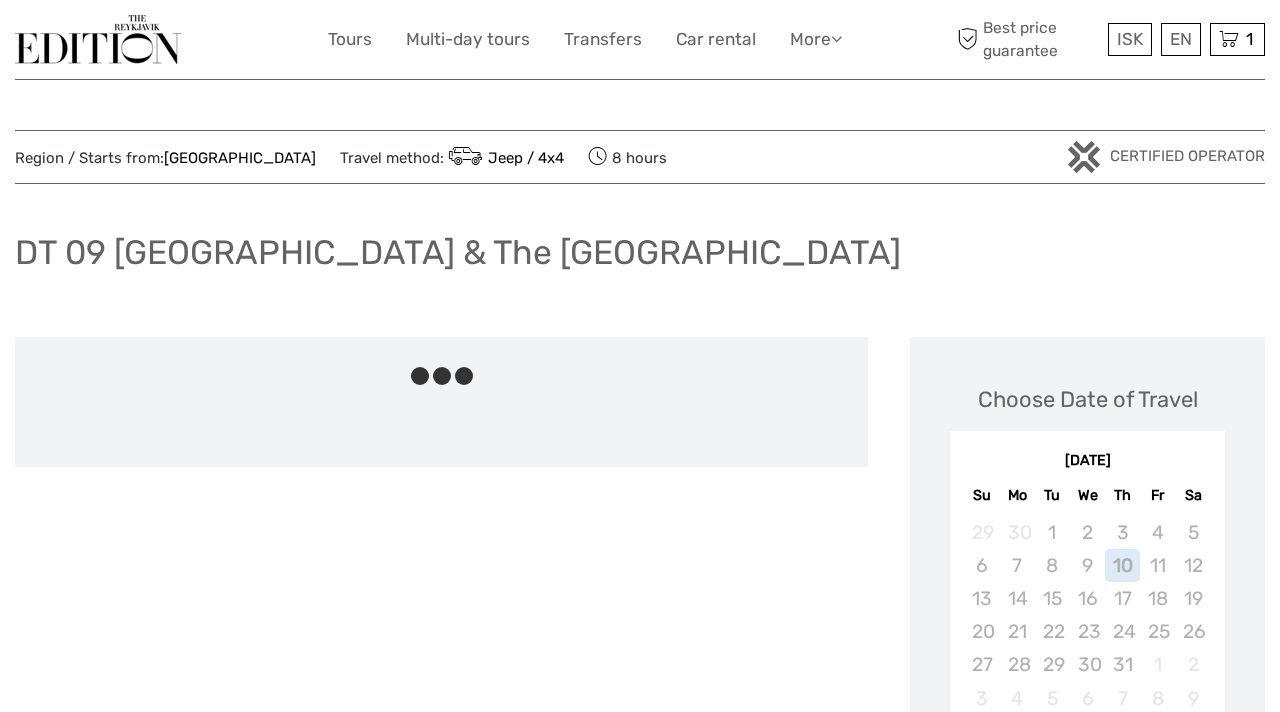 scroll, scrollTop: 0, scrollLeft: 0, axis: both 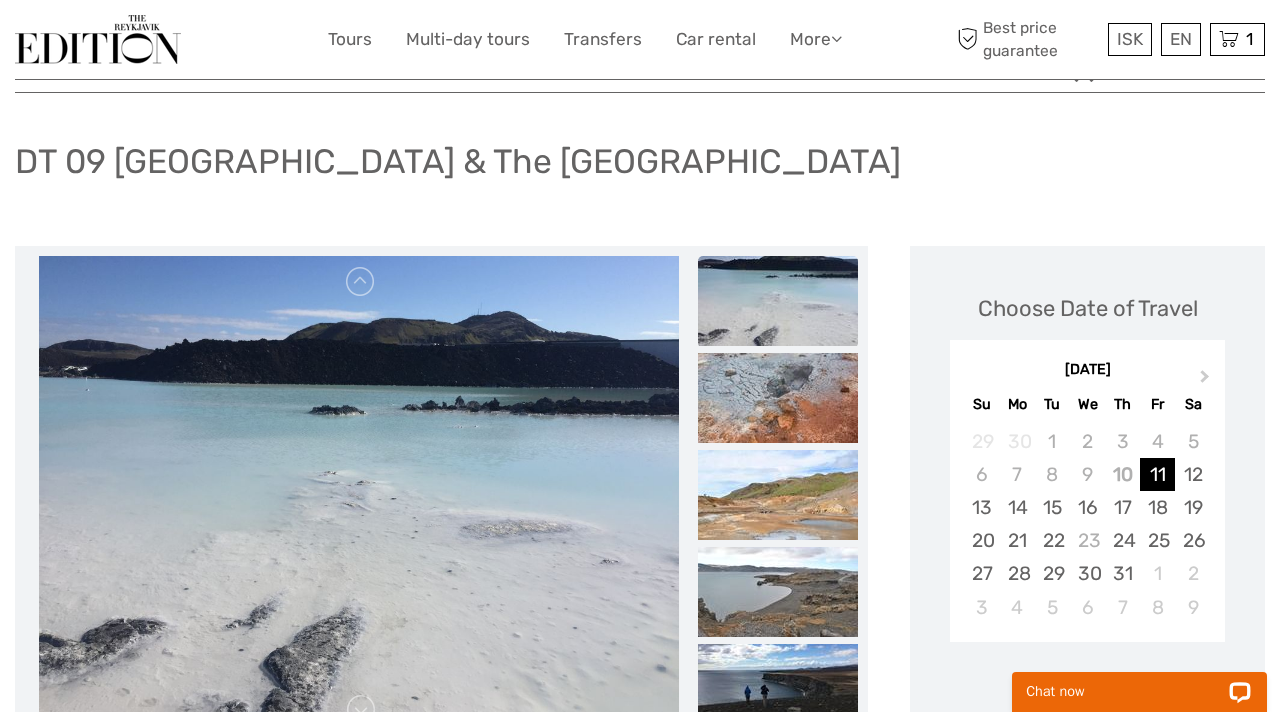 click at bounding box center (778, 301) 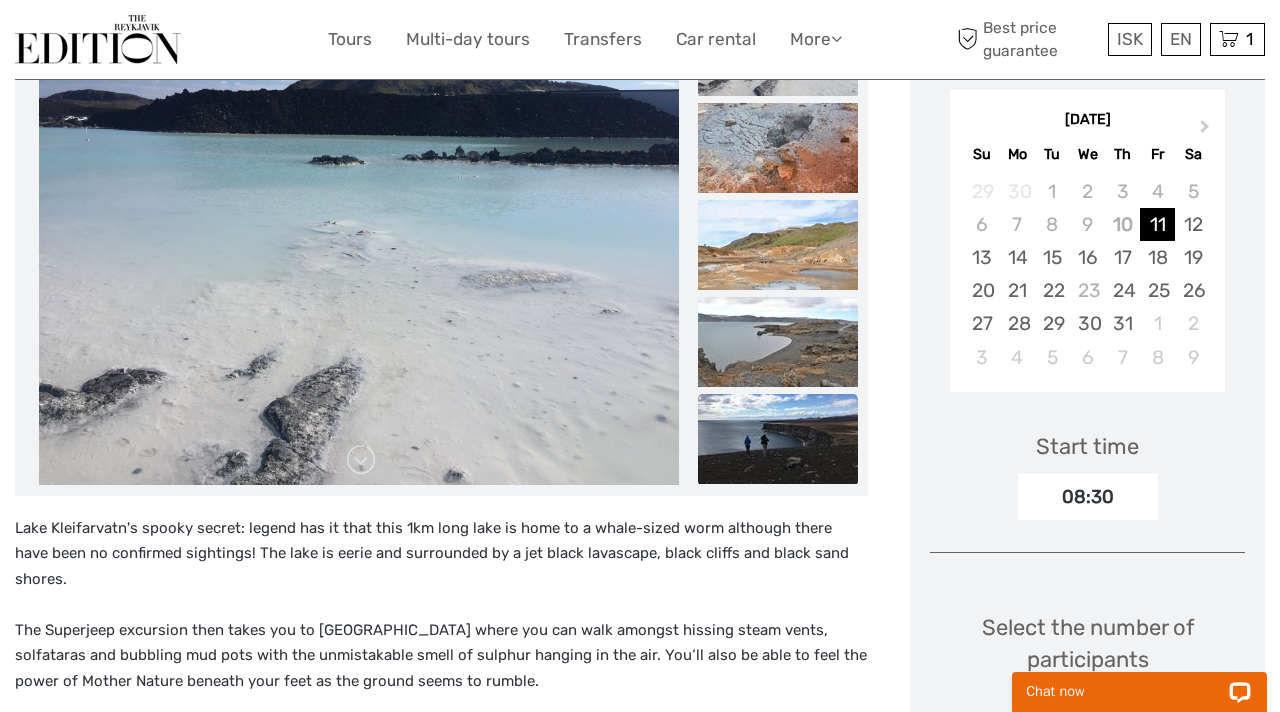 scroll, scrollTop: 369, scrollLeft: 0, axis: vertical 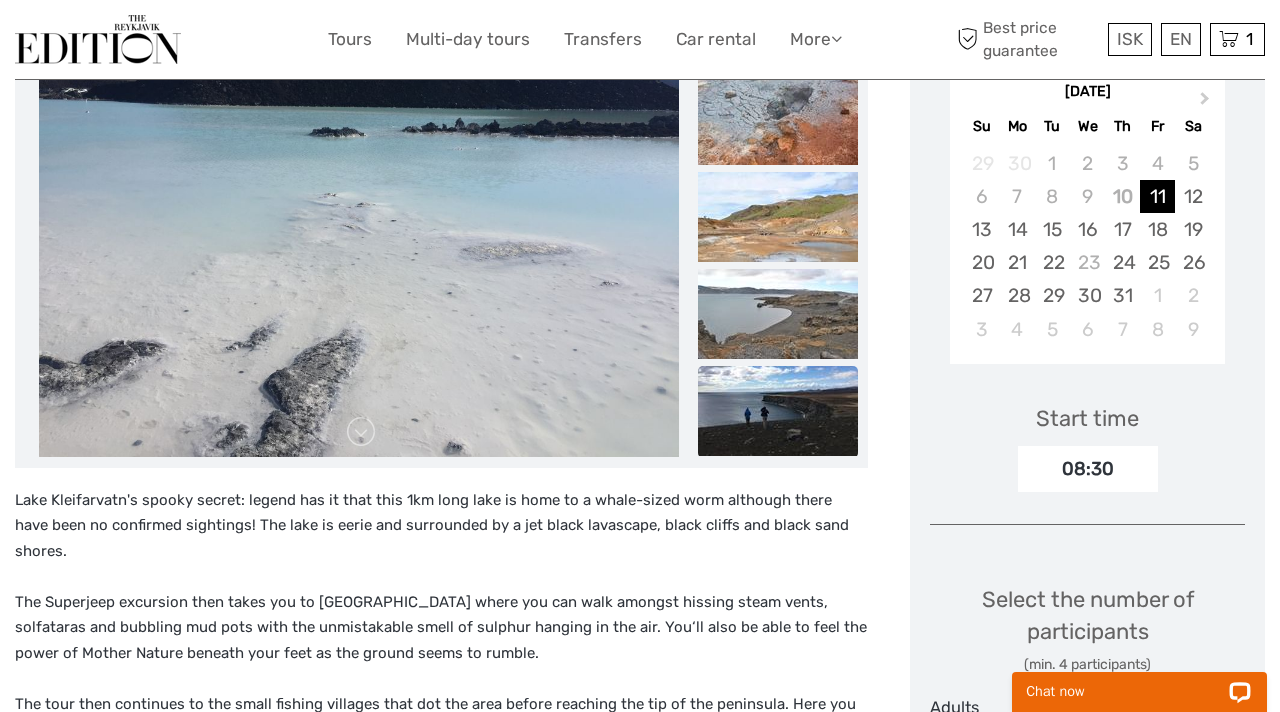 click at bounding box center (778, 411) 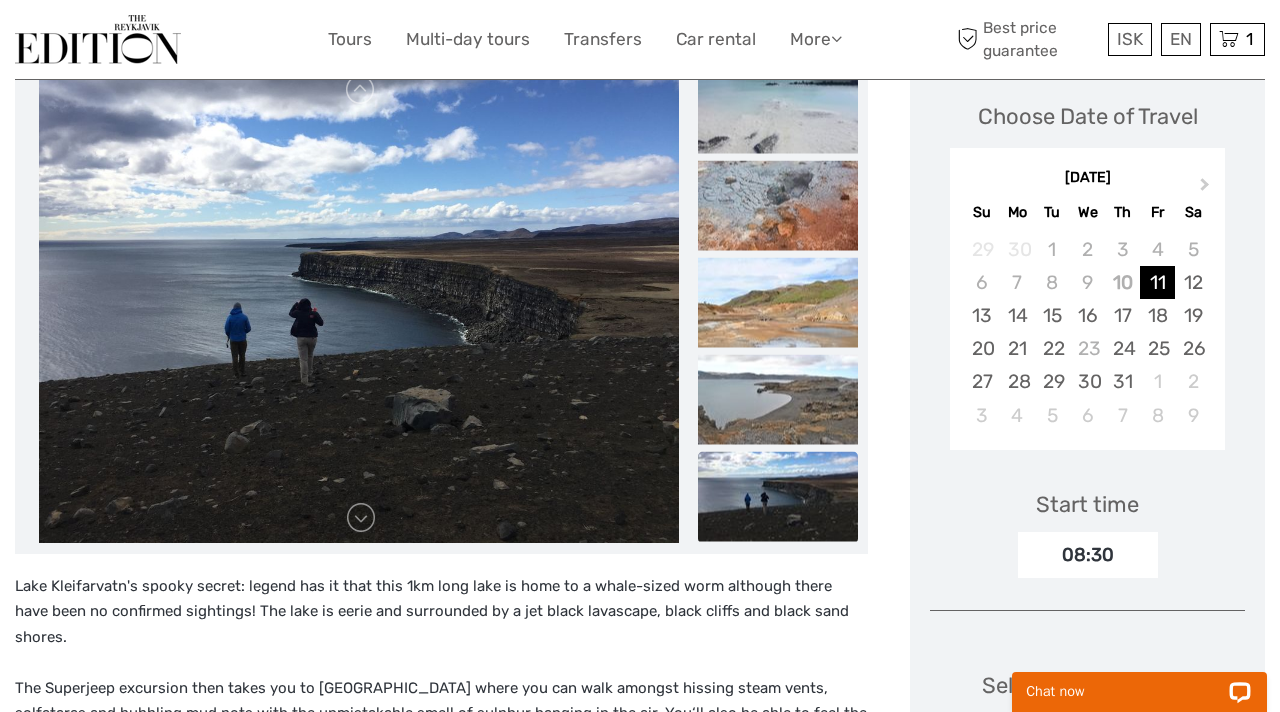 scroll, scrollTop: 261, scrollLeft: 0, axis: vertical 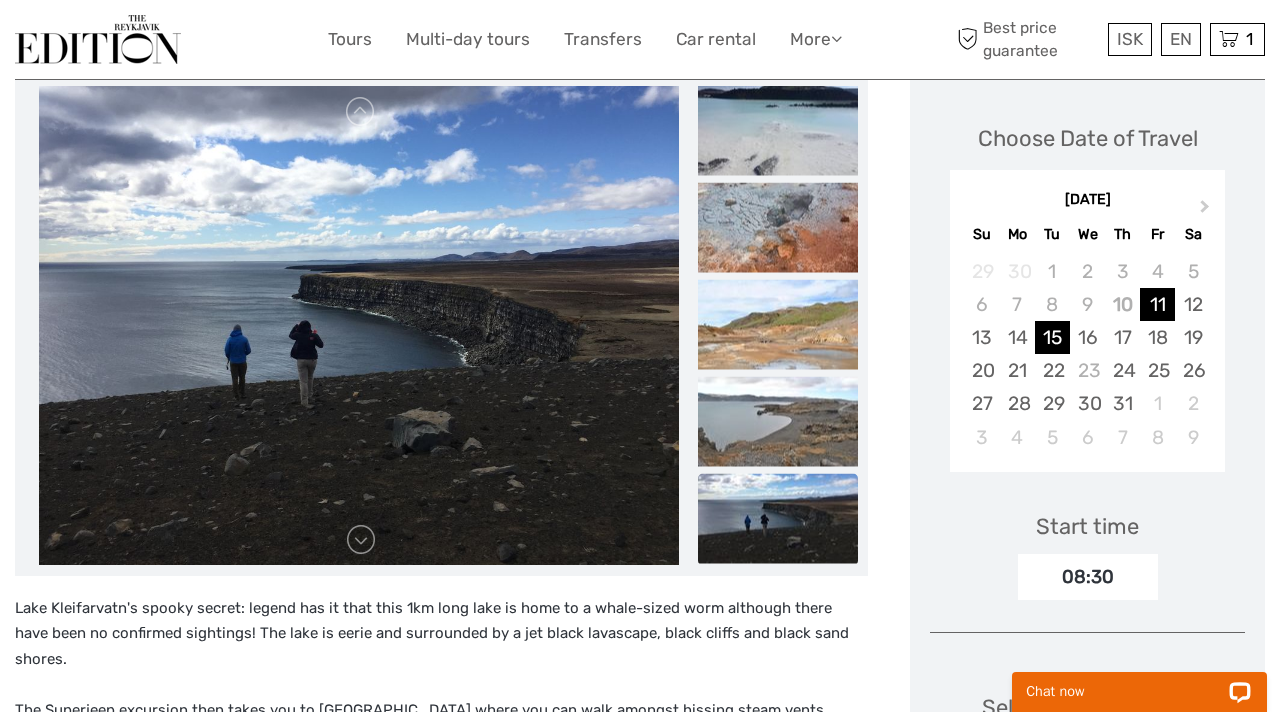 click on "15" at bounding box center [1052, 337] 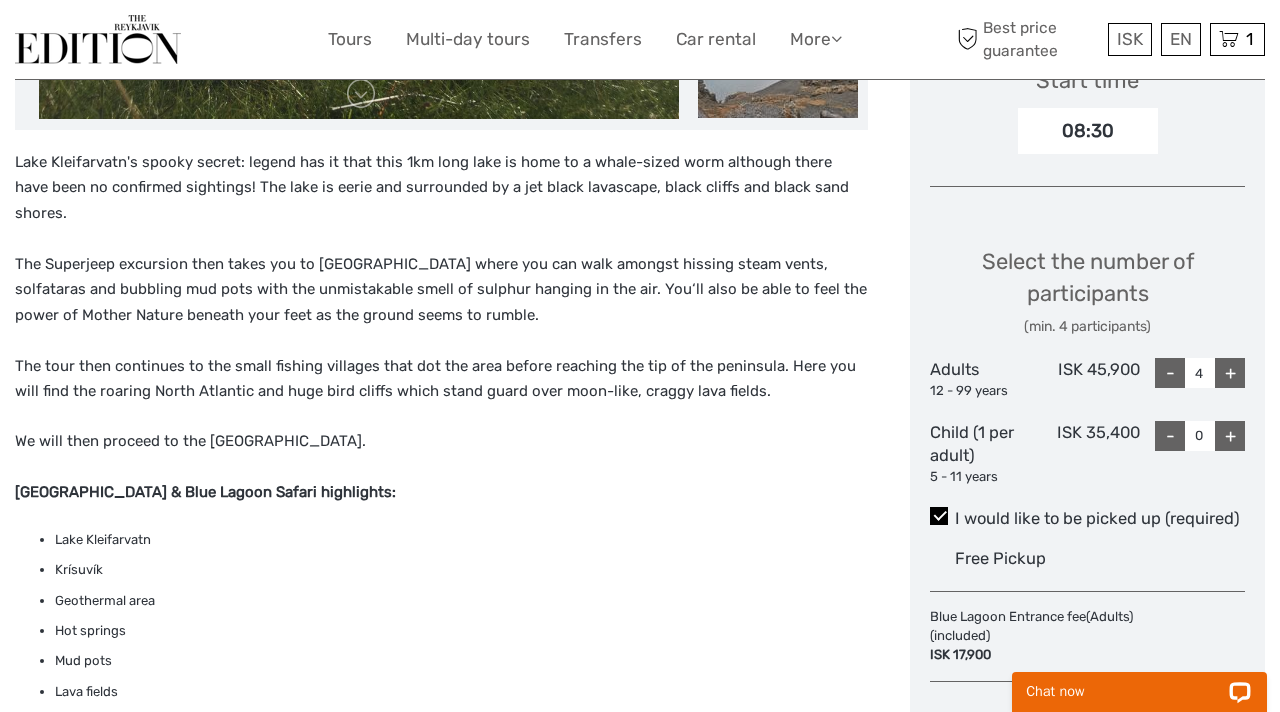 scroll, scrollTop: 706, scrollLeft: 0, axis: vertical 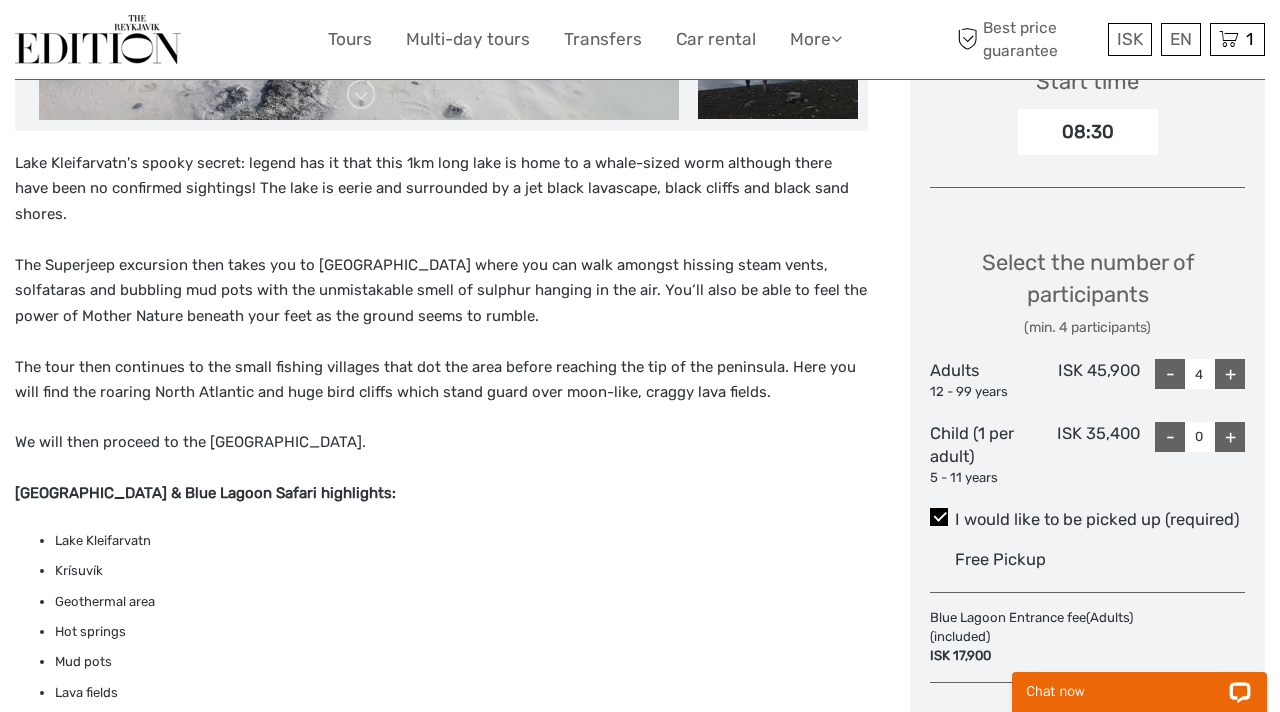 click on "-" at bounding box center (1170, 374) 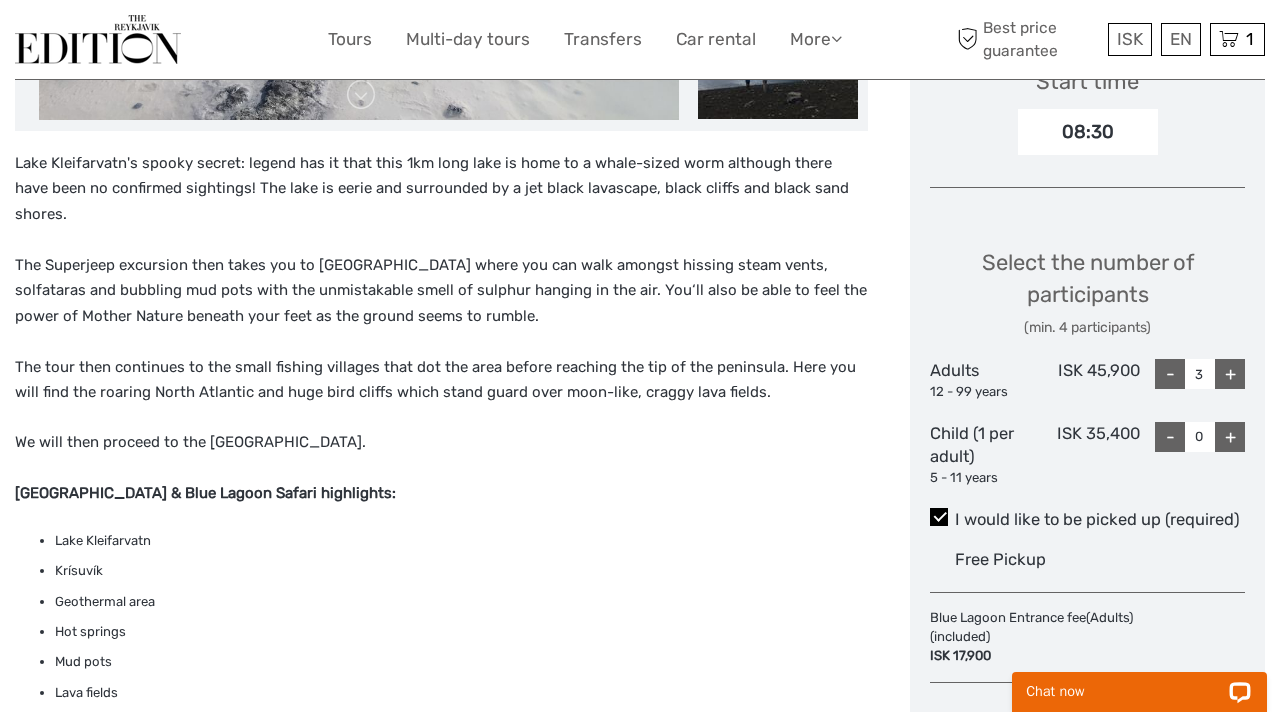 click on "-" at bounding box center (1170, 374) 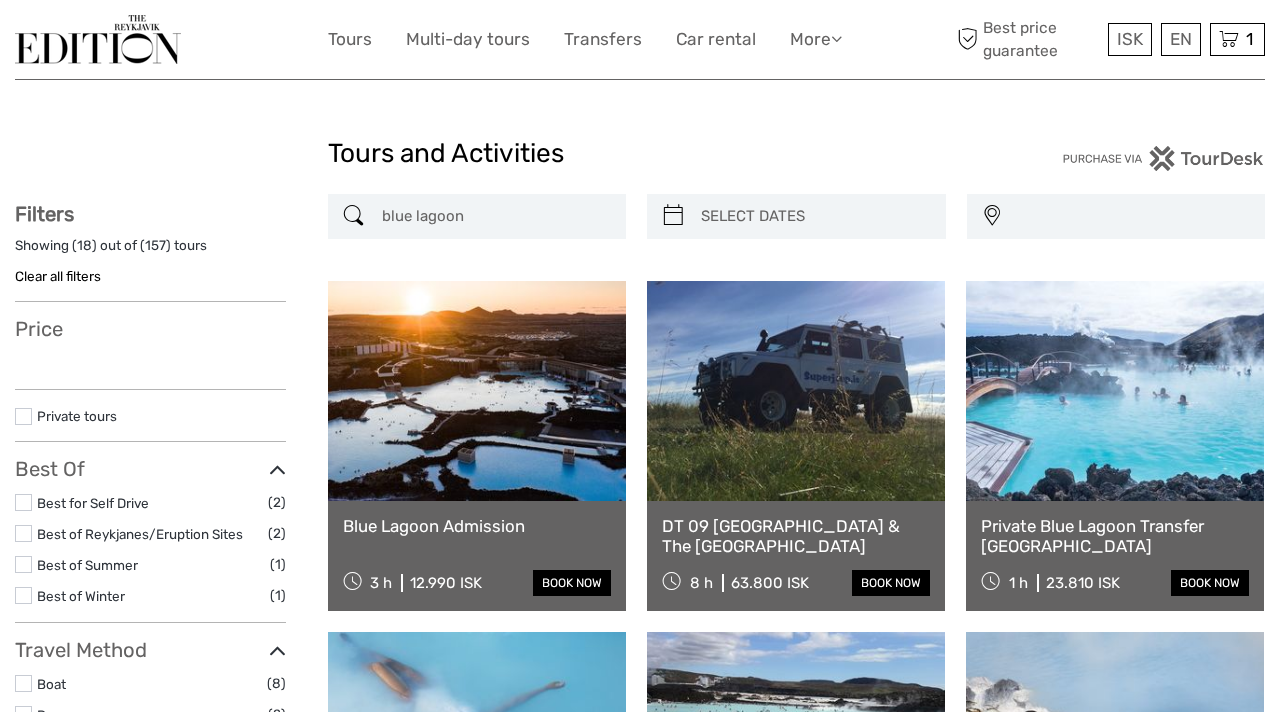 select 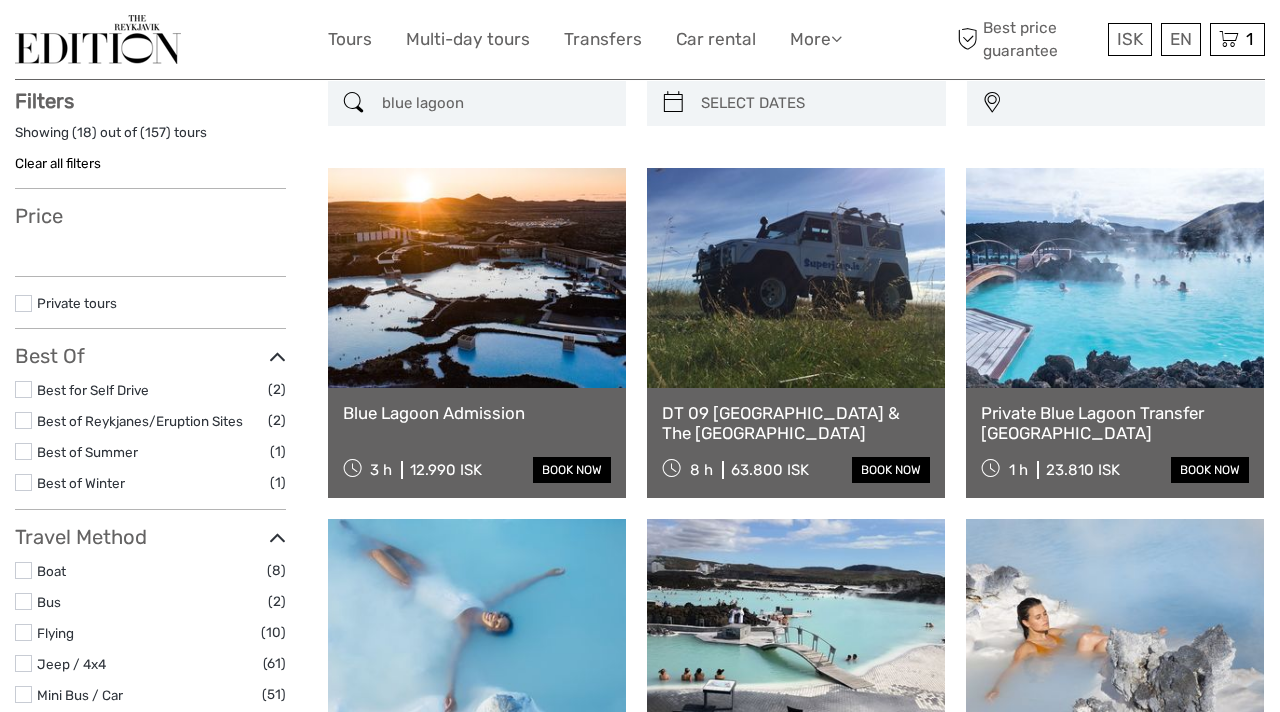 select 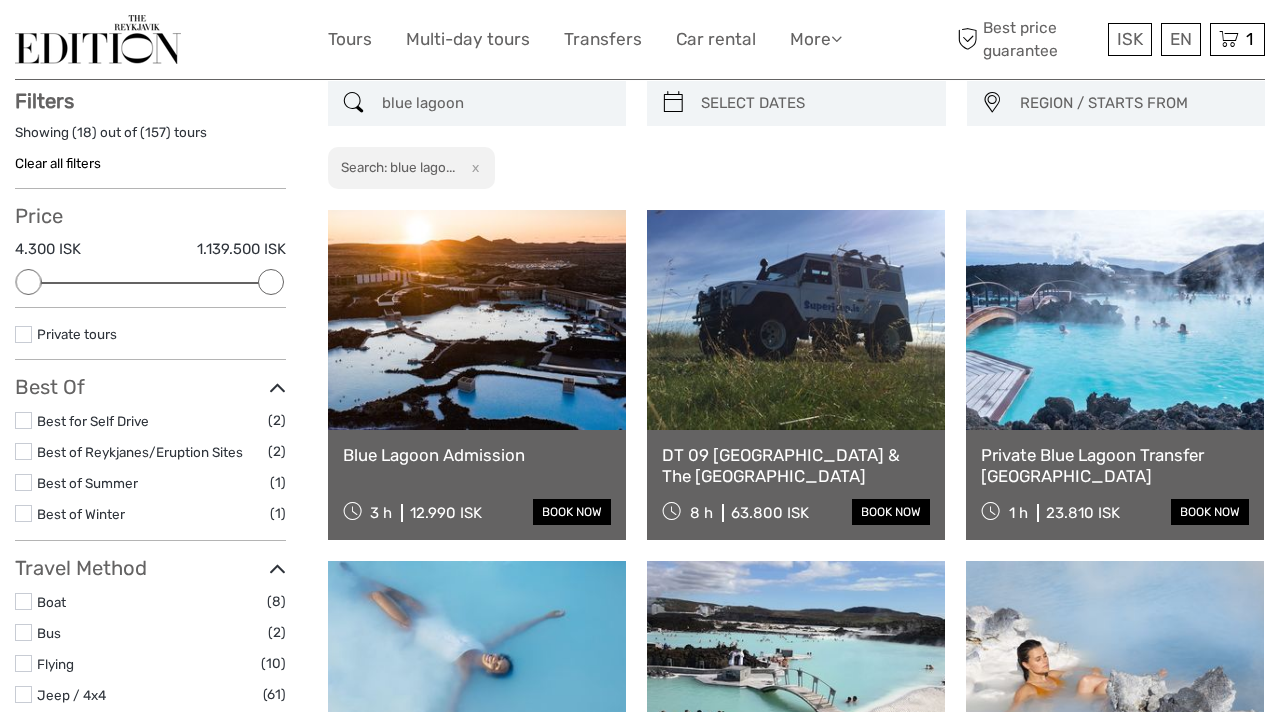 scroll, scrollTop: 0, scrollLeft: 0, axis: both 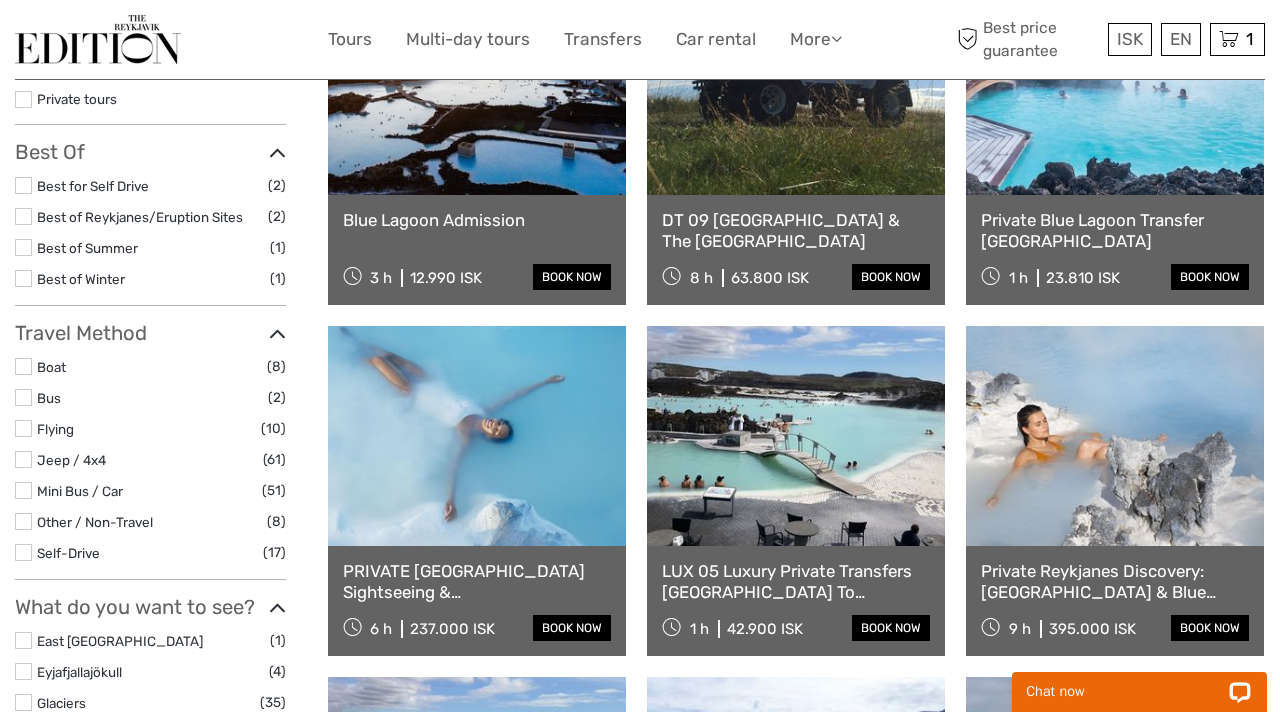 click at bounding box center [1115, 436] 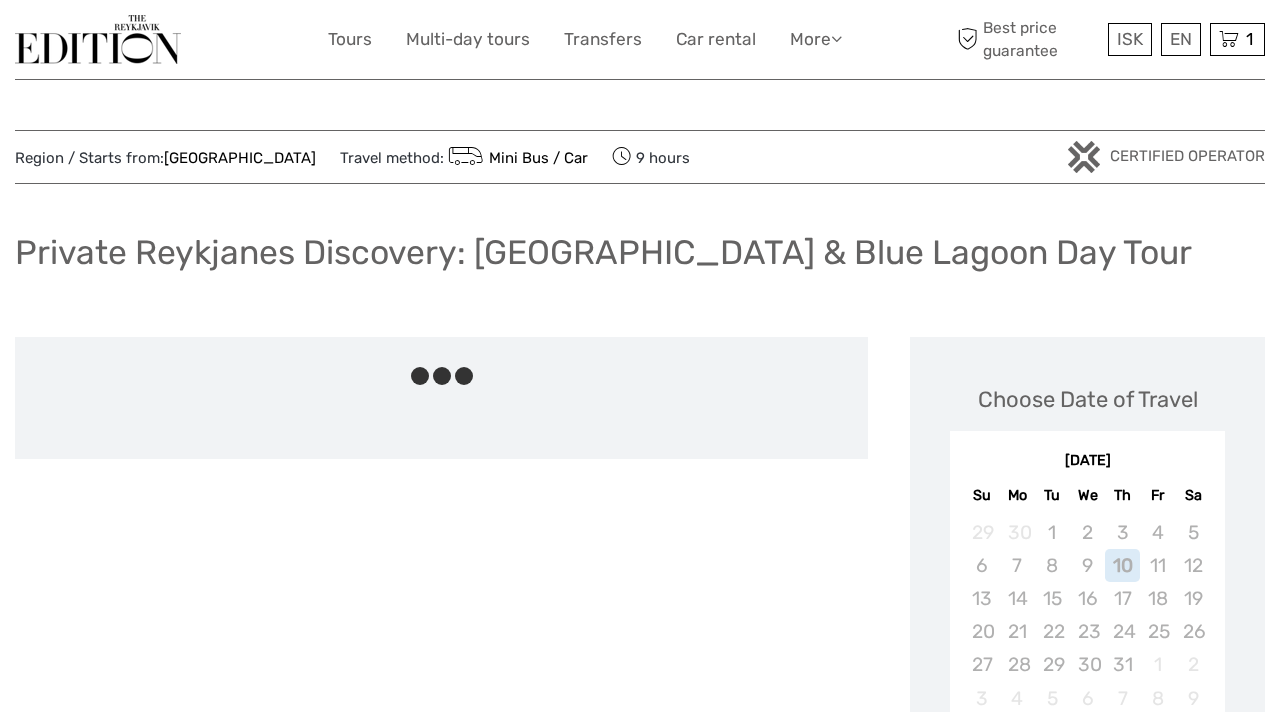 scroll, scrollTop: 0, scrollLeft: 0, axis: both 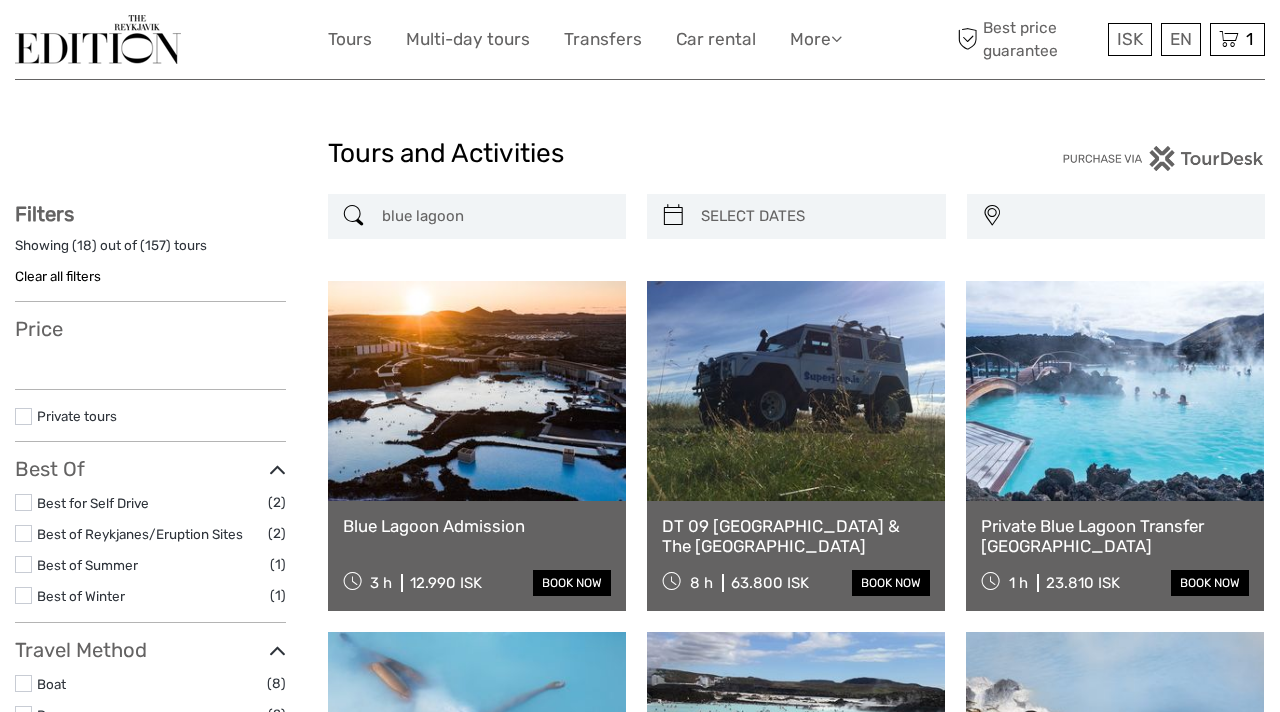 select 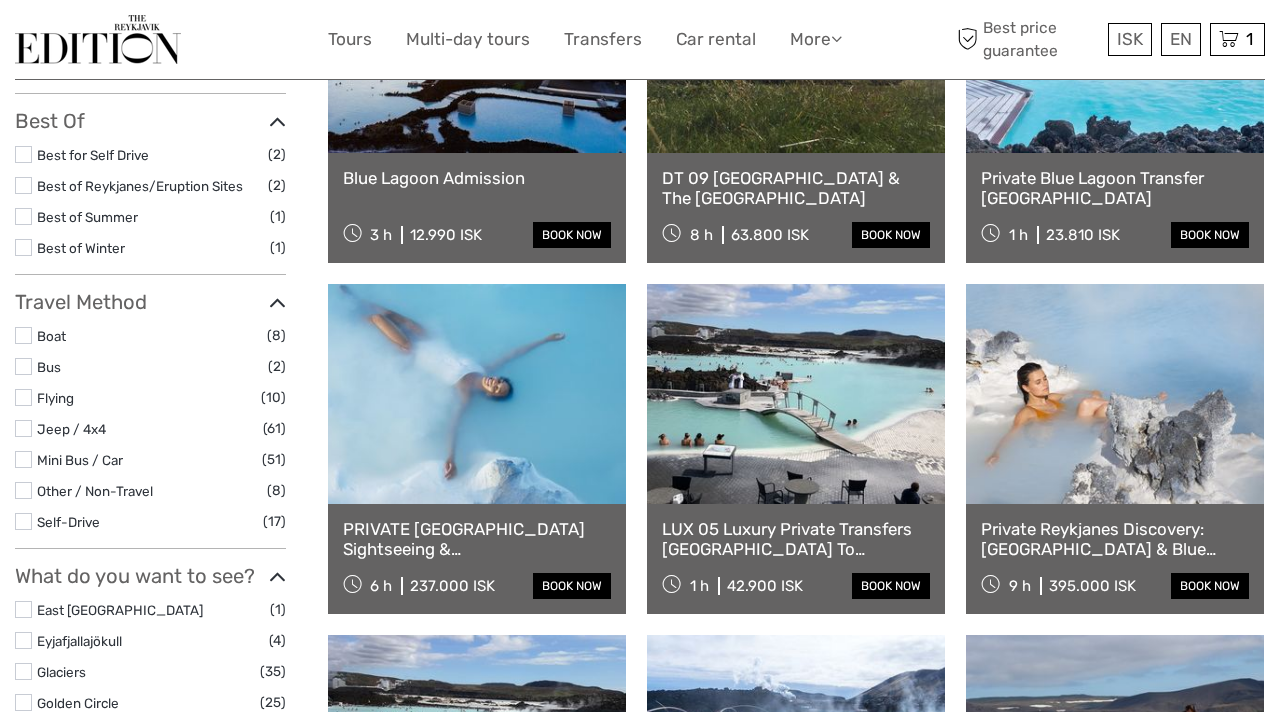 scroll, scrollTop: 348, scrollLeft: 0, axis: vertical 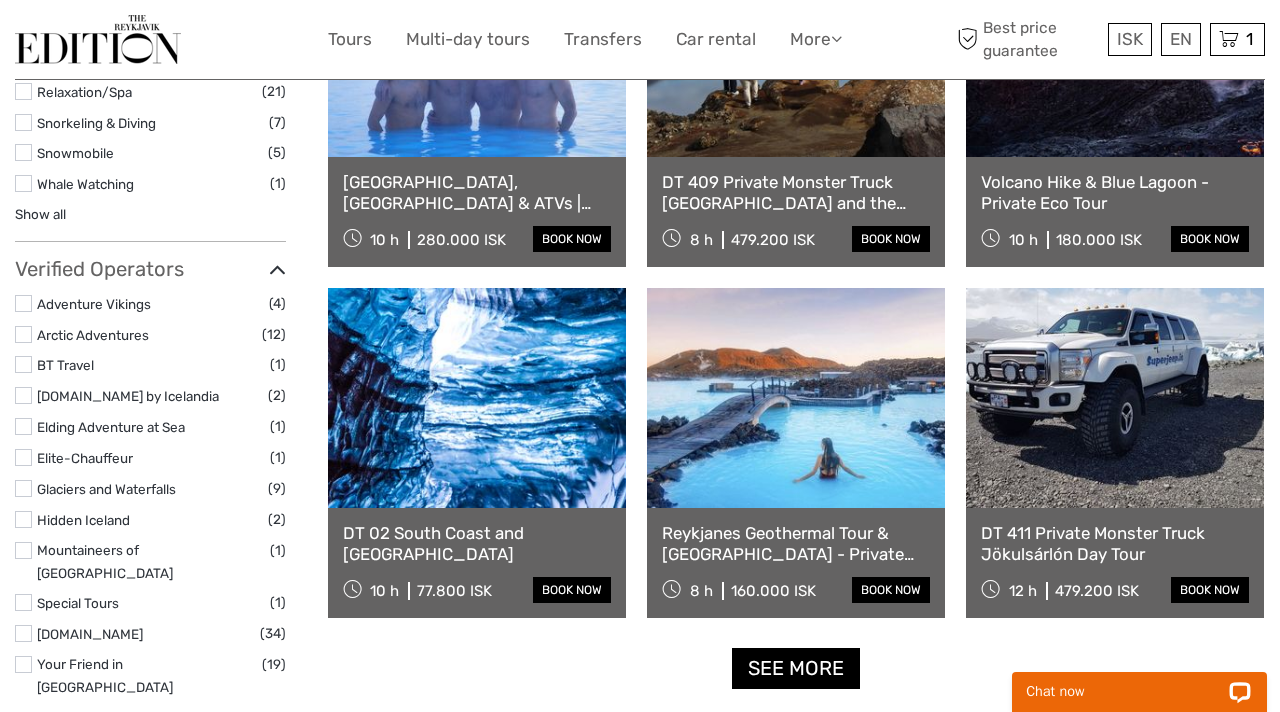 click at bounding box center (796, 398) 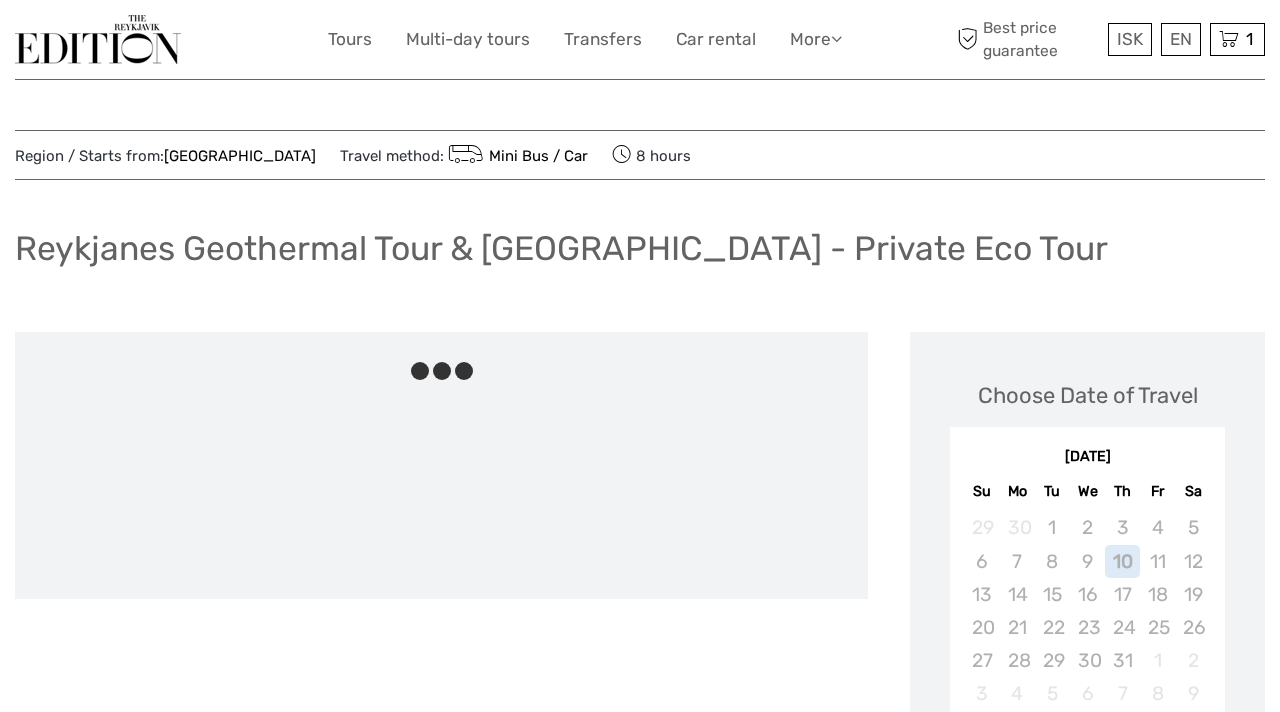 scroll, scrollTop: 0, scrollLeft: 0, axis: both 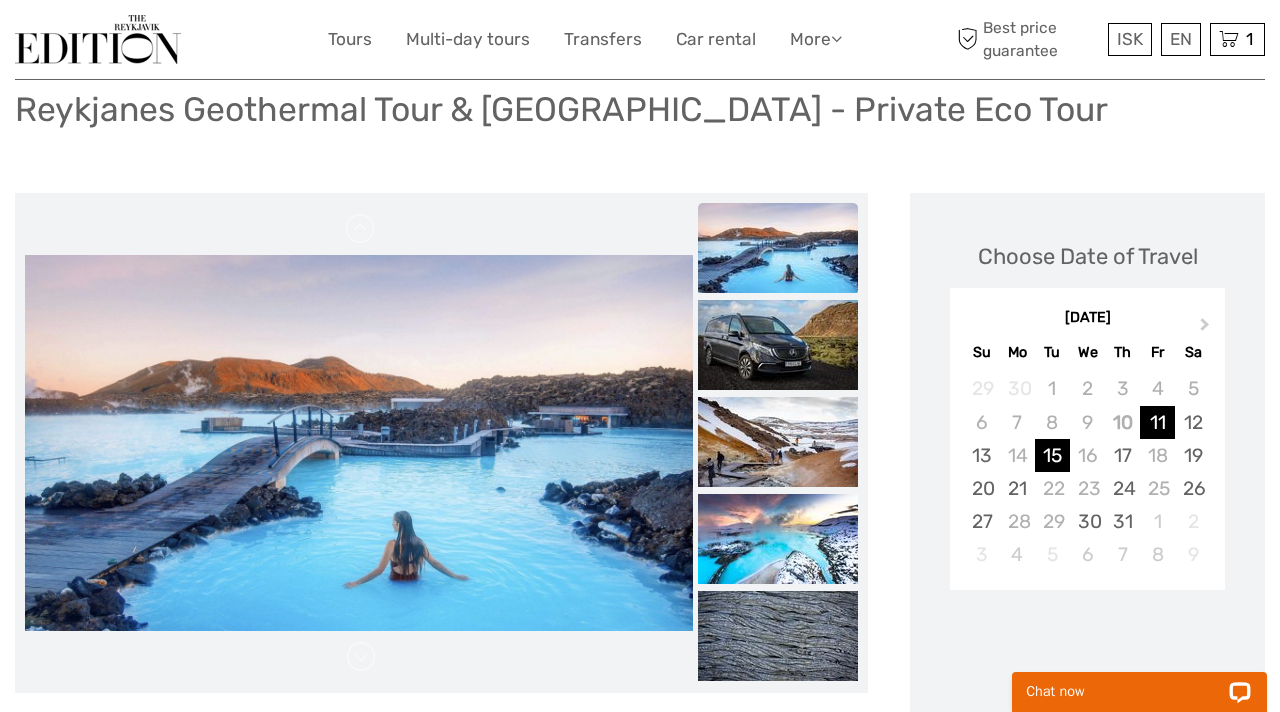 click on "15" at bounding box center (1052, 455) 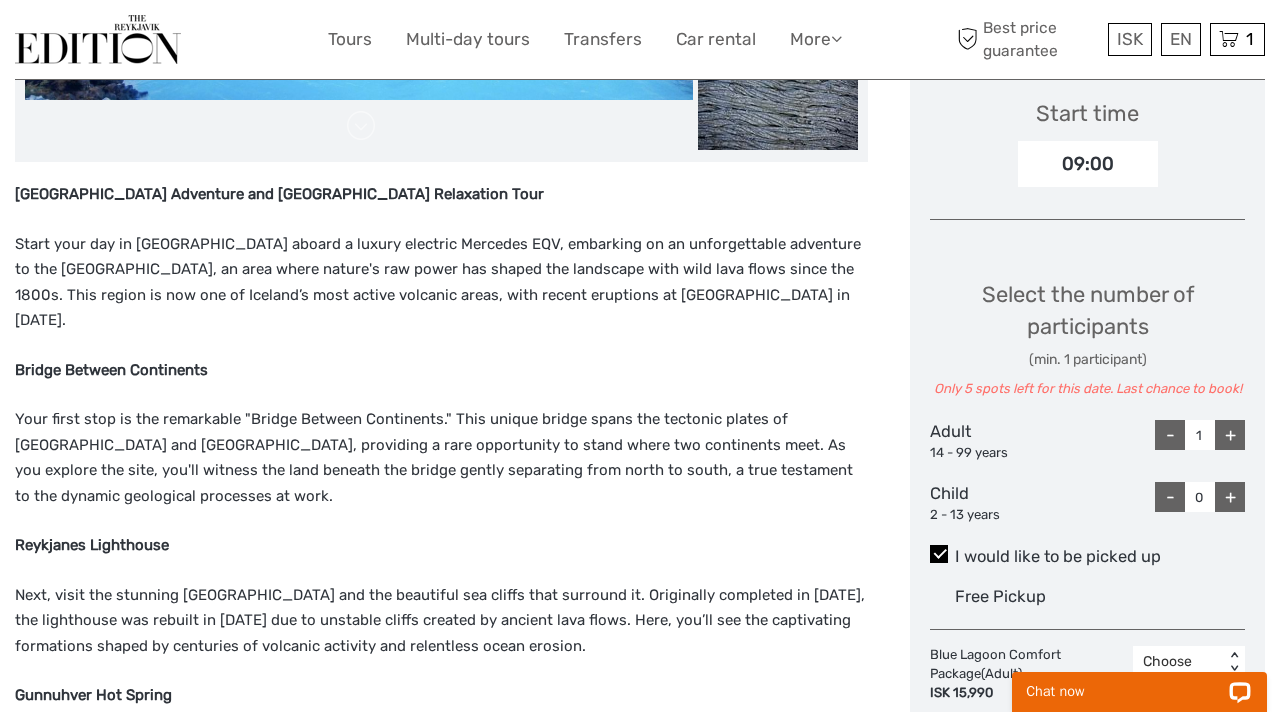 scroll, scrollTop: 674, scrollLeft: 0, axis: vertical 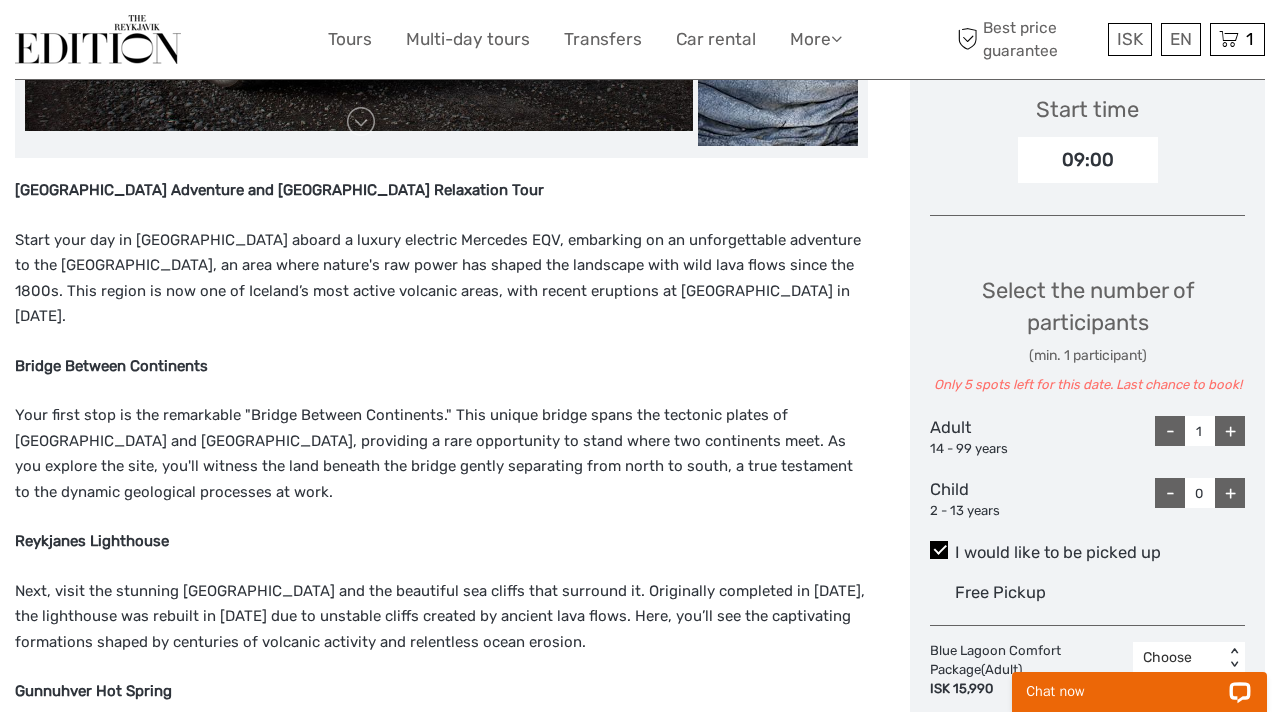 click on "+" at bounding box center (1230, 431) 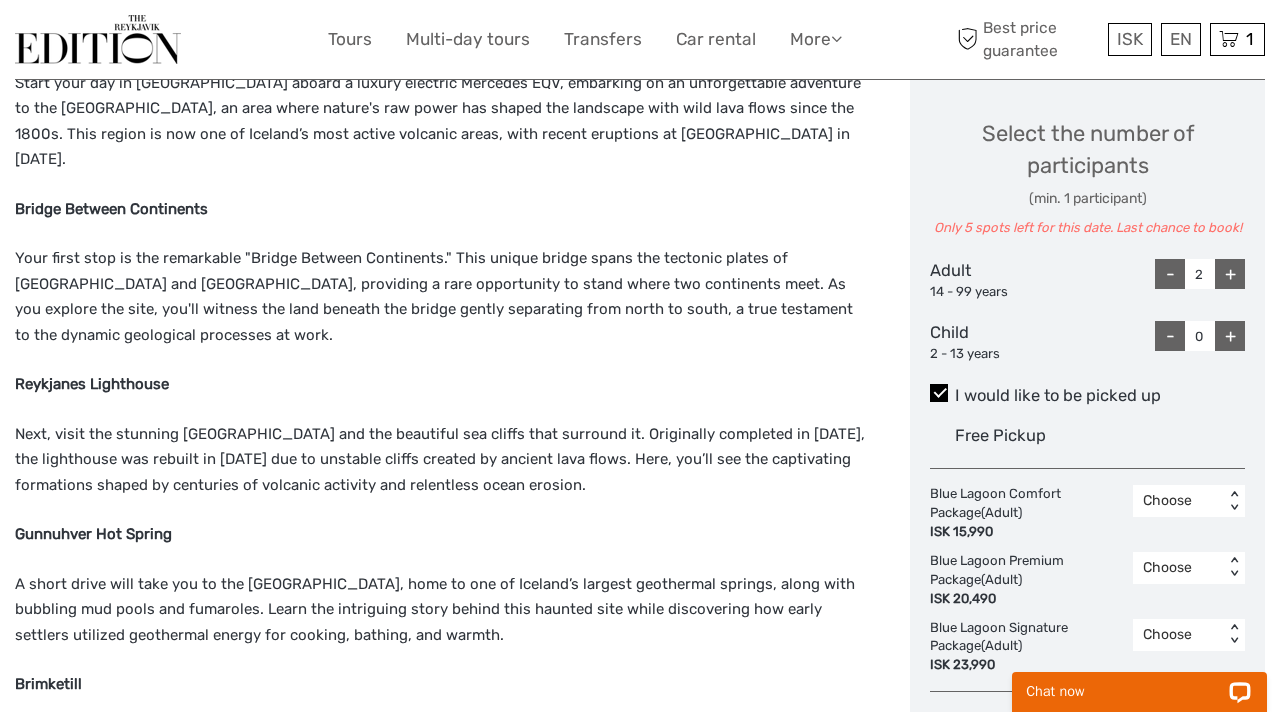 scroll, scrollTop: 837, scrollLeft: 0, axis: vertical 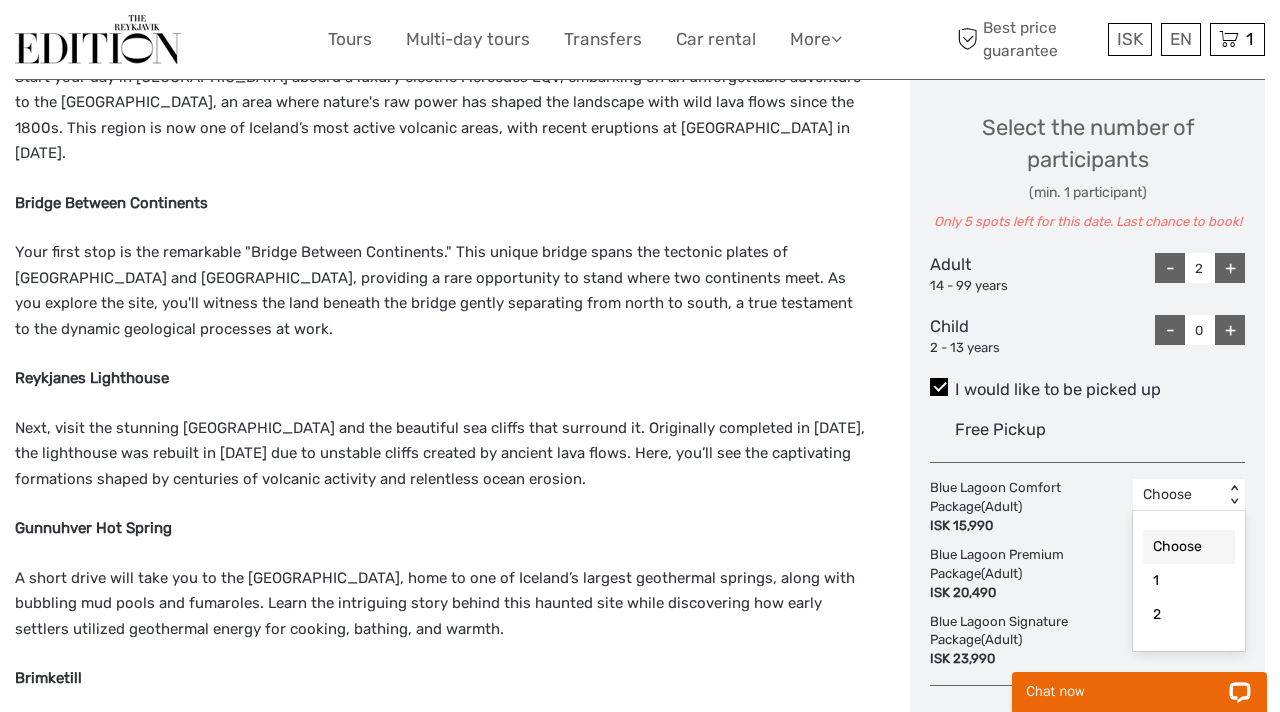 click on "Choose" at bounding box center [1178, 495] 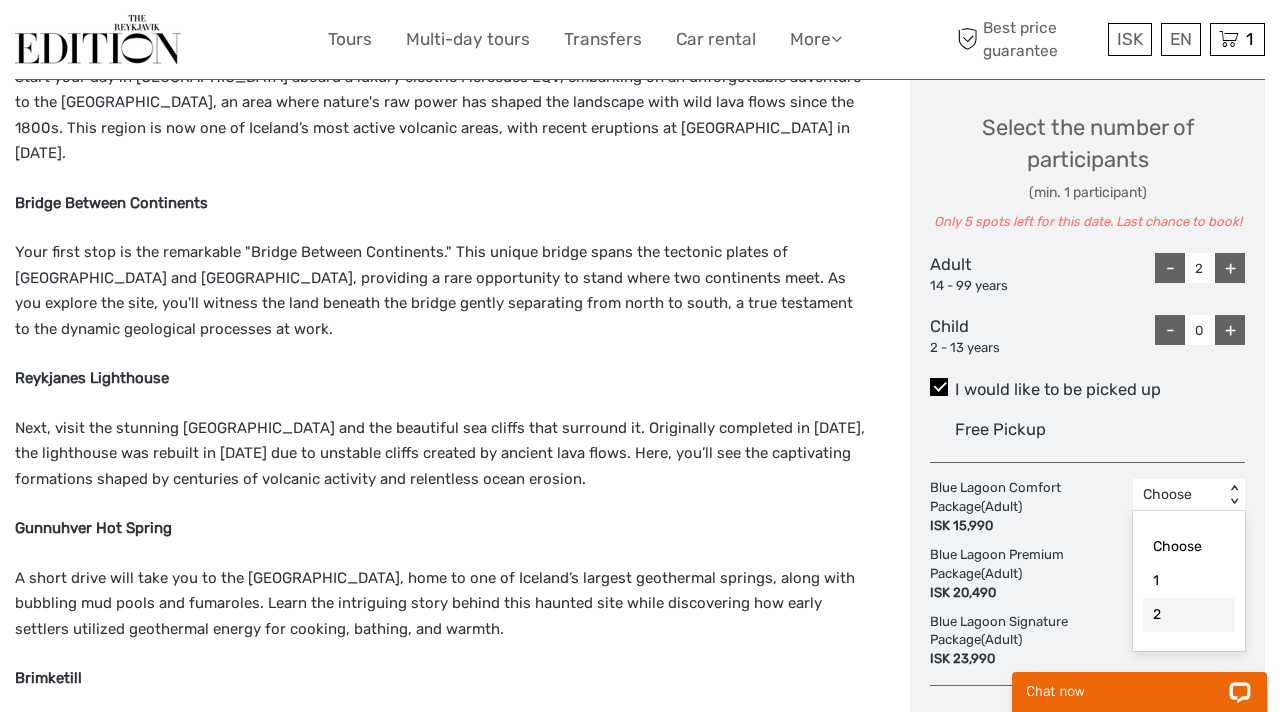 click on "2" at bounding box center (1189, 615) 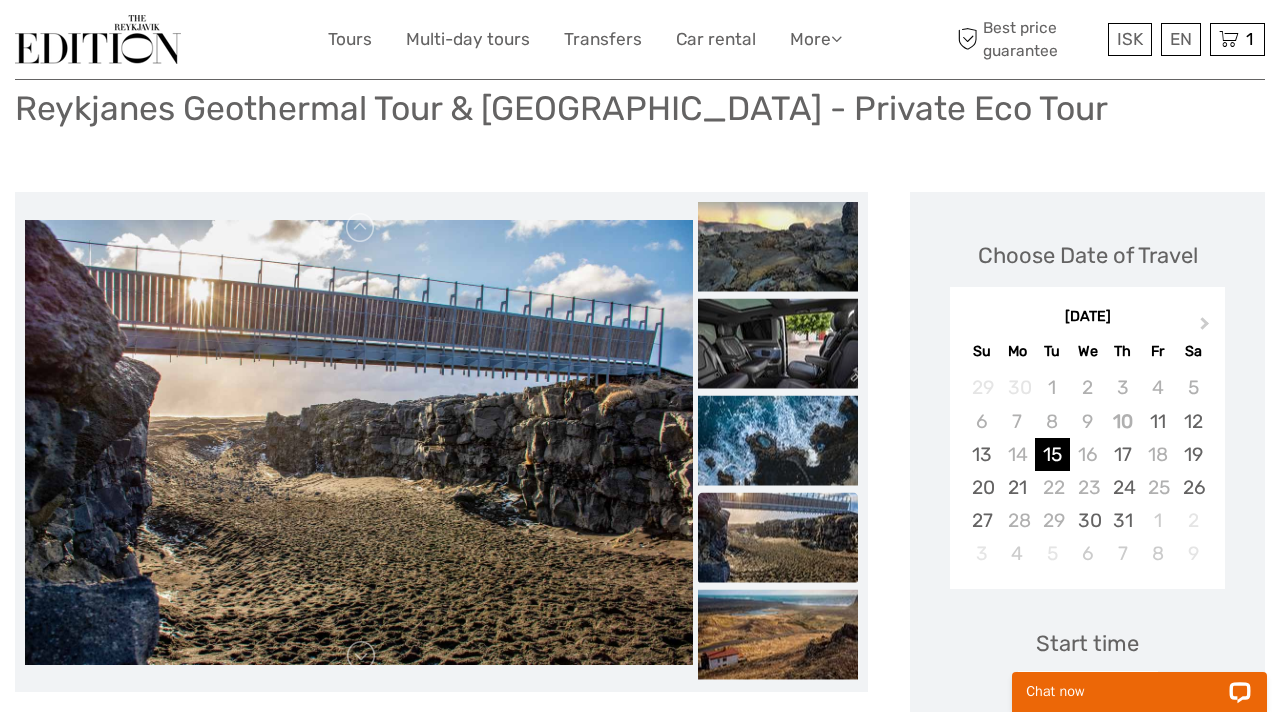scroll, scrollTop: 146, scrollLeft: 0, axis: vertical 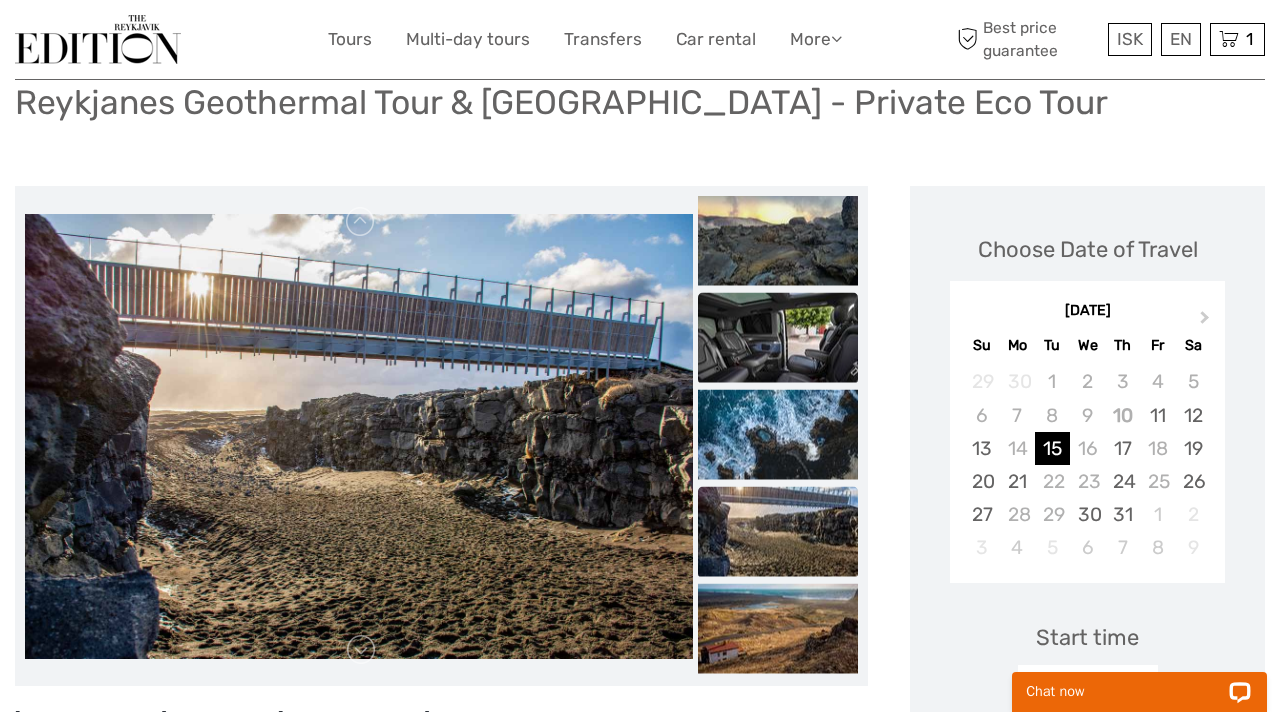 click at bounding box center (778, 338) 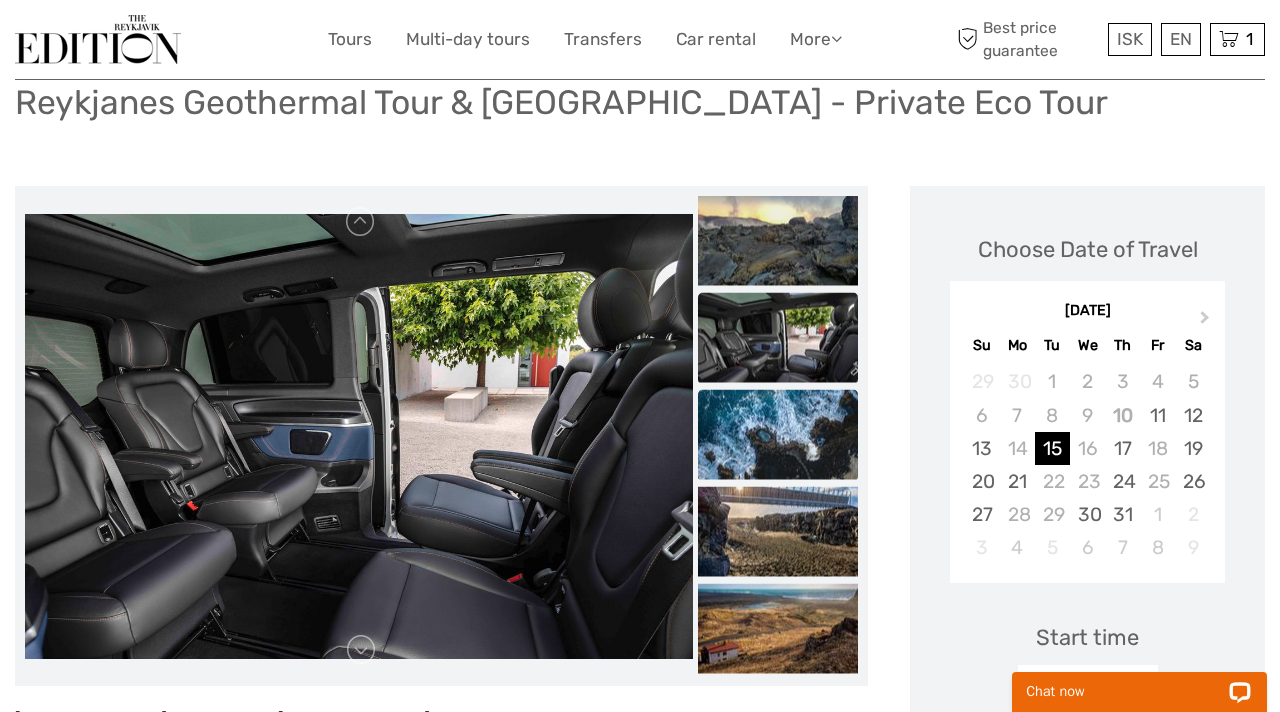 click at bounding box center [778, 435] 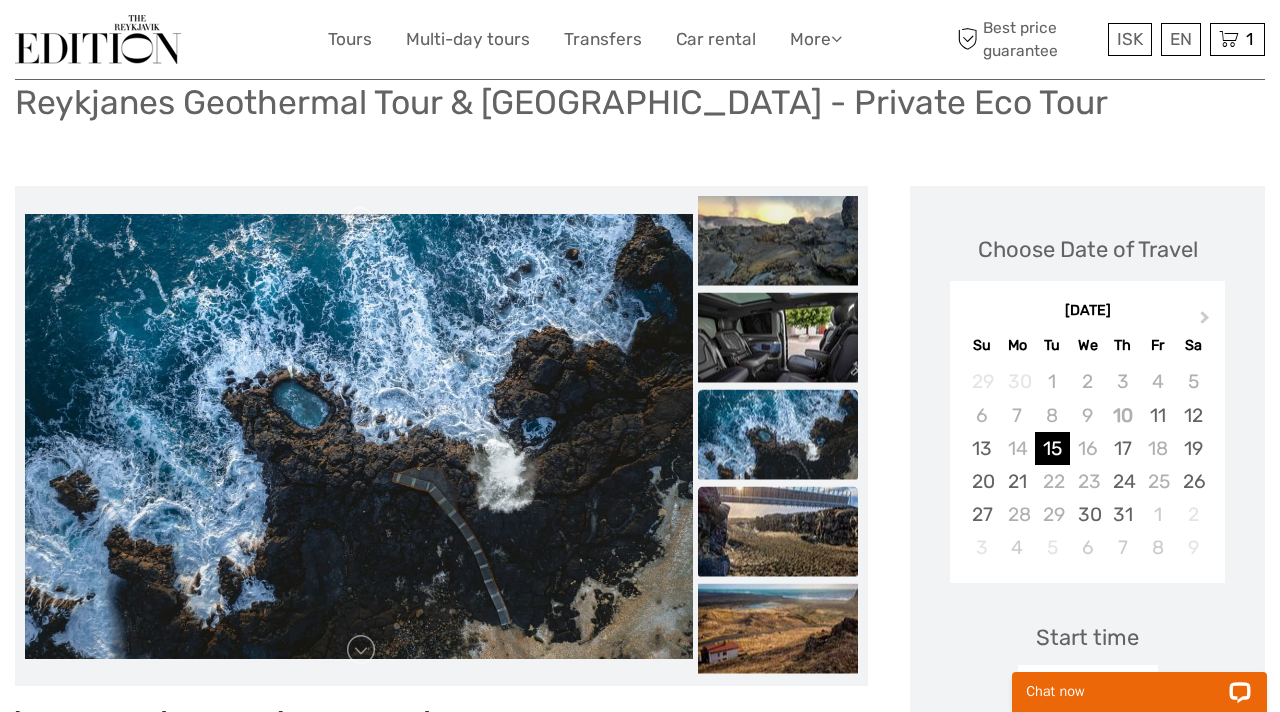 click at bounding box center (778, 532) 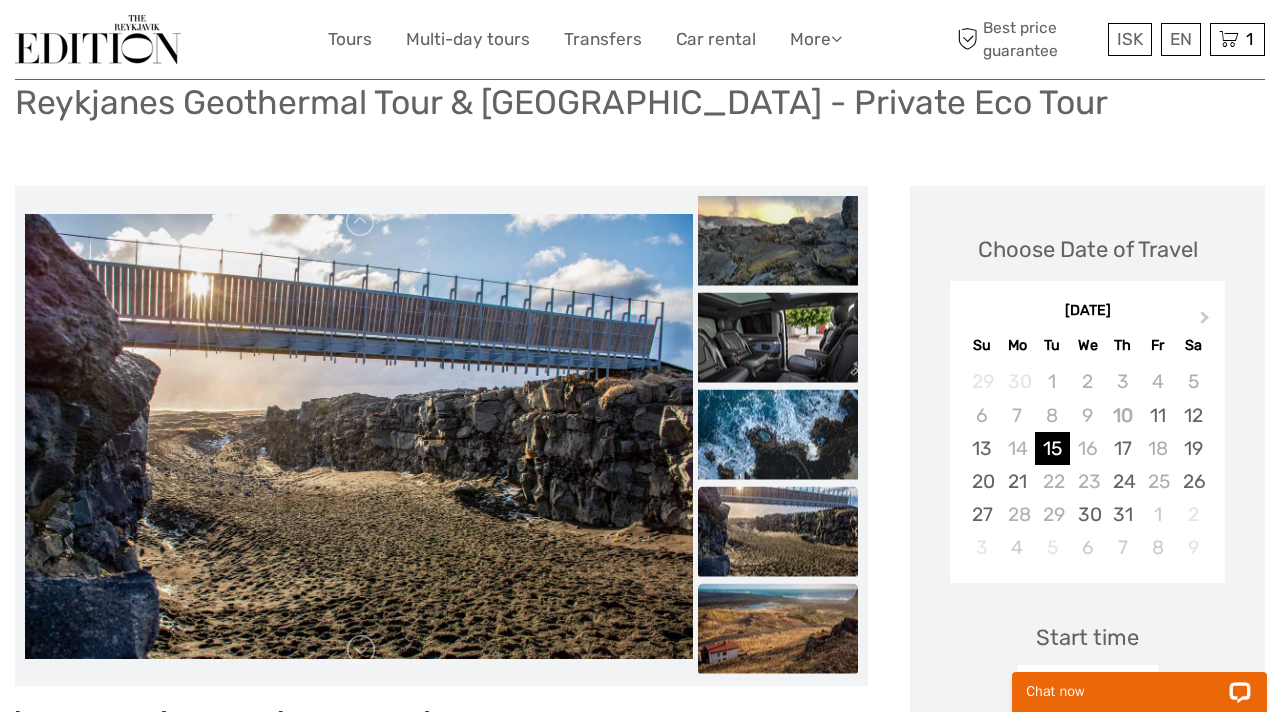 click at bounding box center (778, 629) 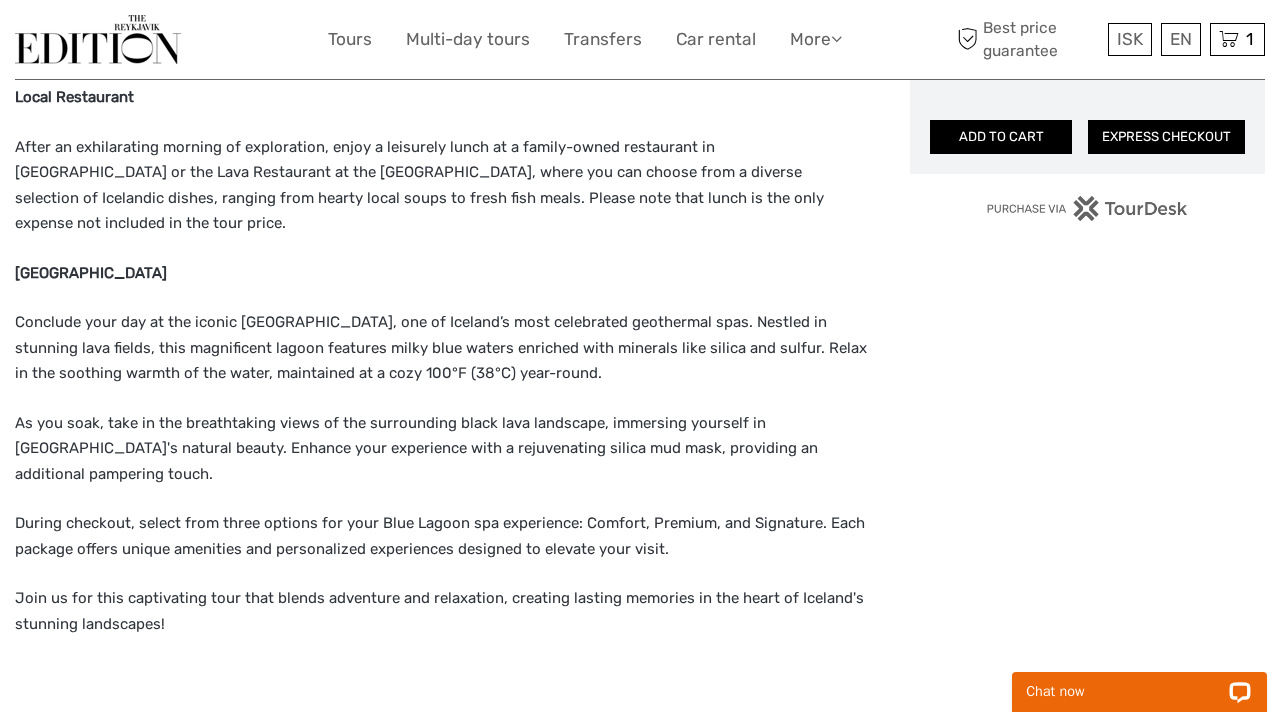 scroll, scrollTop: 1562, scrollLeft: 0, axis: vertical 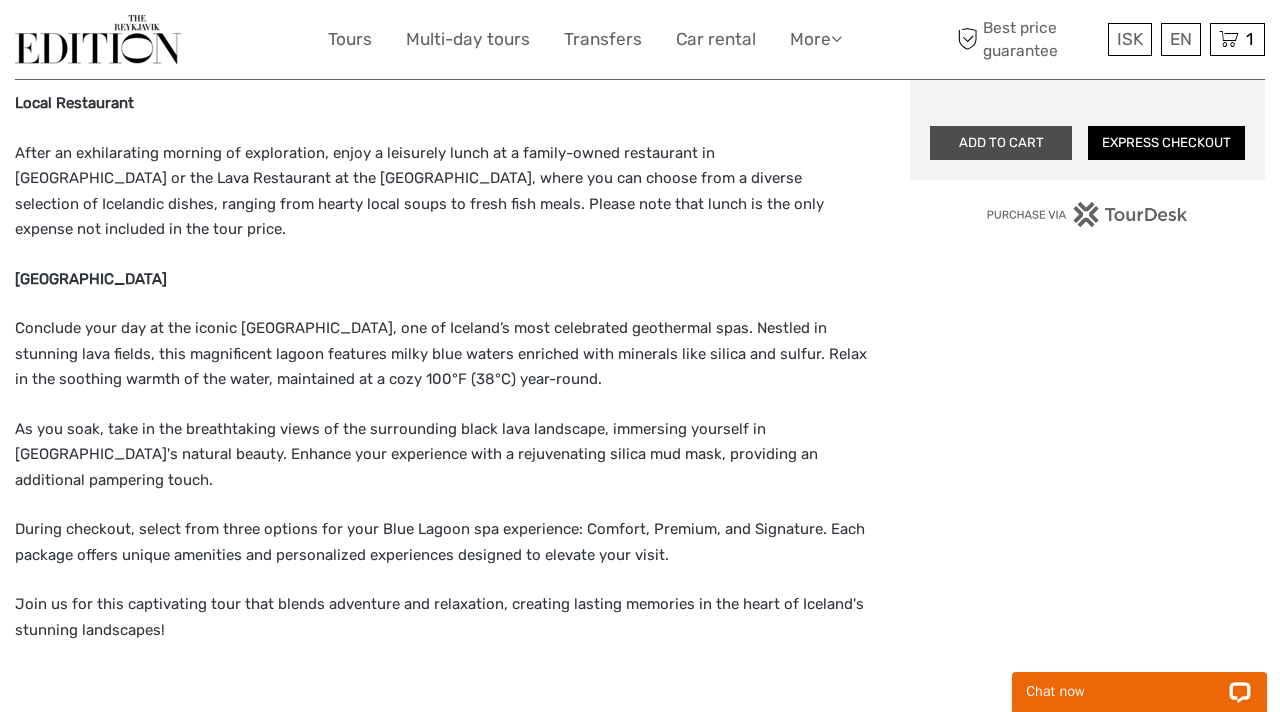click on "ADD TO CART" at bounding box center [1001, 143] 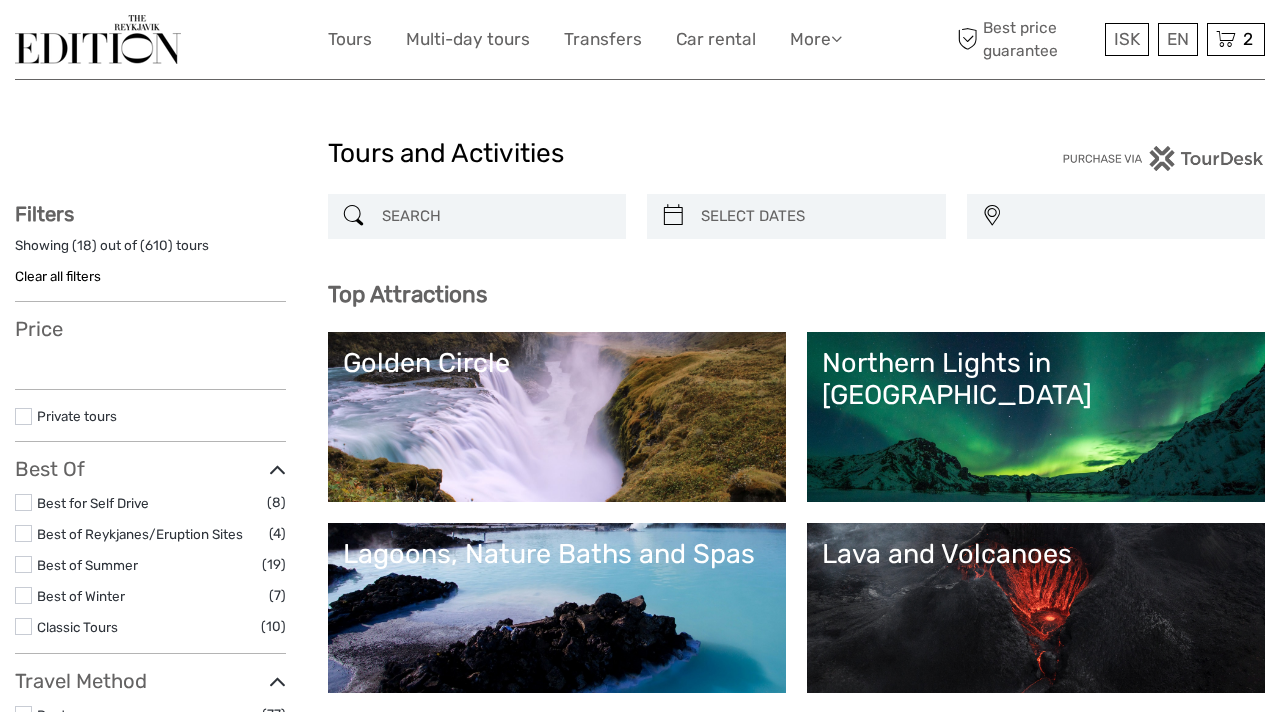 select 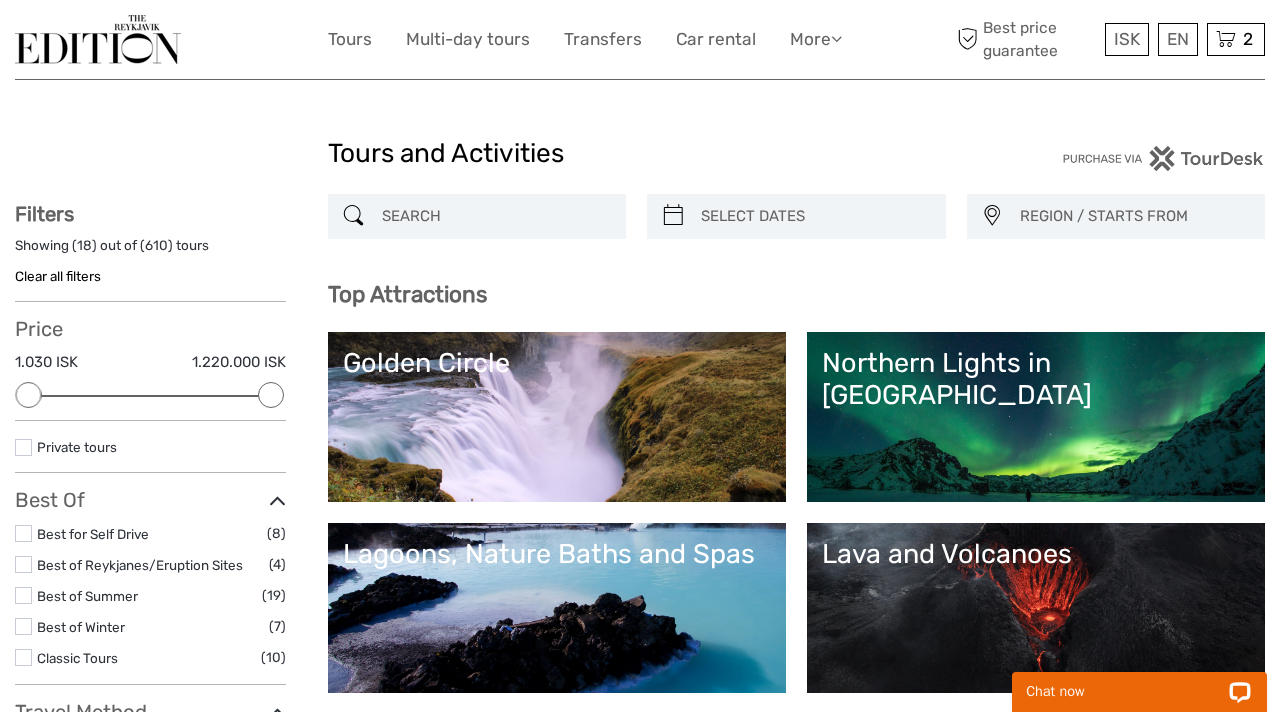 scroll, scrollTop: 0, scrollLeft: 0, axis: both 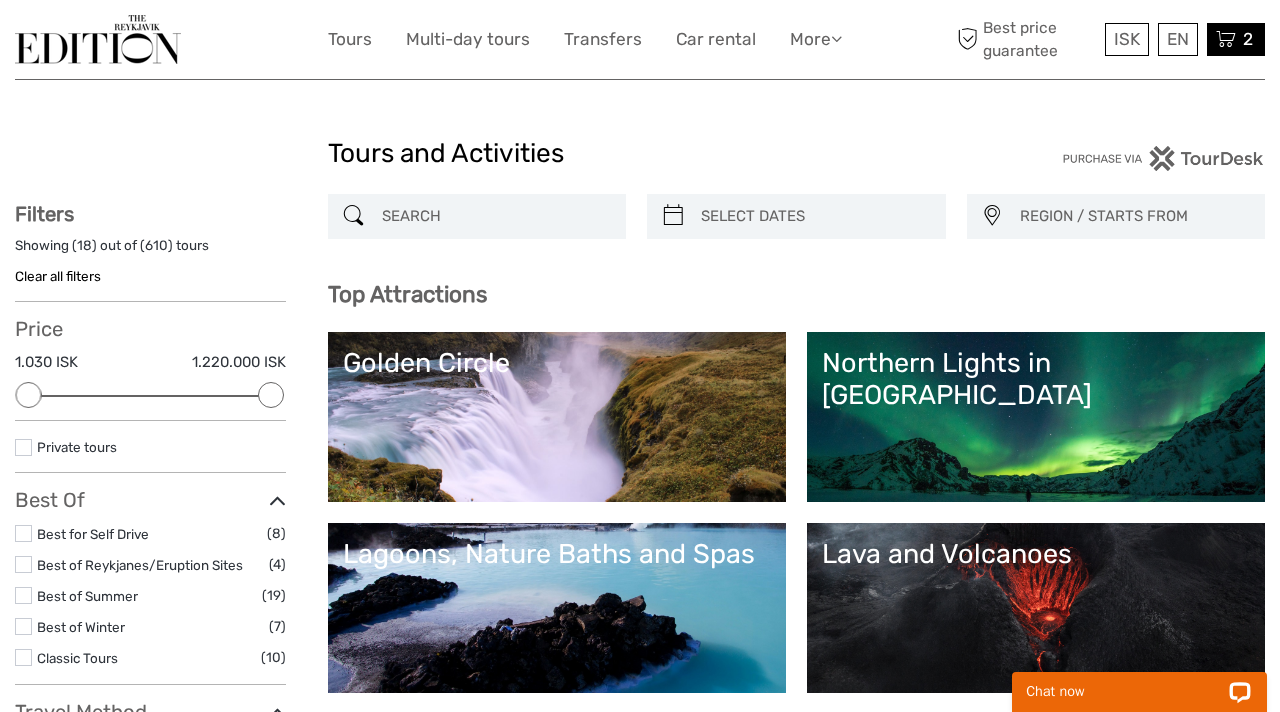 click at bounding box center [1226, 39] 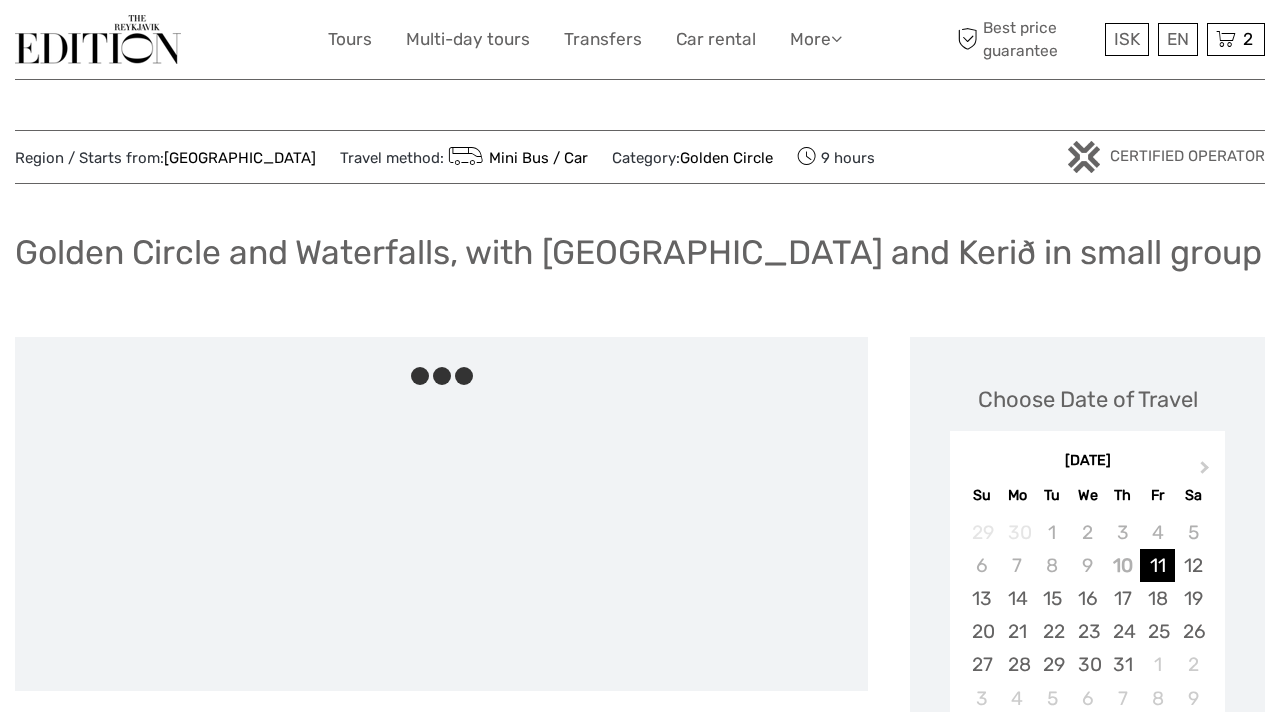 scroll, scrollTop: 0, scrollLeft: 0, axis: both 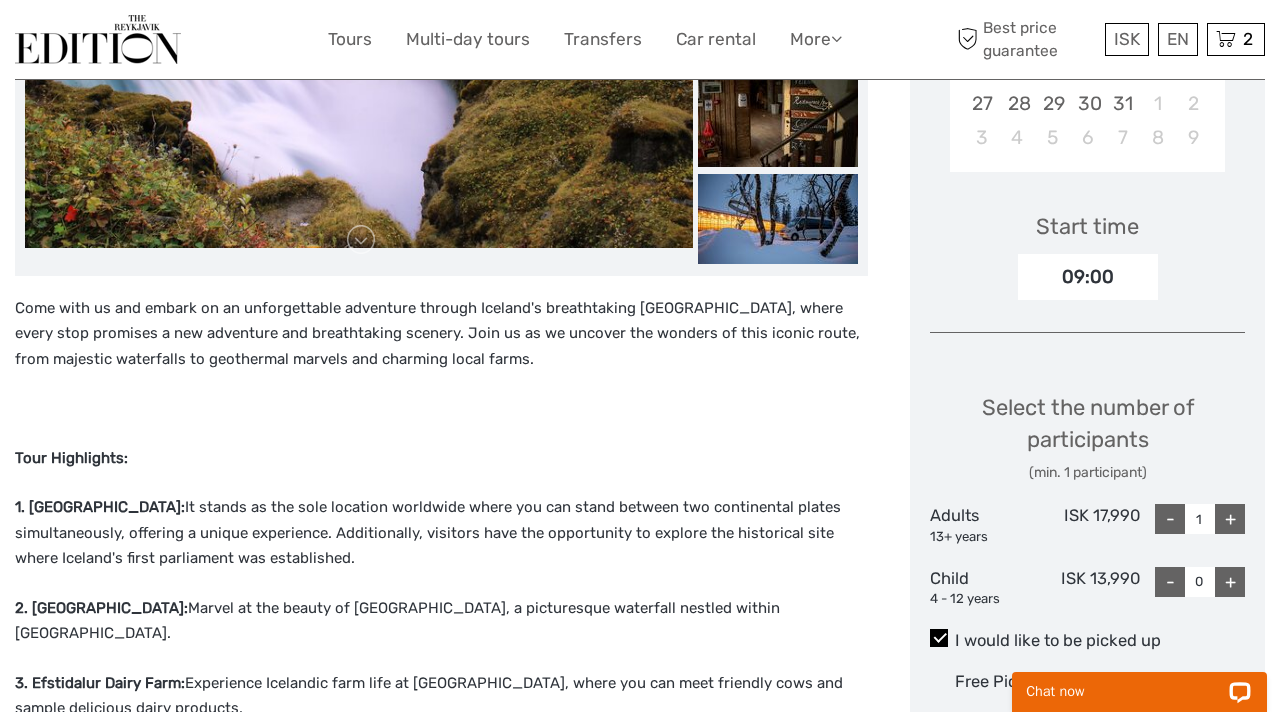 click on "+" at bounding box center (1230, 519) 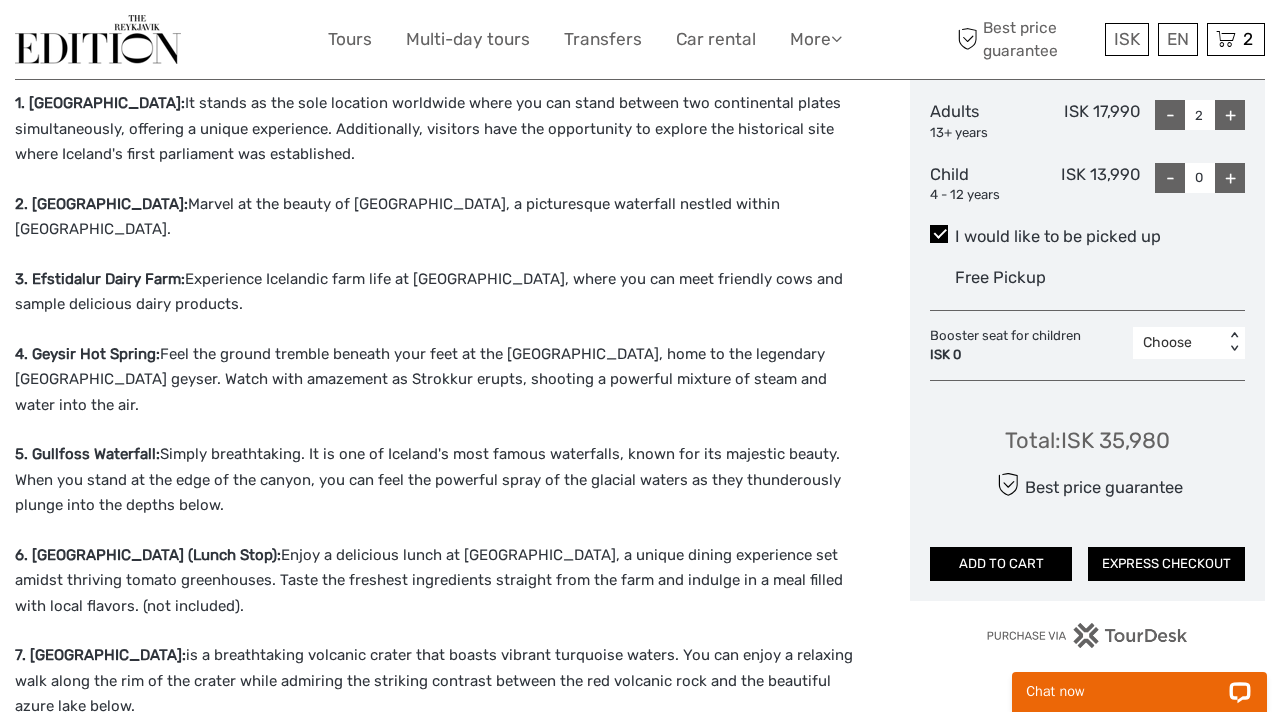 scroll, scrollTop: 977, scrollLeft: 0, axis: vertical 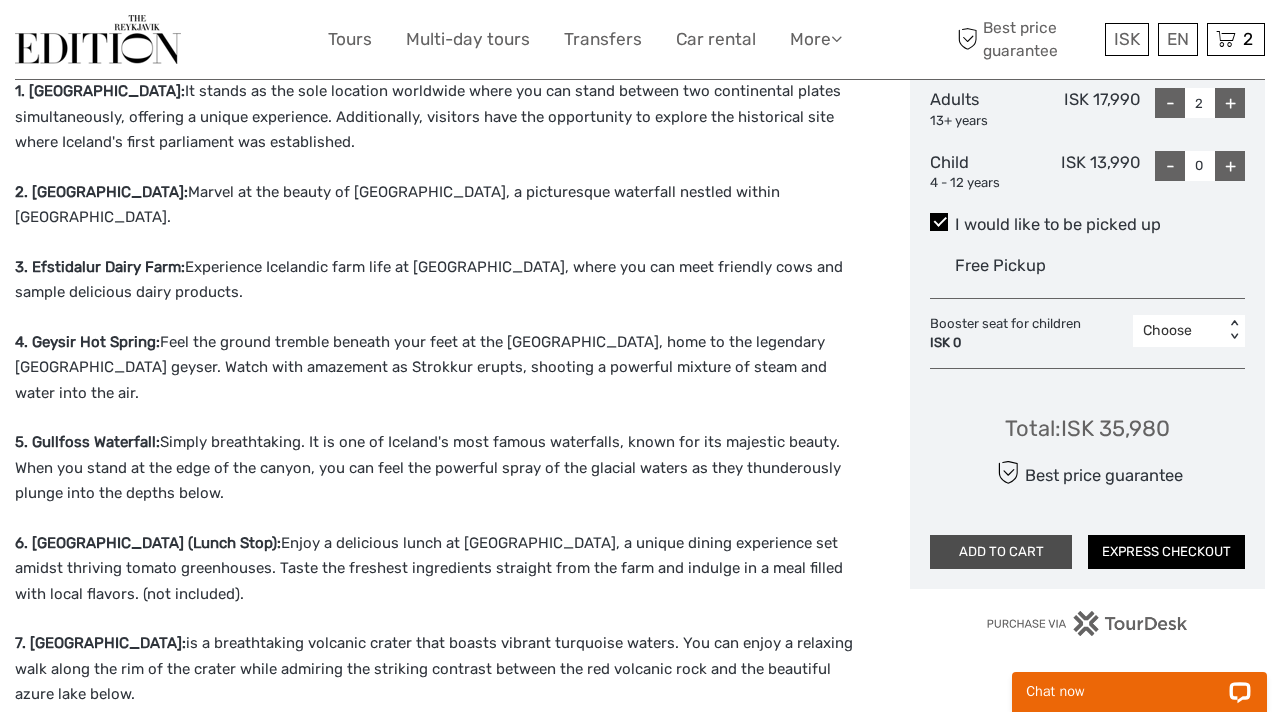 click on "ADD TO CART" at bounding box center [1001, 552] 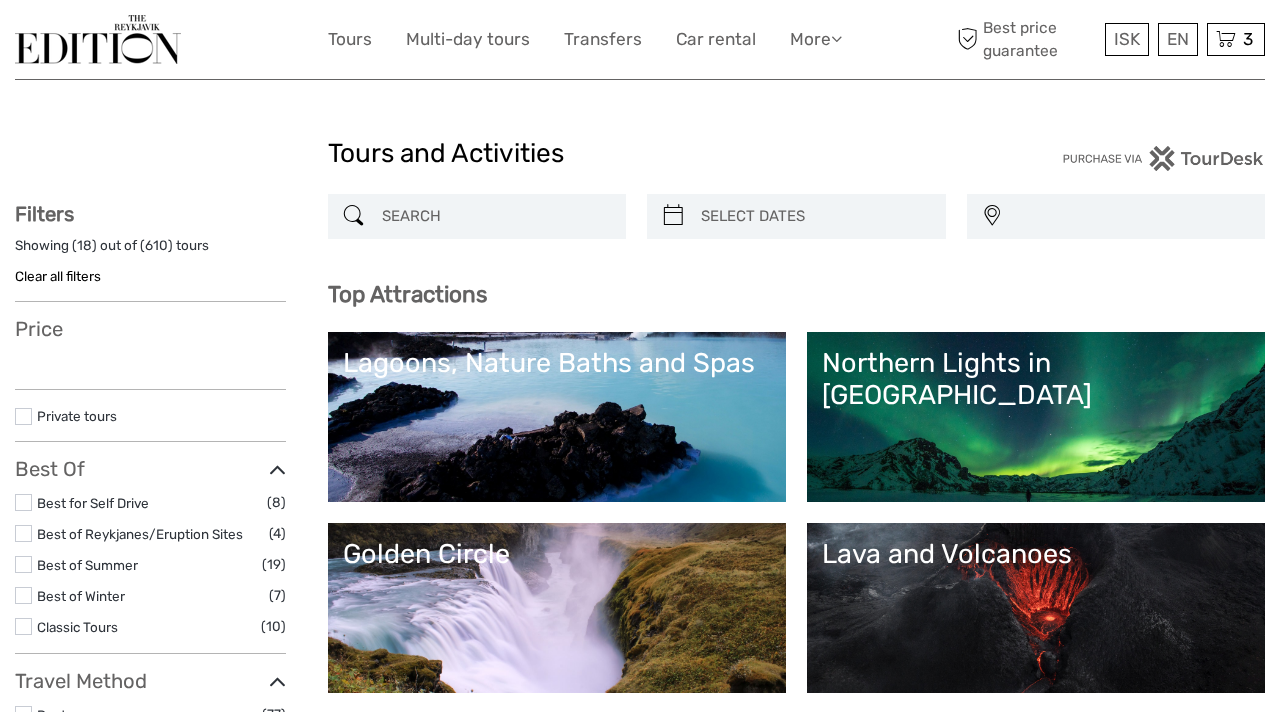 select 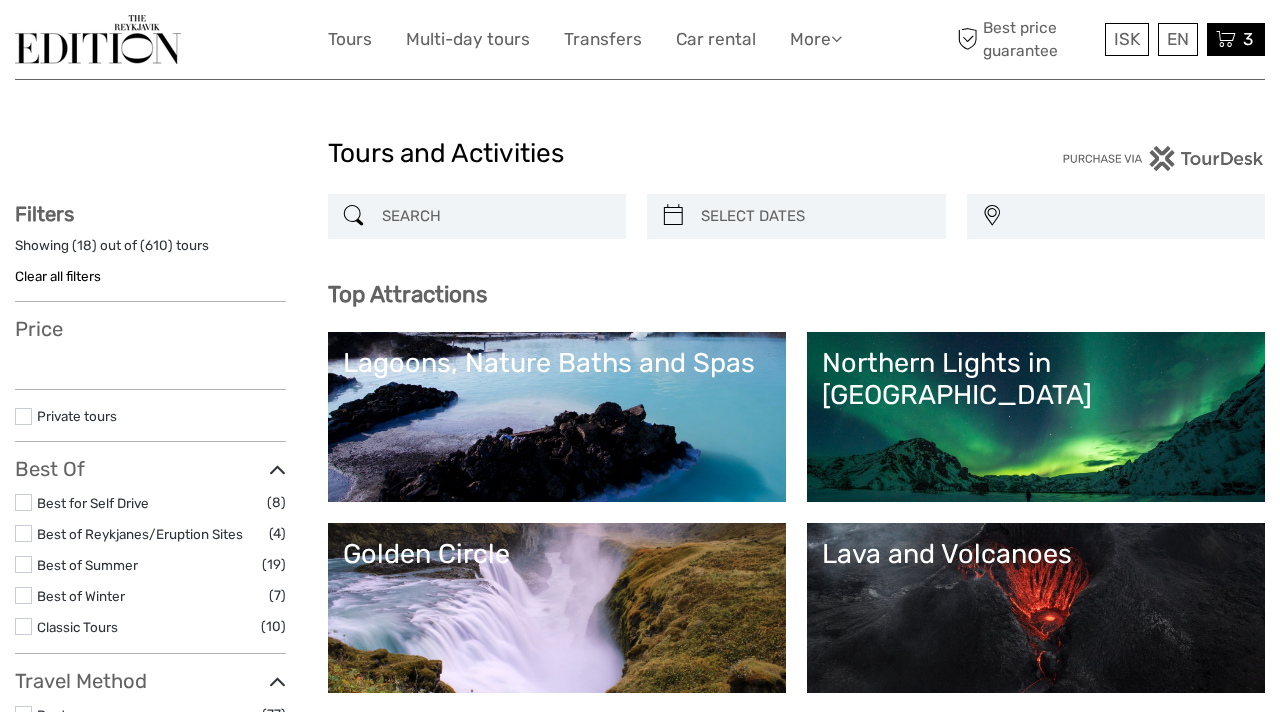 scroll, scrollTop: 0, scrollLeft: 0, axis: both 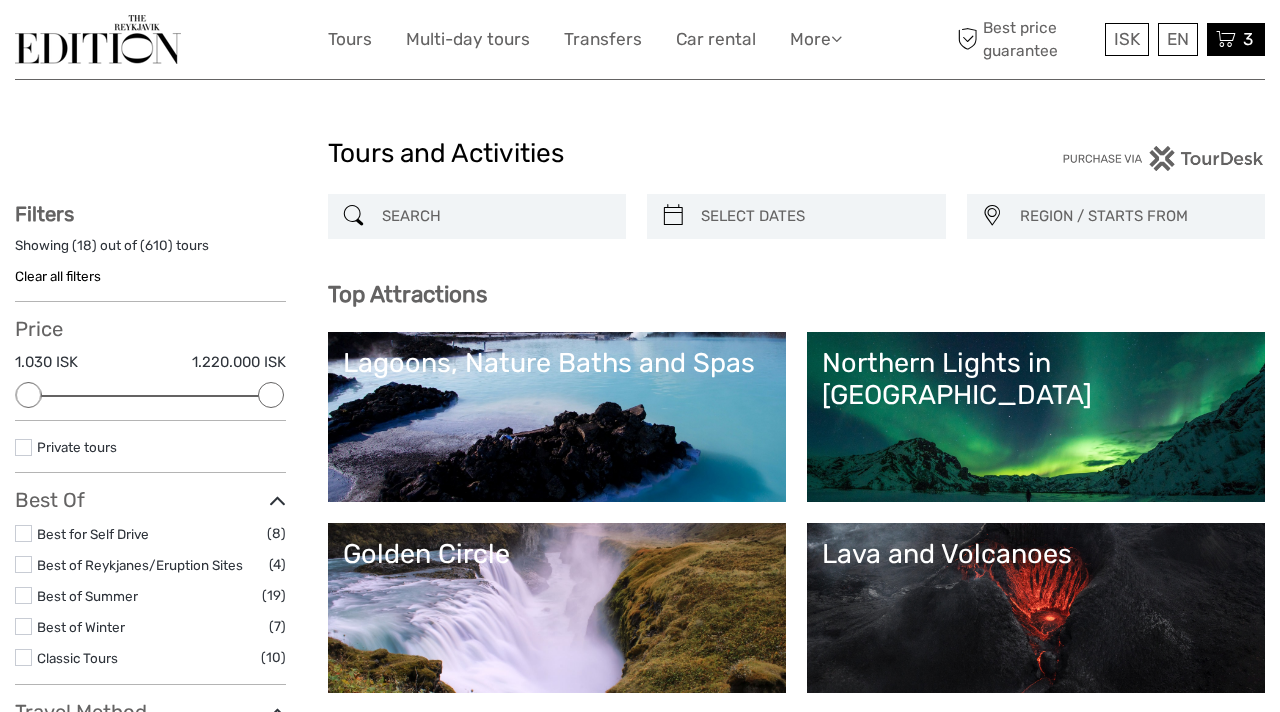click at bounding box center [1226, 39] 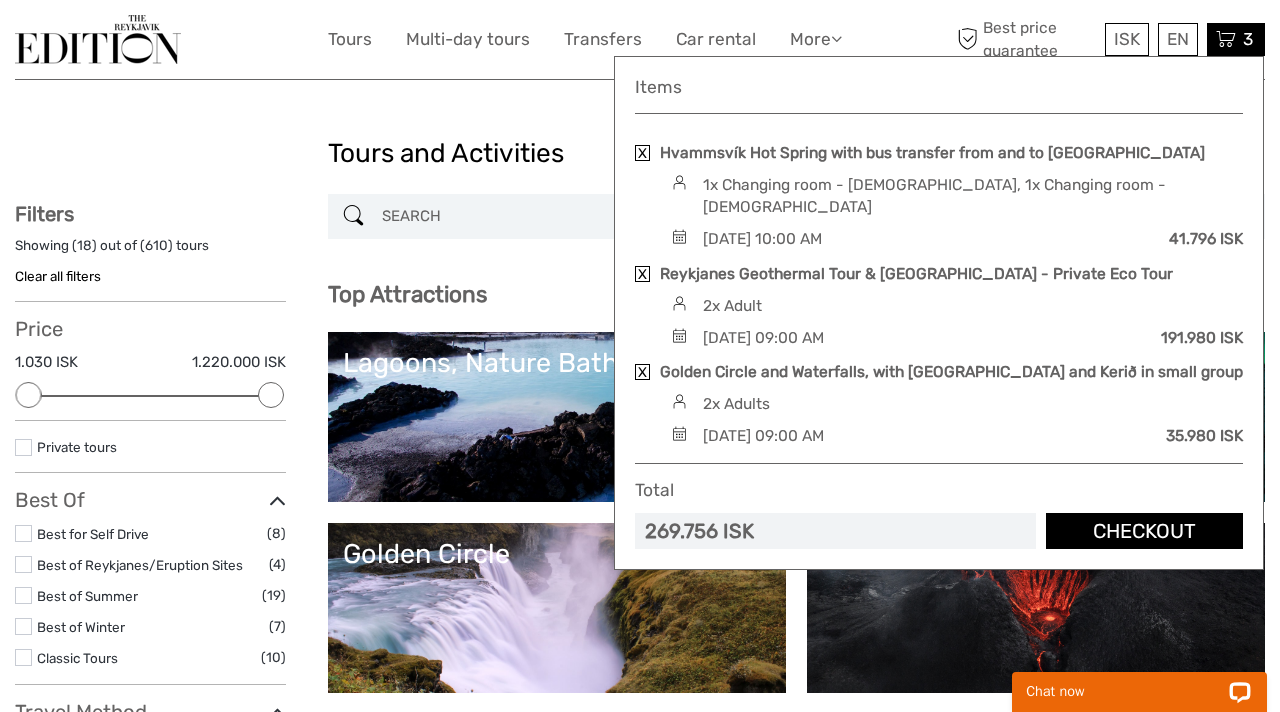 scroll, scrollTop: 0, scrollLeft: 0, axis: both 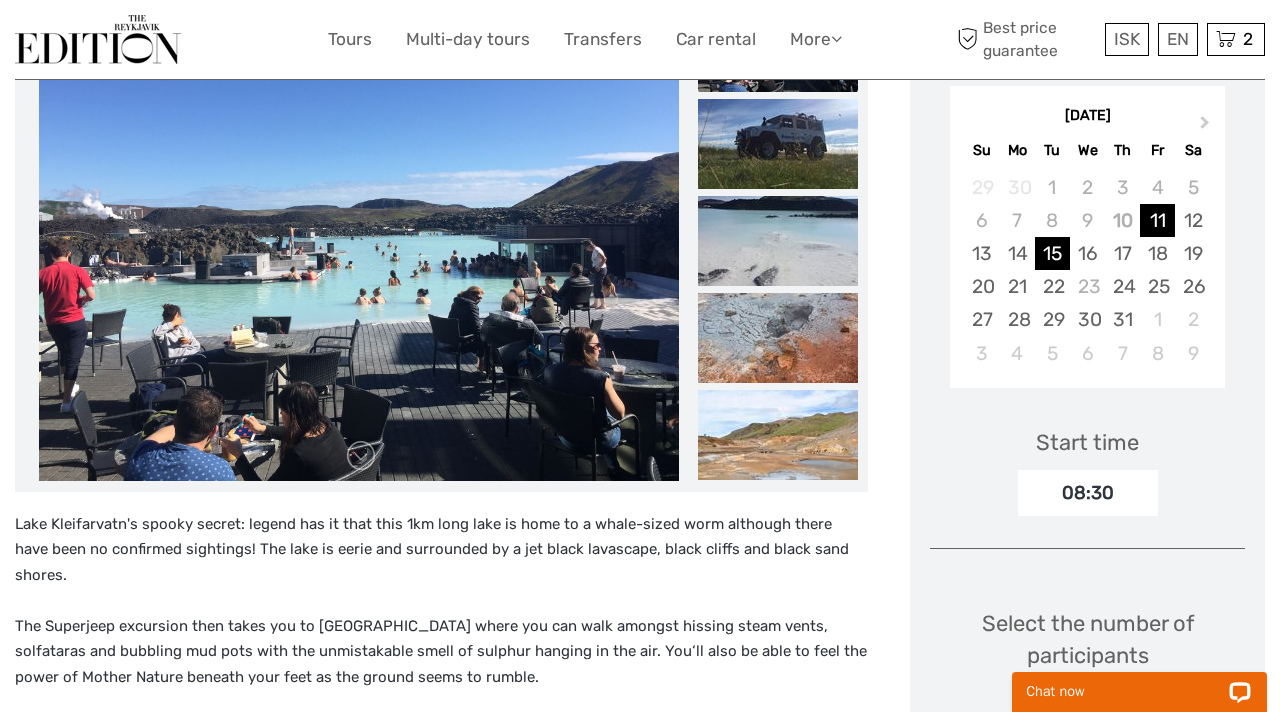 click on "15" at bounding box center [1052, 253] 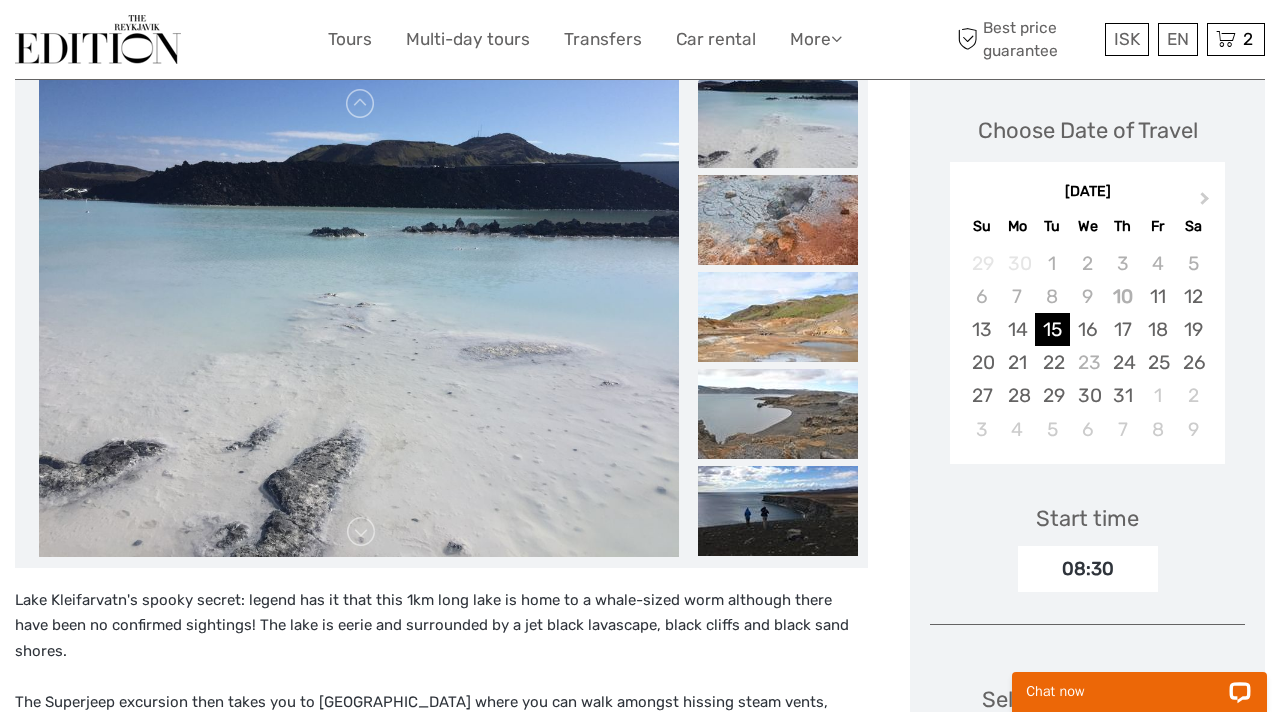 scroll, scrollTop: 239, scrollLeft: 0, axis: vertical 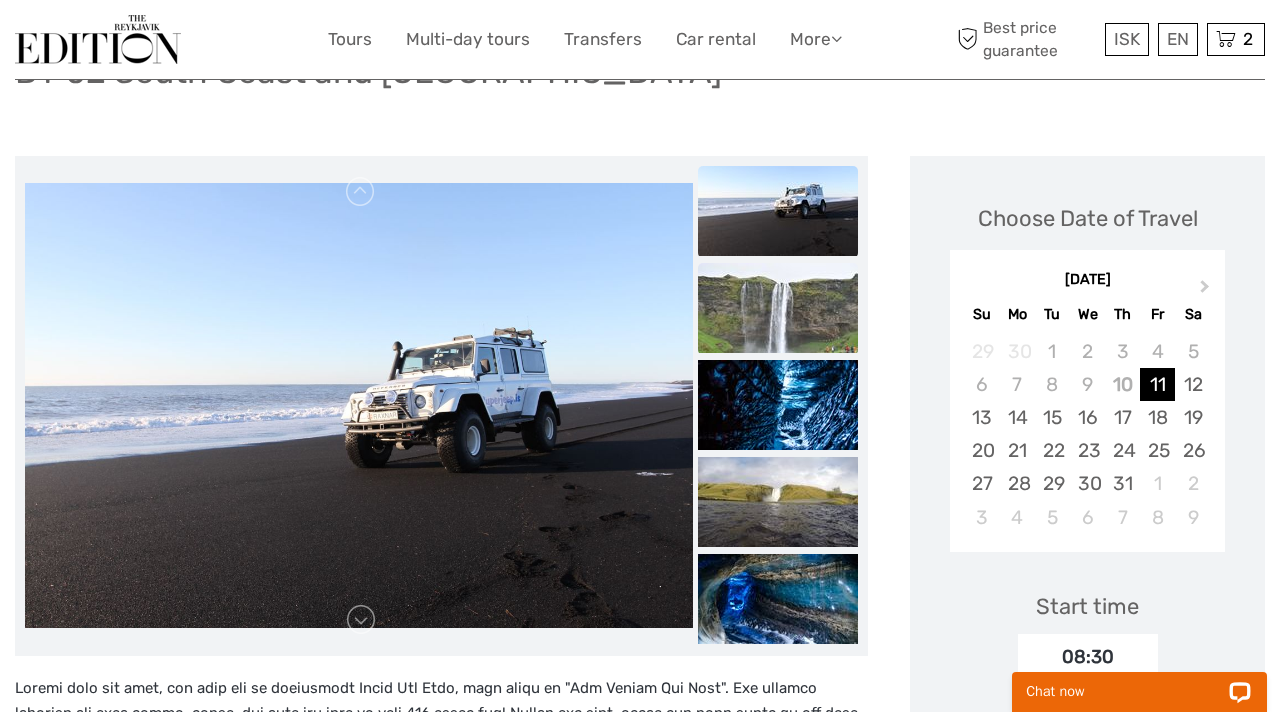 click at bounding box center (778, 308) 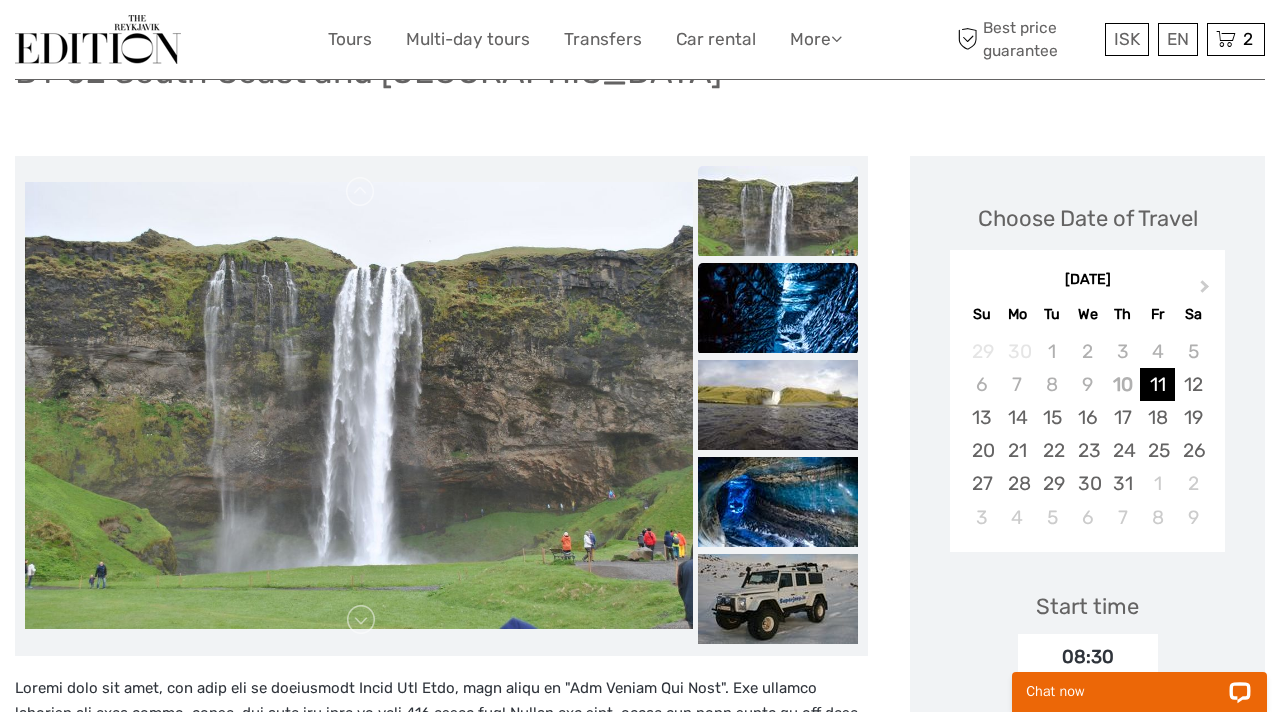click at bounding box center [778, 308] 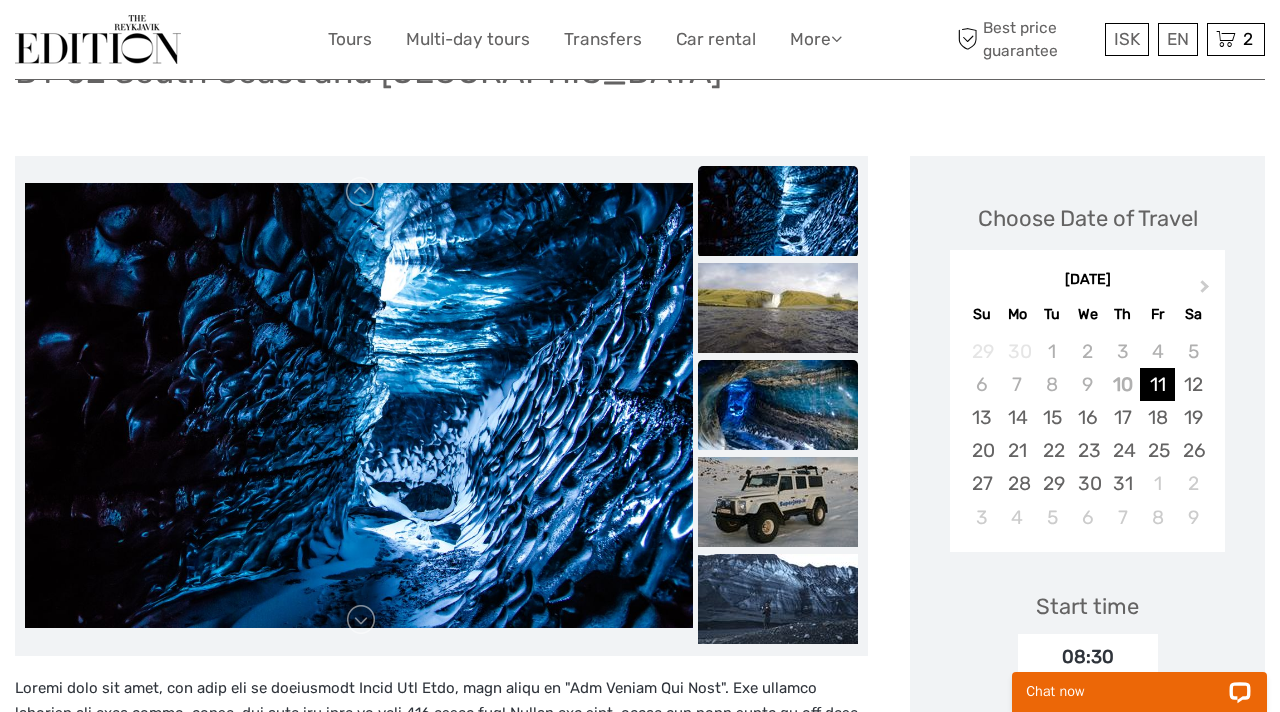 click at bounding box center (778, 405) 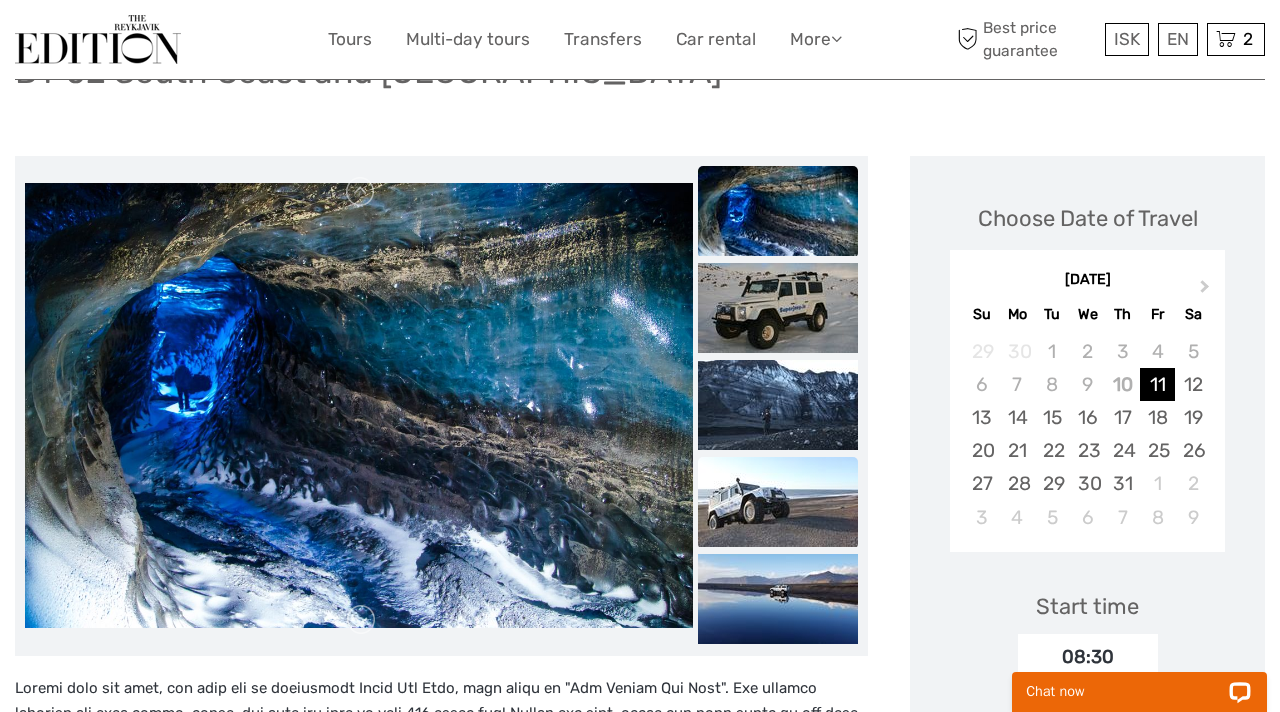 click at bounding box center [778, 502] 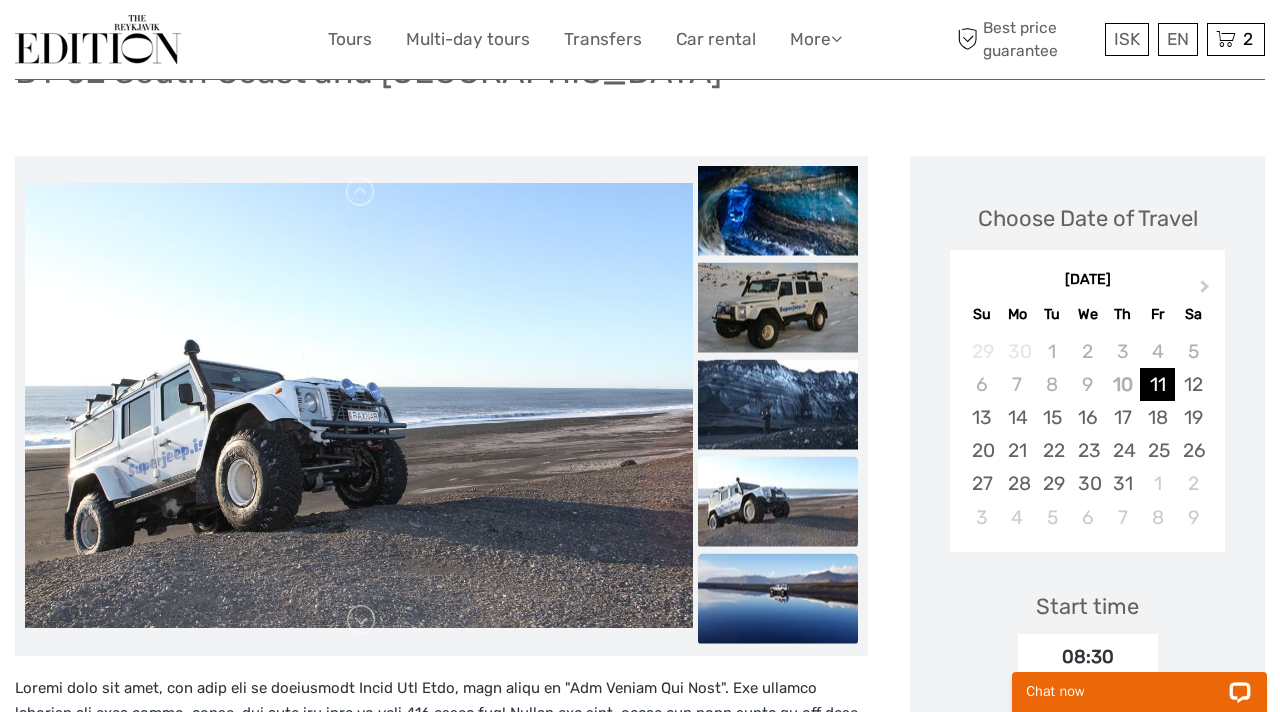 click at bounding box center (778, 598) 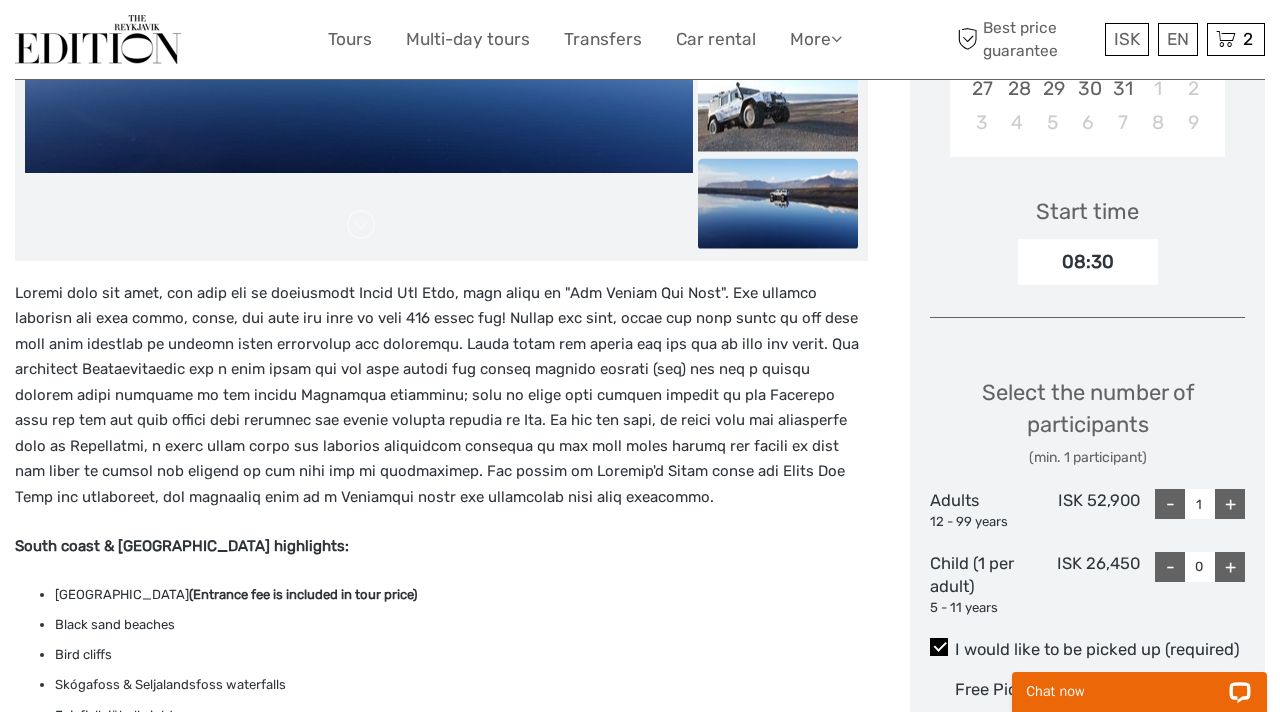 scroll, scrollTop: 590, scrollLeft: 0, axis: vertical 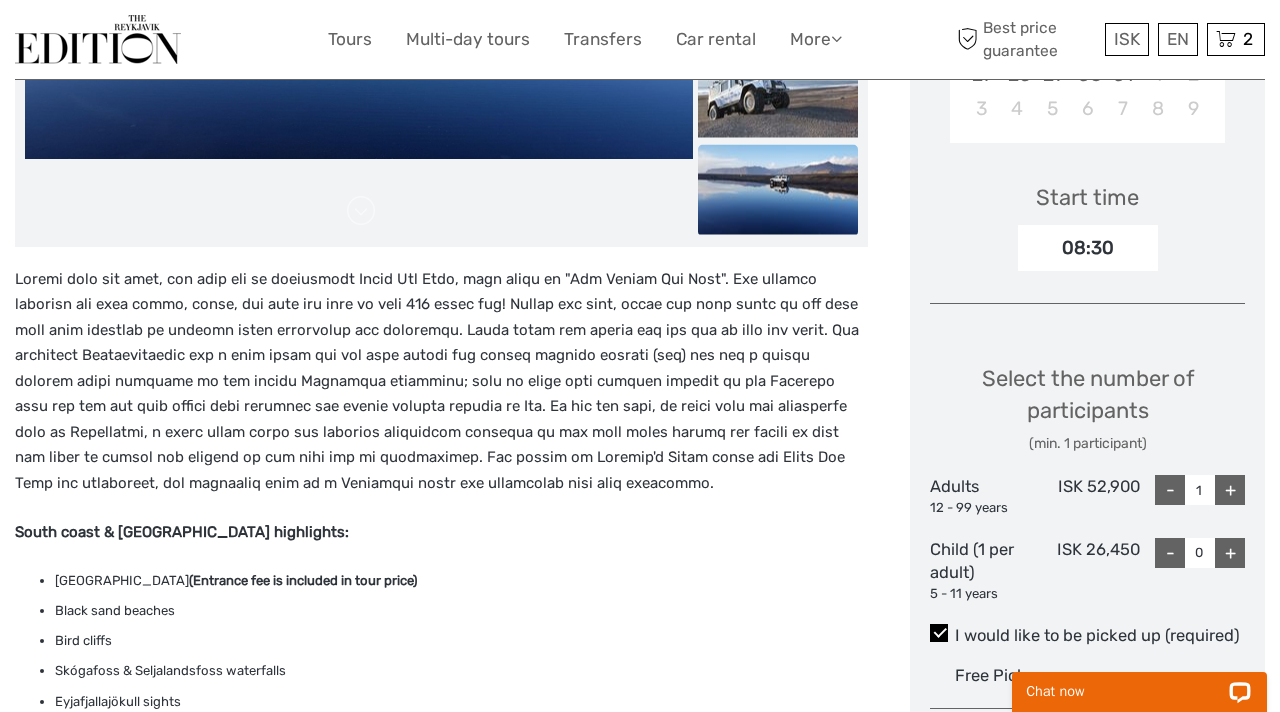 click on "+" at bounding box center (1230, 490) 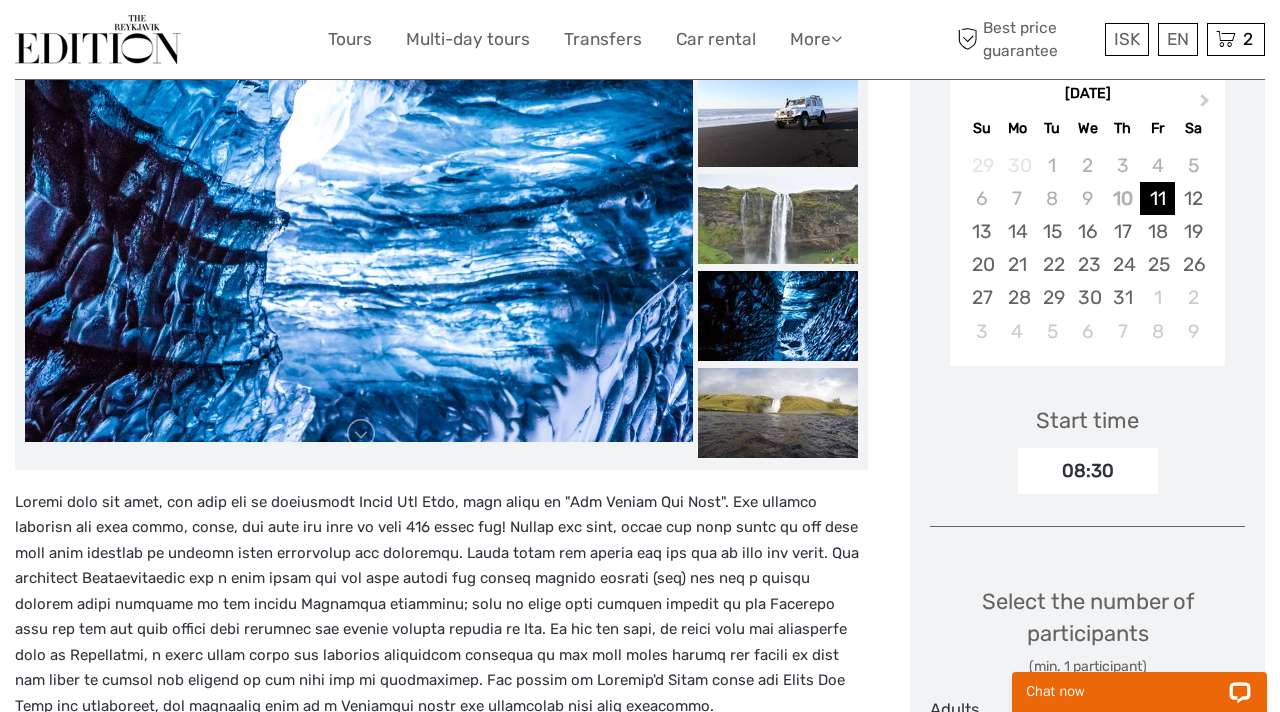 scroll, scrollTop: 369, scrollLeft: 0, axis: vertical 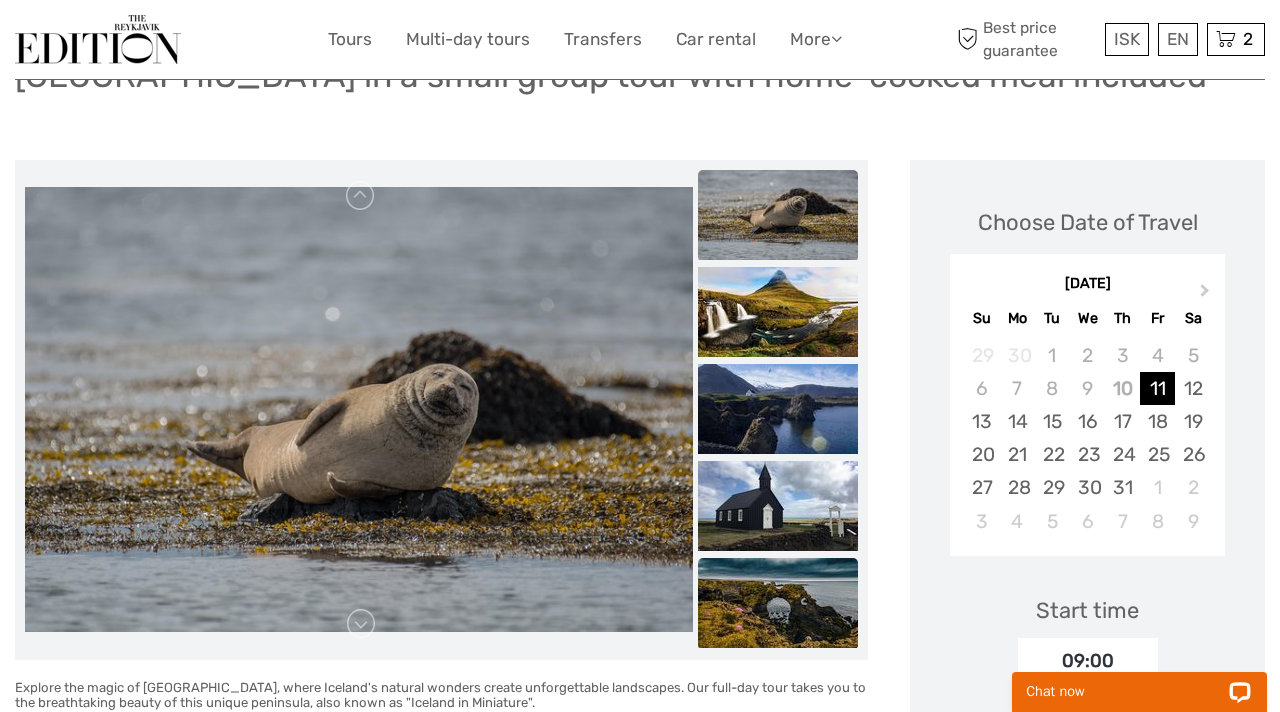 click at bounding box center [778, 603] 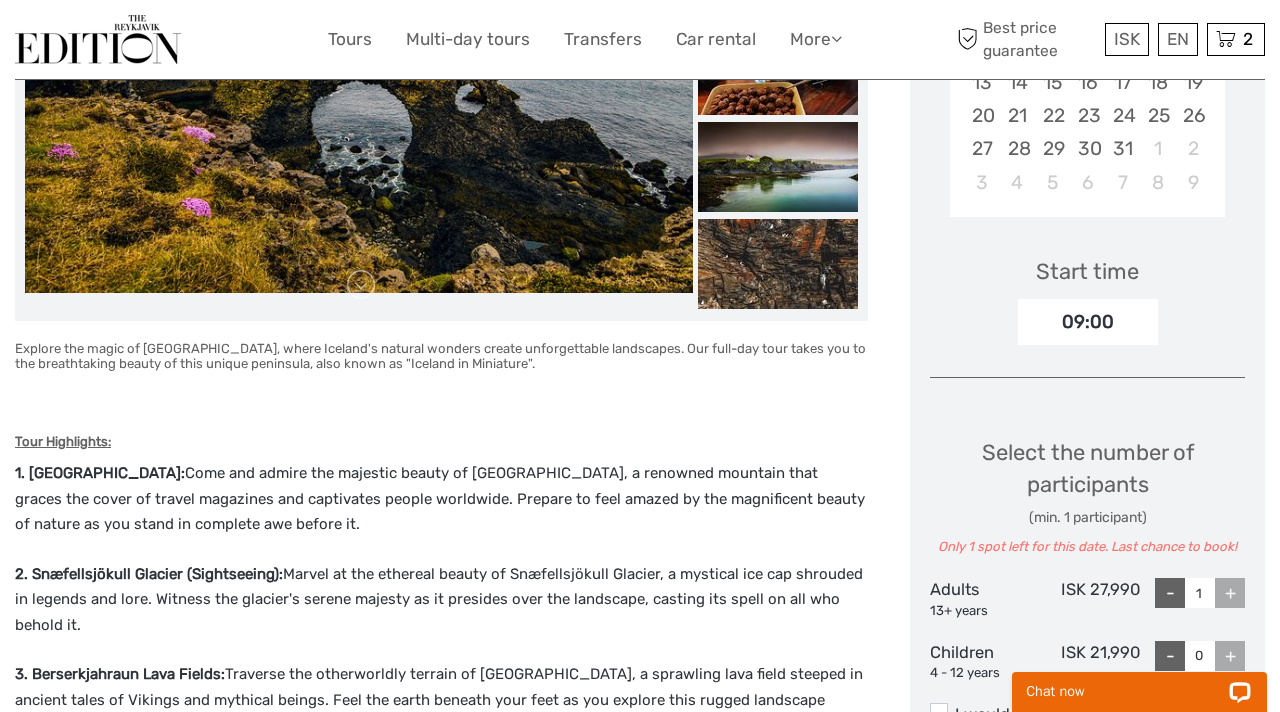 scroll, scrollTop: 518, scrollLeft: 0, axis: vertical 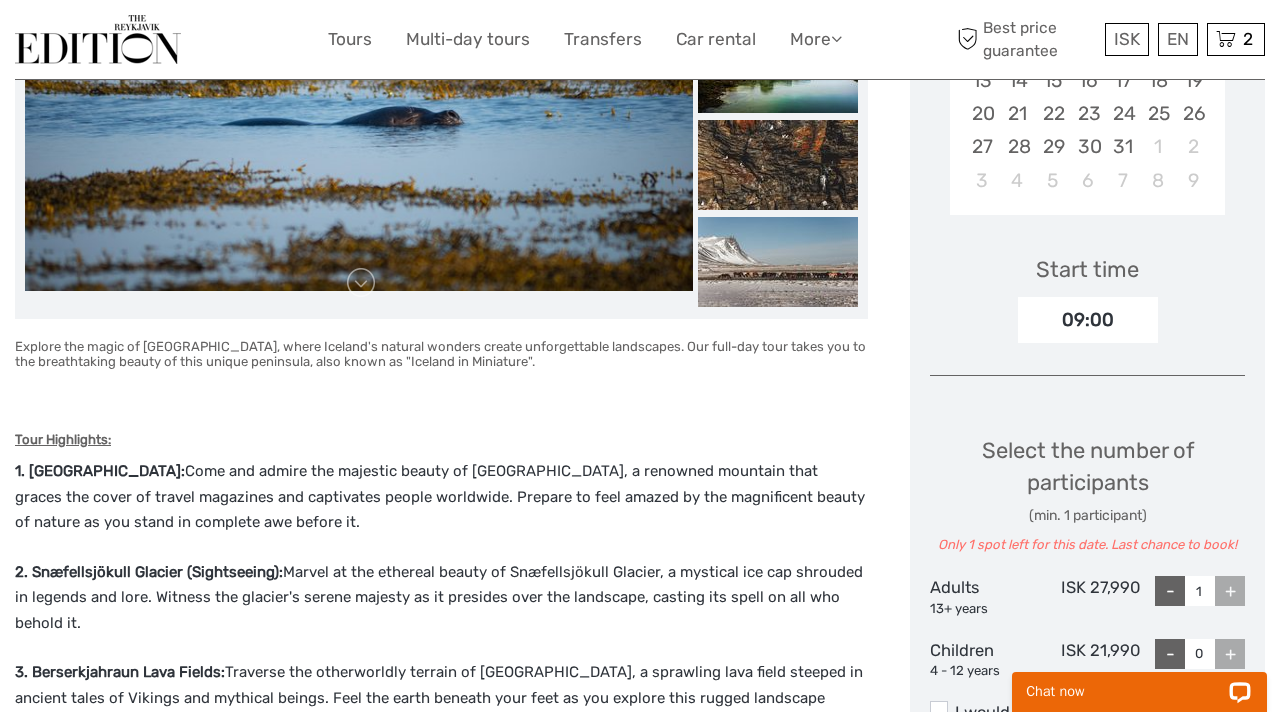 click on "+" at bounding box center (1230, 591) 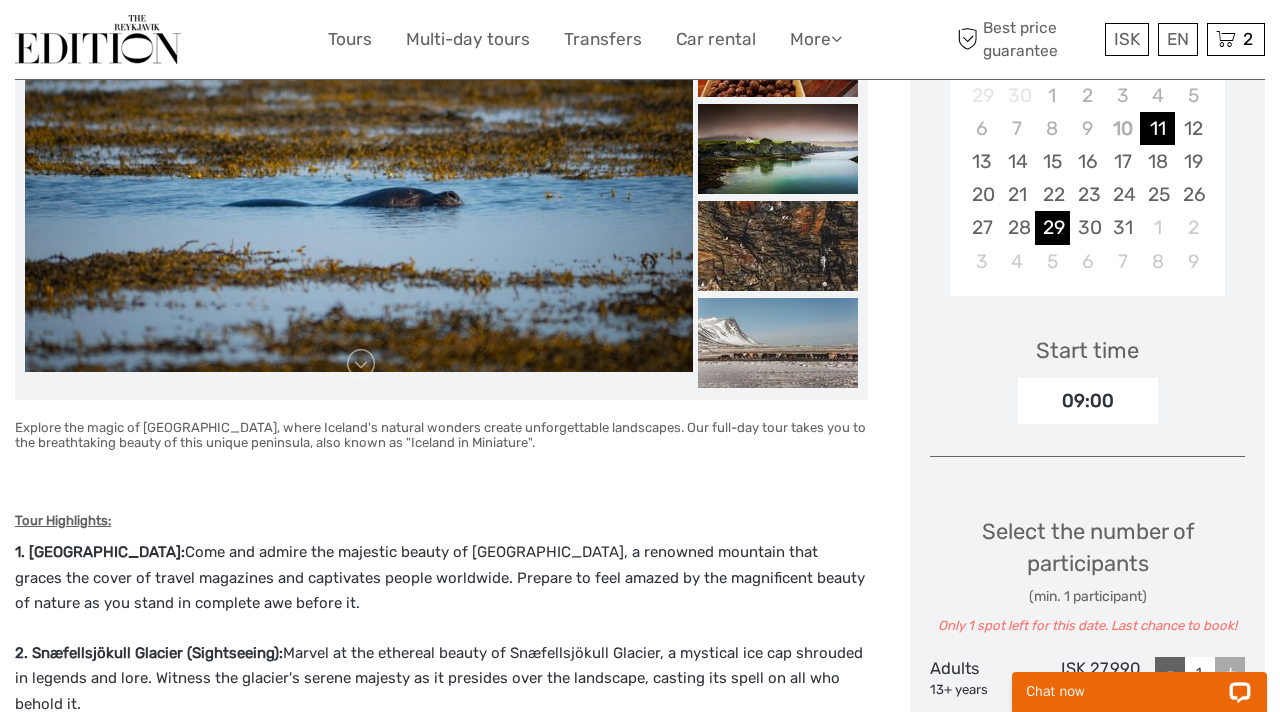 scroll, scrollTop: 430, scrollLeft: 0, axis: vertical 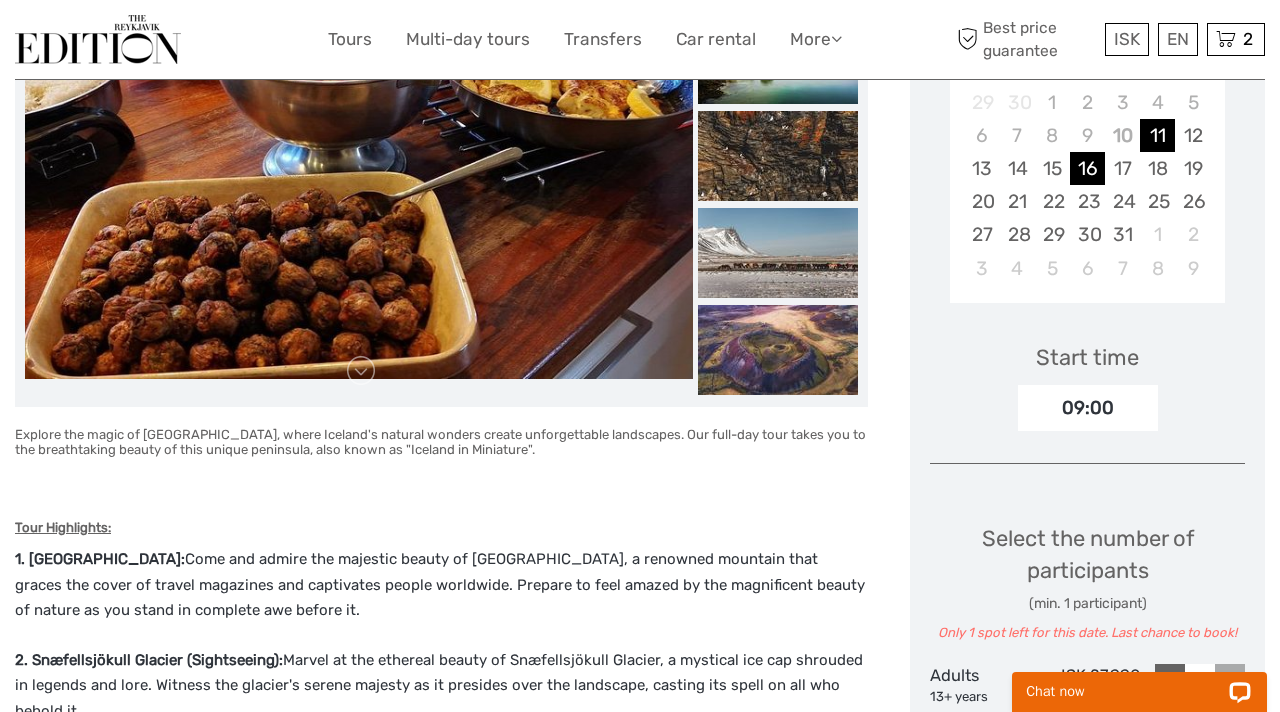 click on "16" at bounding box center (1087, 168) 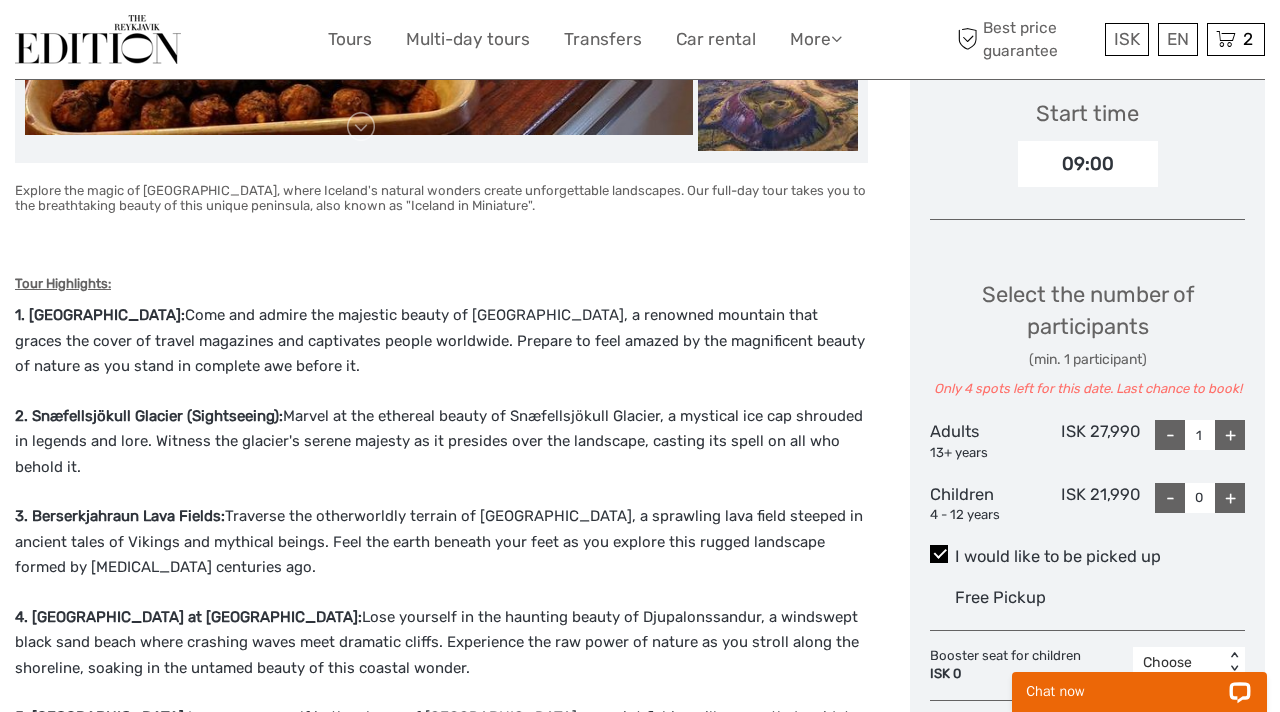 scroll, scrollTop: 676, scrollLeft: 0, axis: vertical 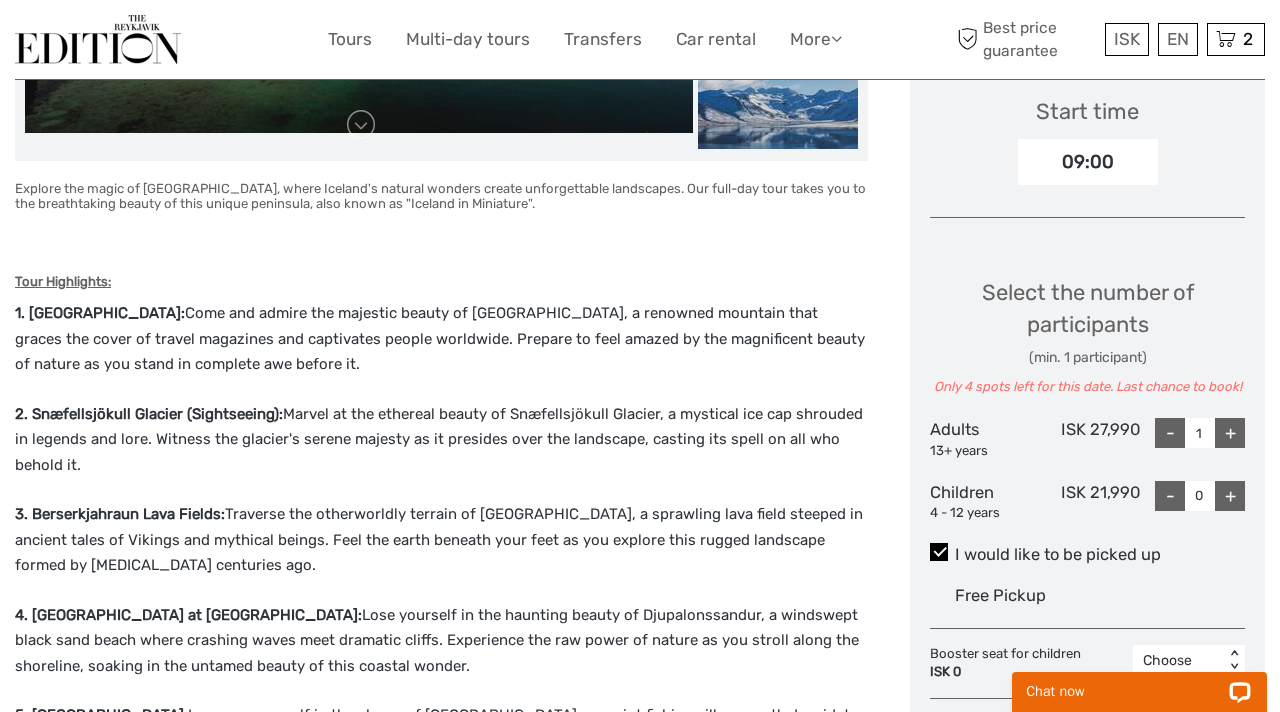 click on "+" at bounding box center [1230, 433] 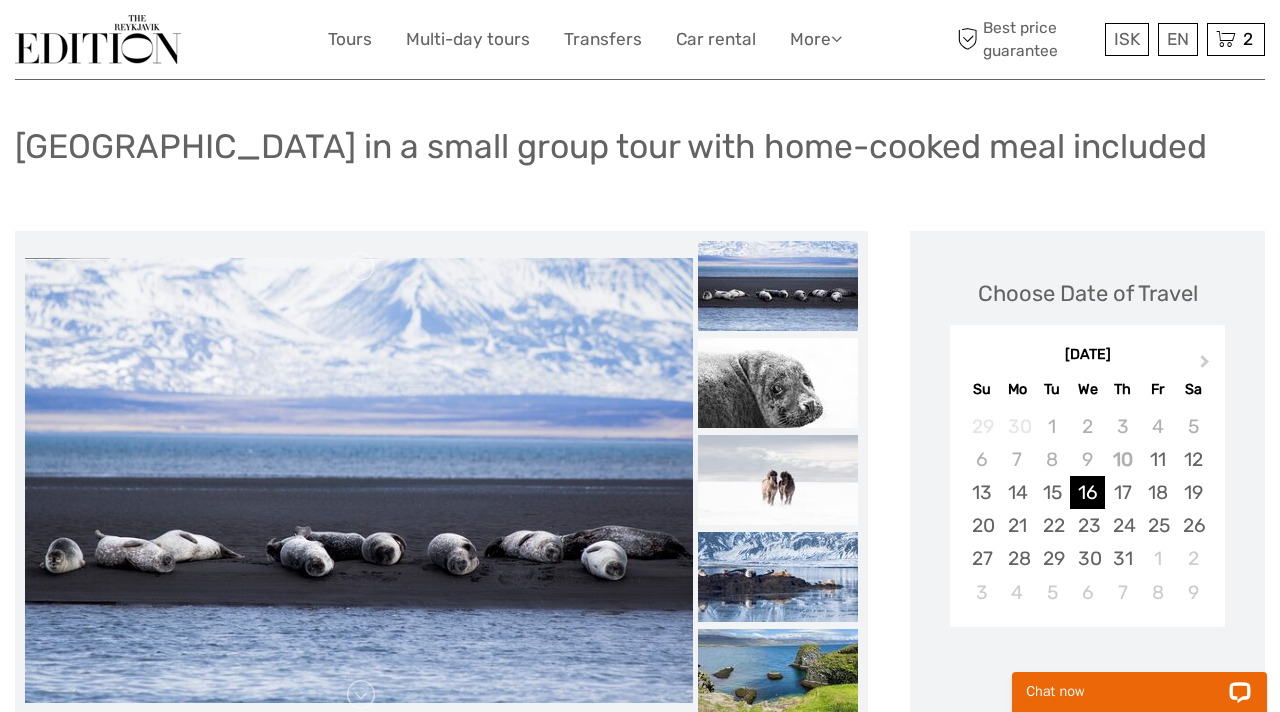 scroll, scrollTop: 82, scrollLeft: 0, axis: vertical 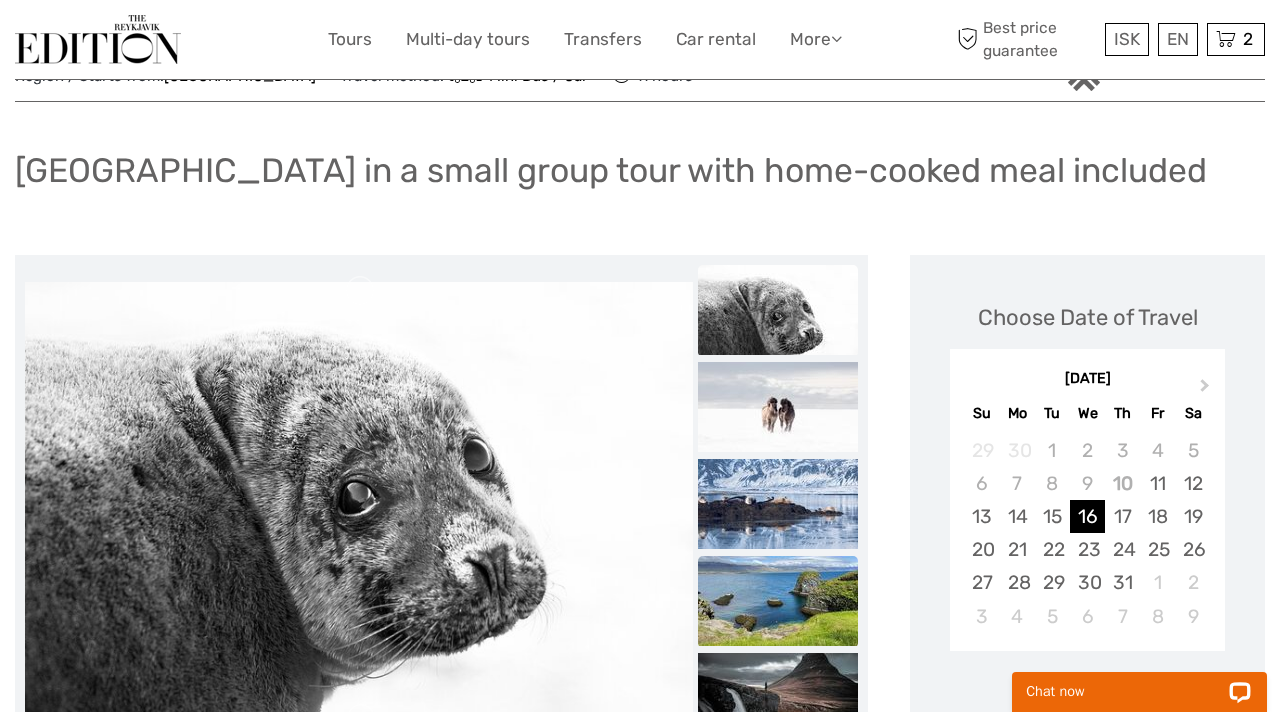 click at bounding box center [778, 601] 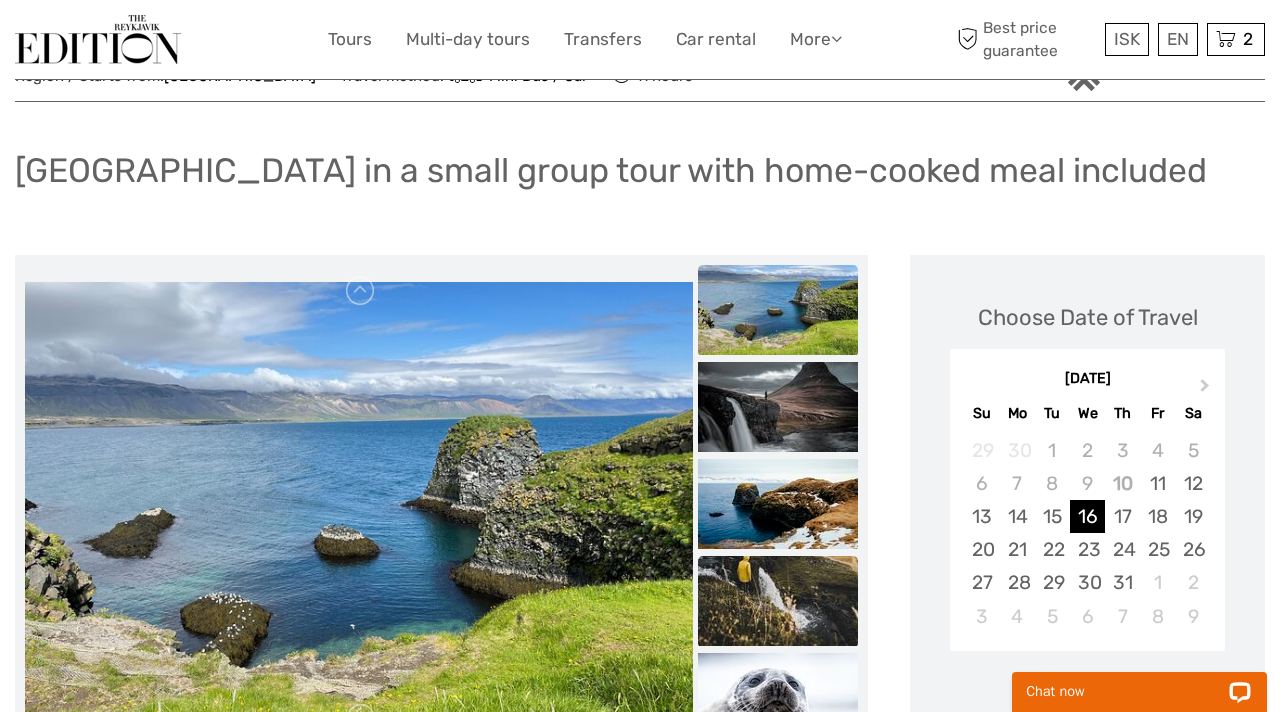 click at bounding box center (778, 601) 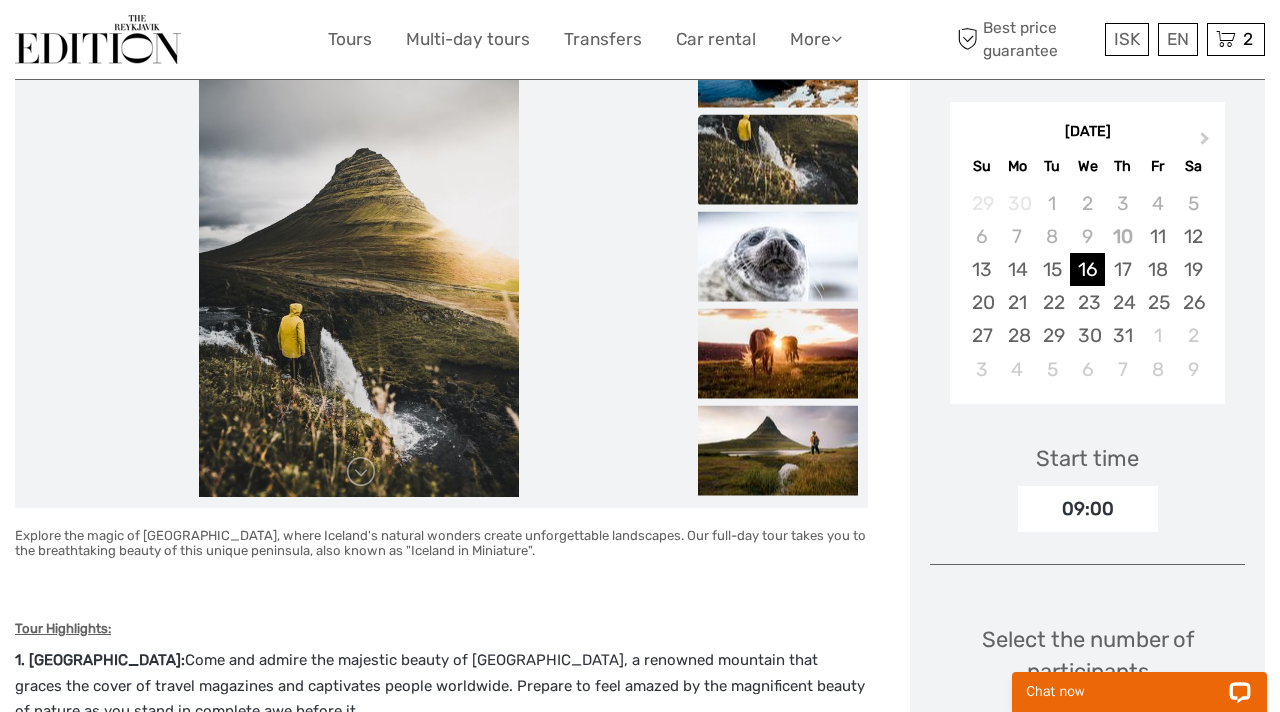 scroll, scrollTop: 331, scrollLeft: 0, axis: vertical 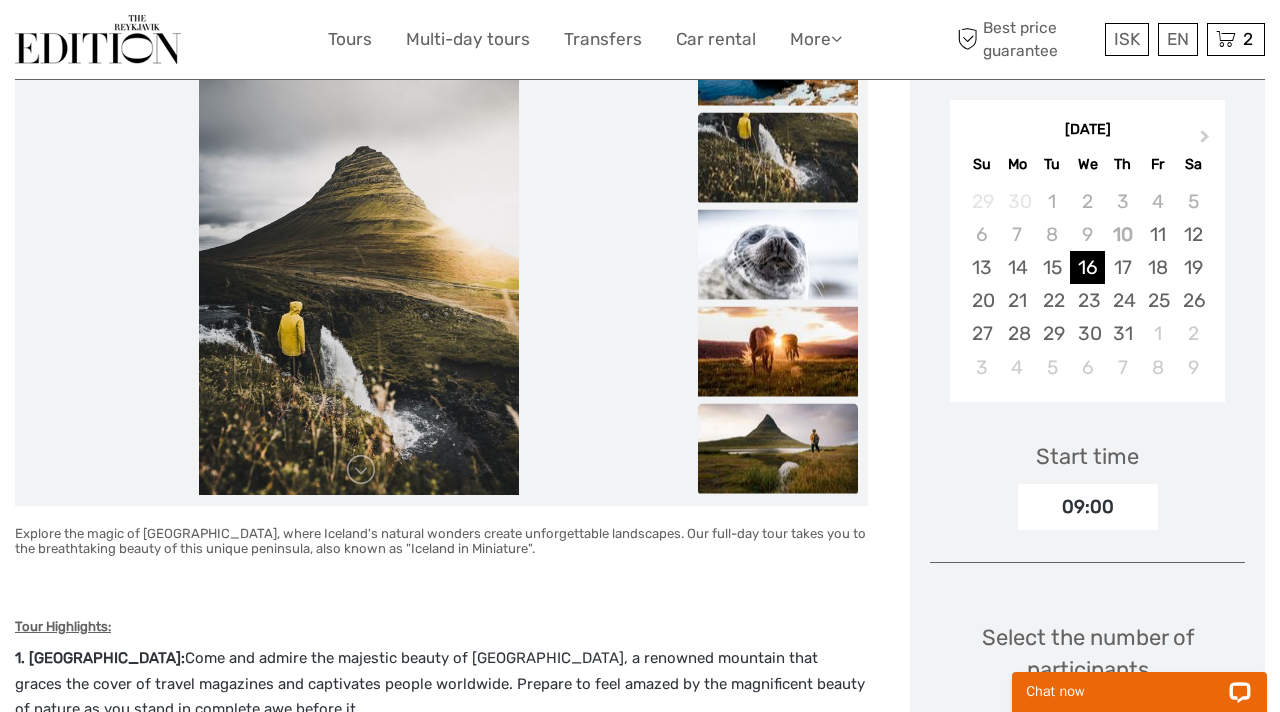 click at bounding box center (778, 448) 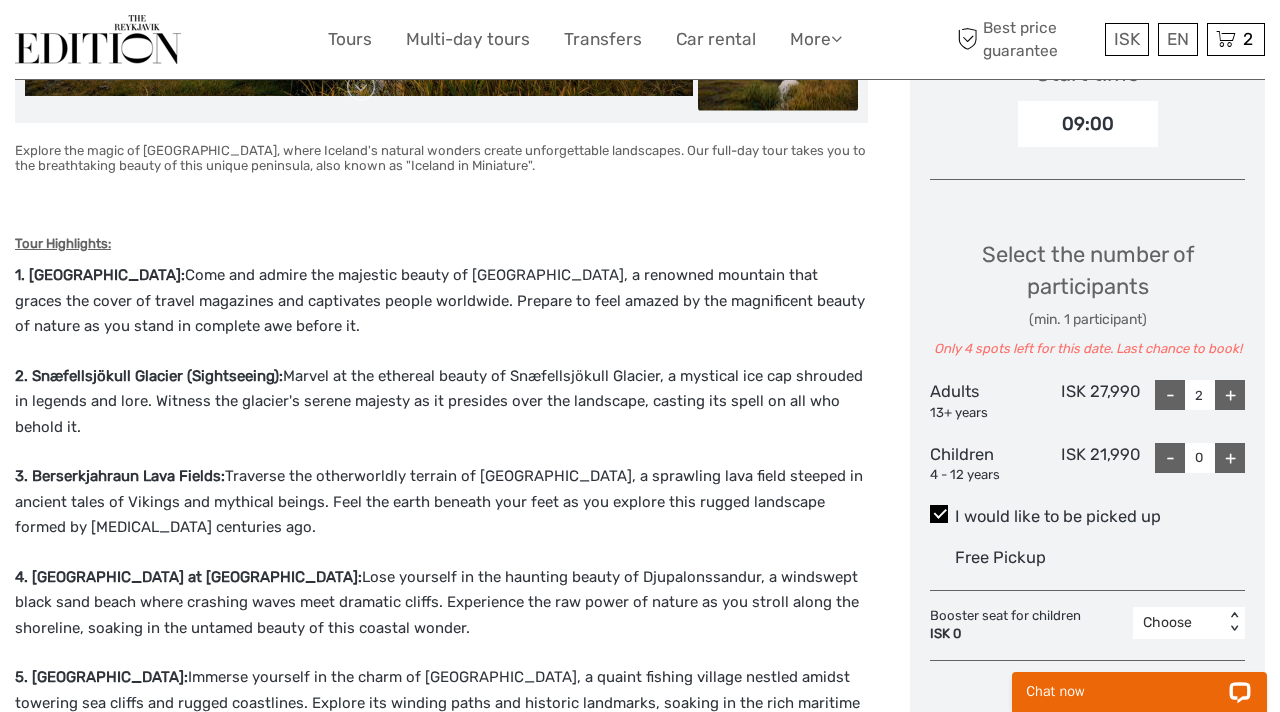 scroll, scrollTop: 716, scrollLeft: 0, axis: vertical 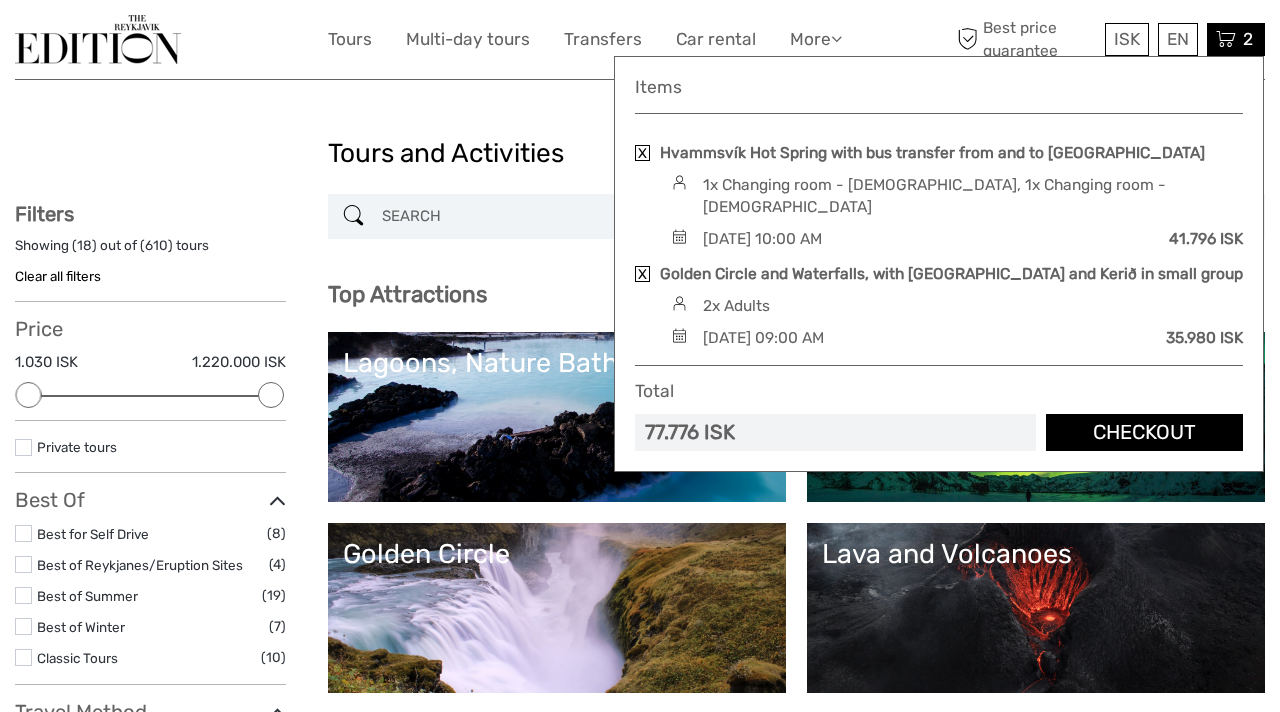 select 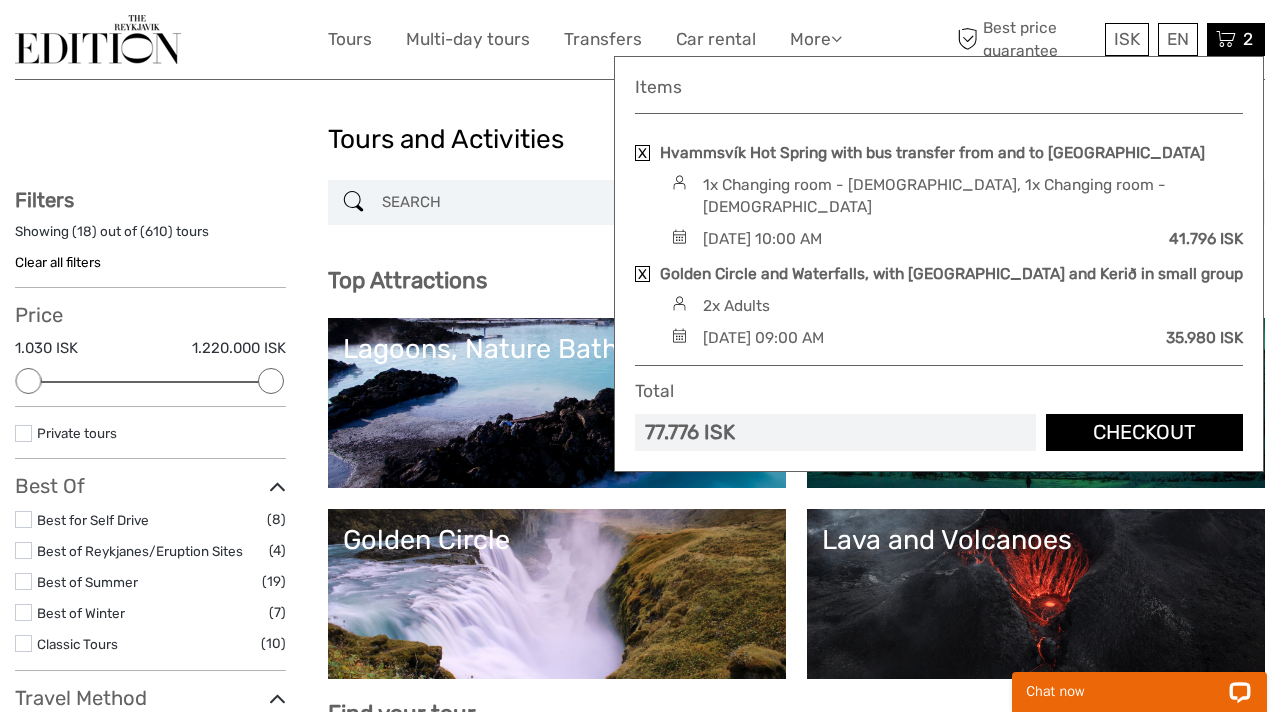 scroll, scrollTop: 0, scrollLeft: 0, axis: both 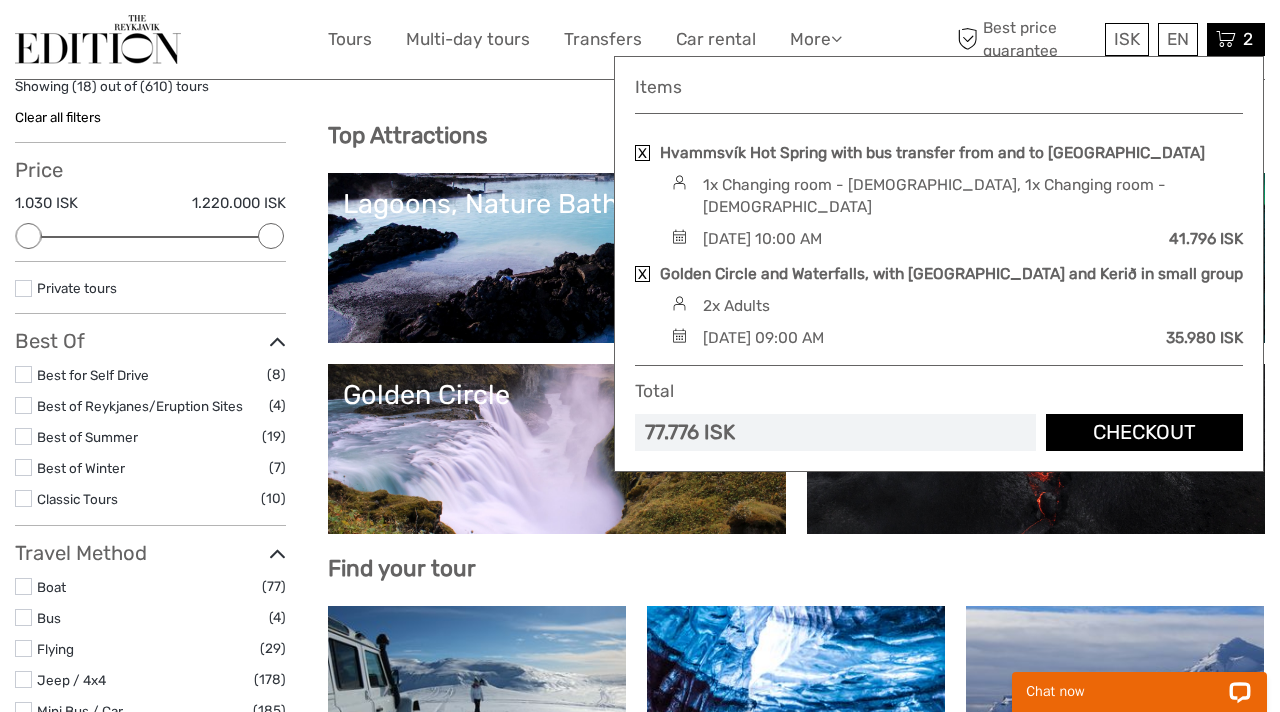 click on "Lava and Volcanoes" at bounding box center (1036, 449) 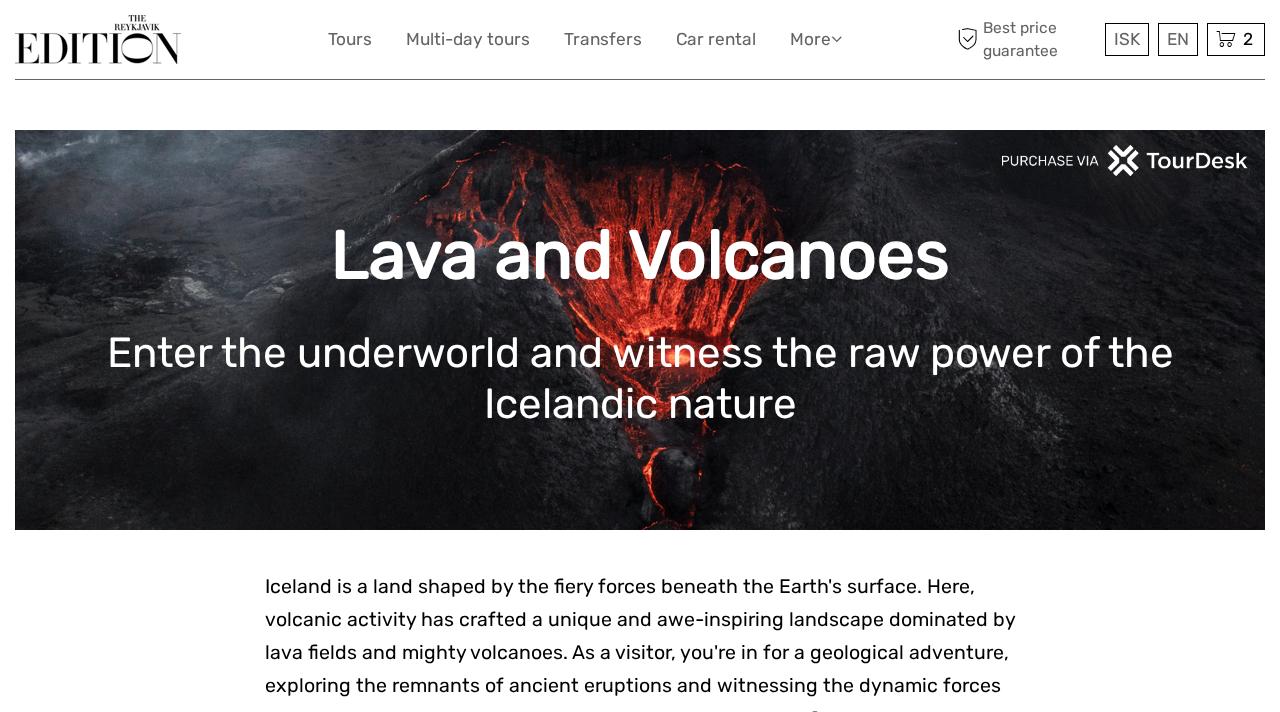 scroll, scrollTop: 0, scrollLeft: 0, axis: both 